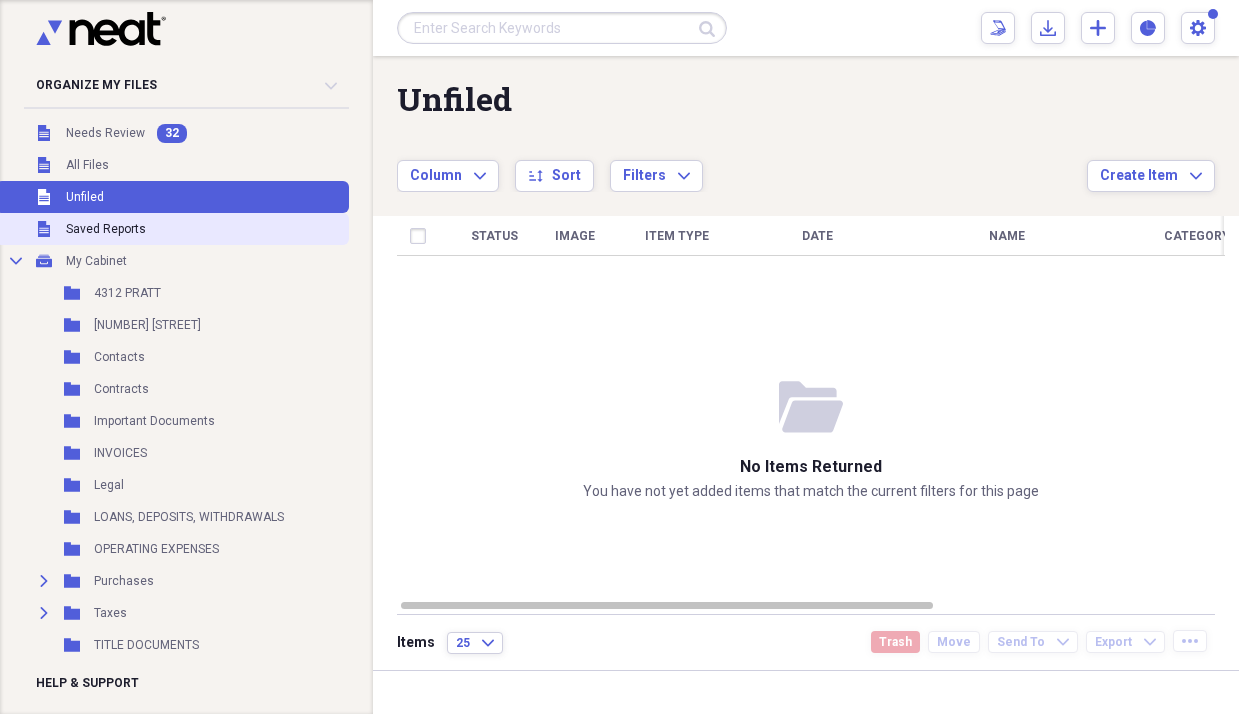 scroll, scrollTop: 0, scrollLeft: 0, axis: both 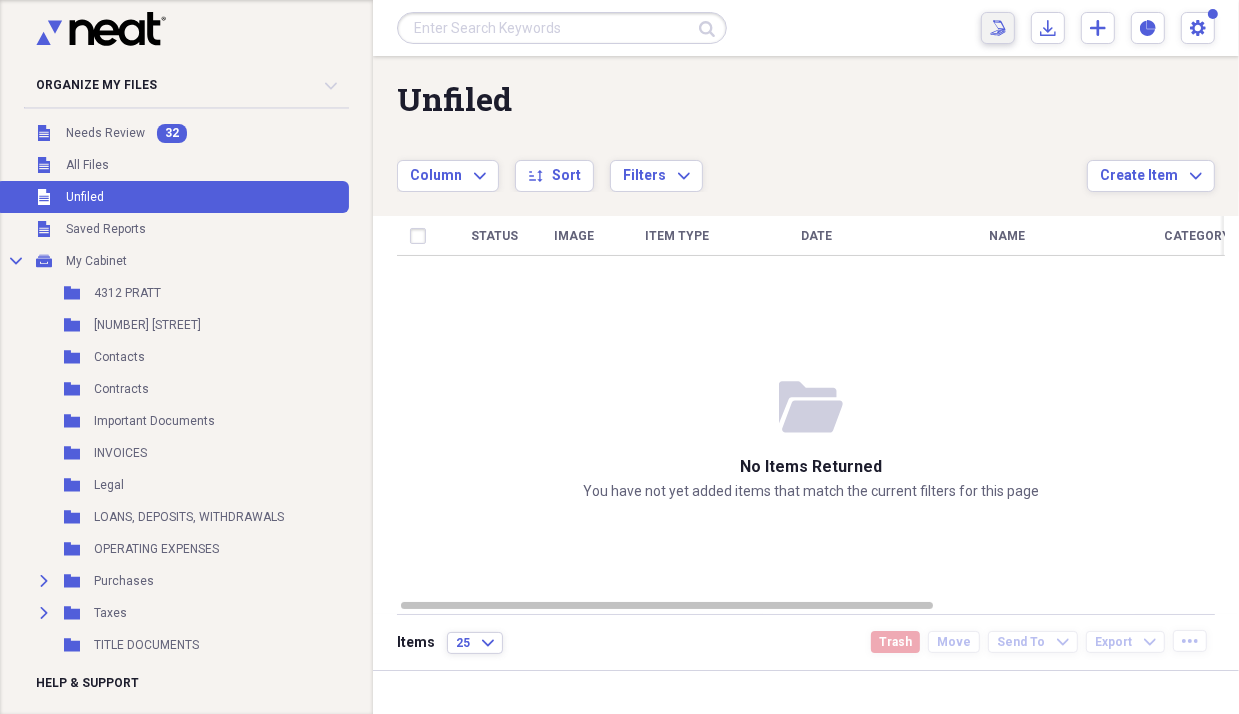 click 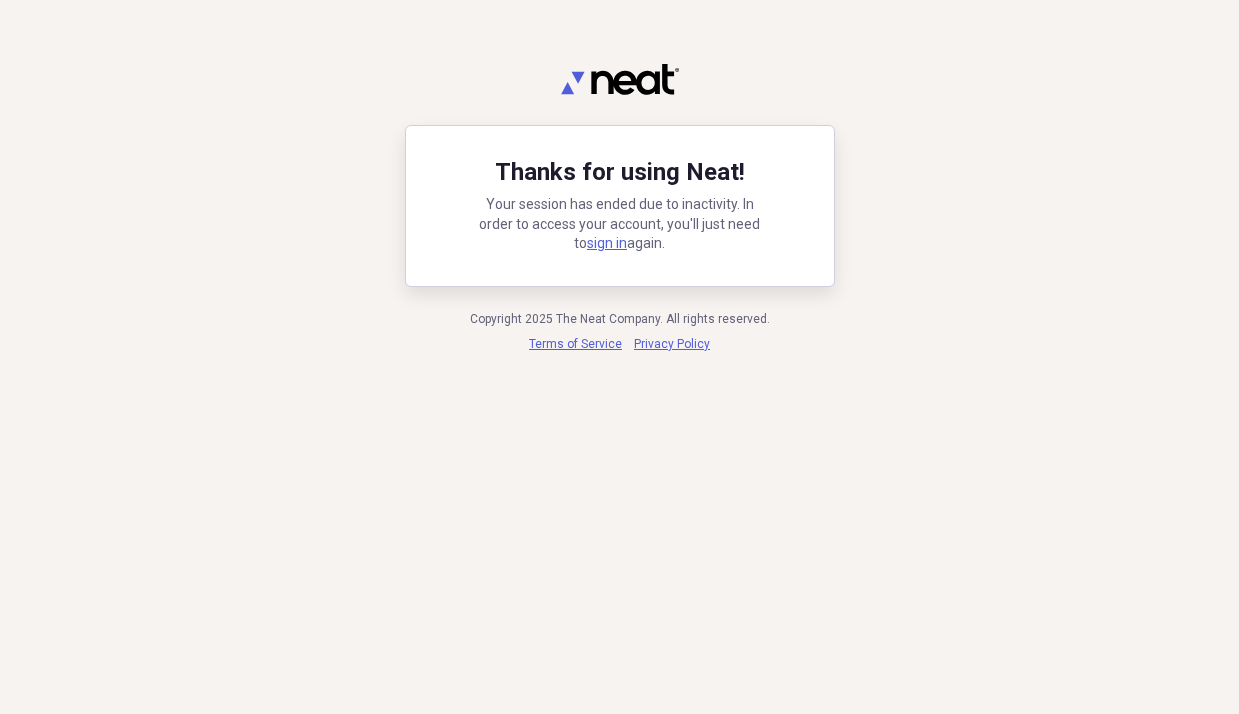 scroll, scrollTop: 0, scrollLeft: 0, axis: both 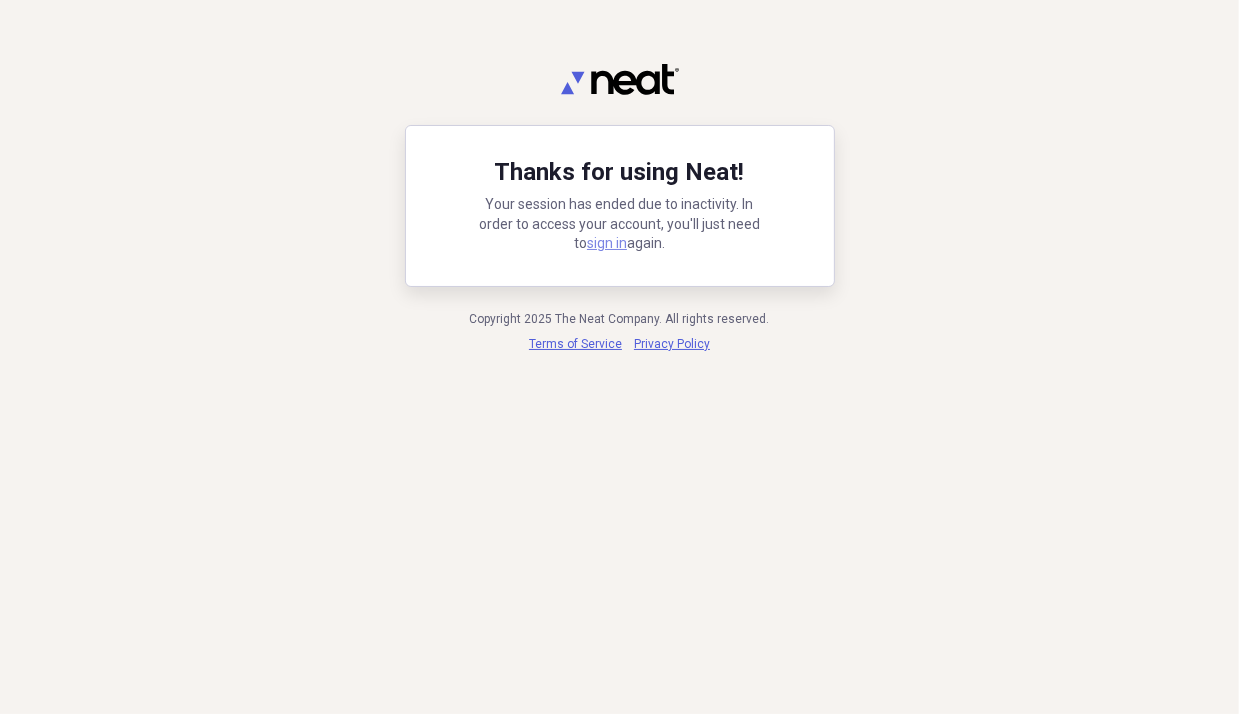 click on "sign in" at bounding box center [607, 243] 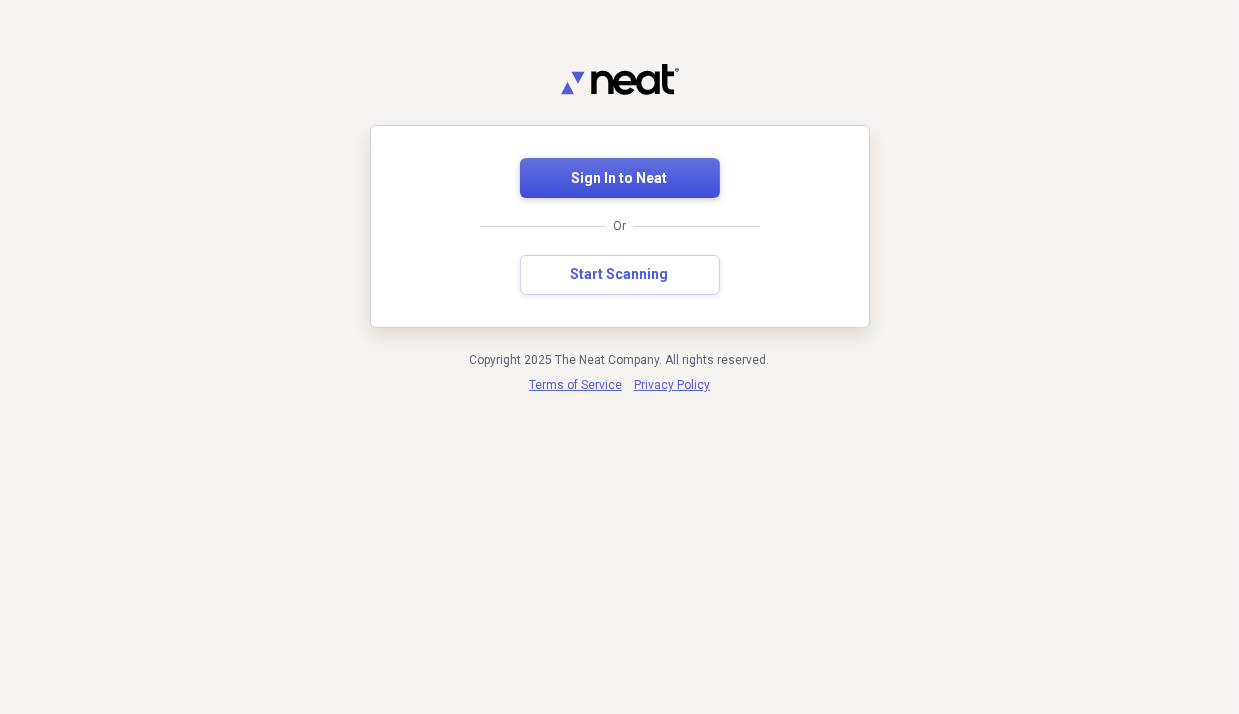 click on "Sign In to Neat" at bounding box center [620, 179] 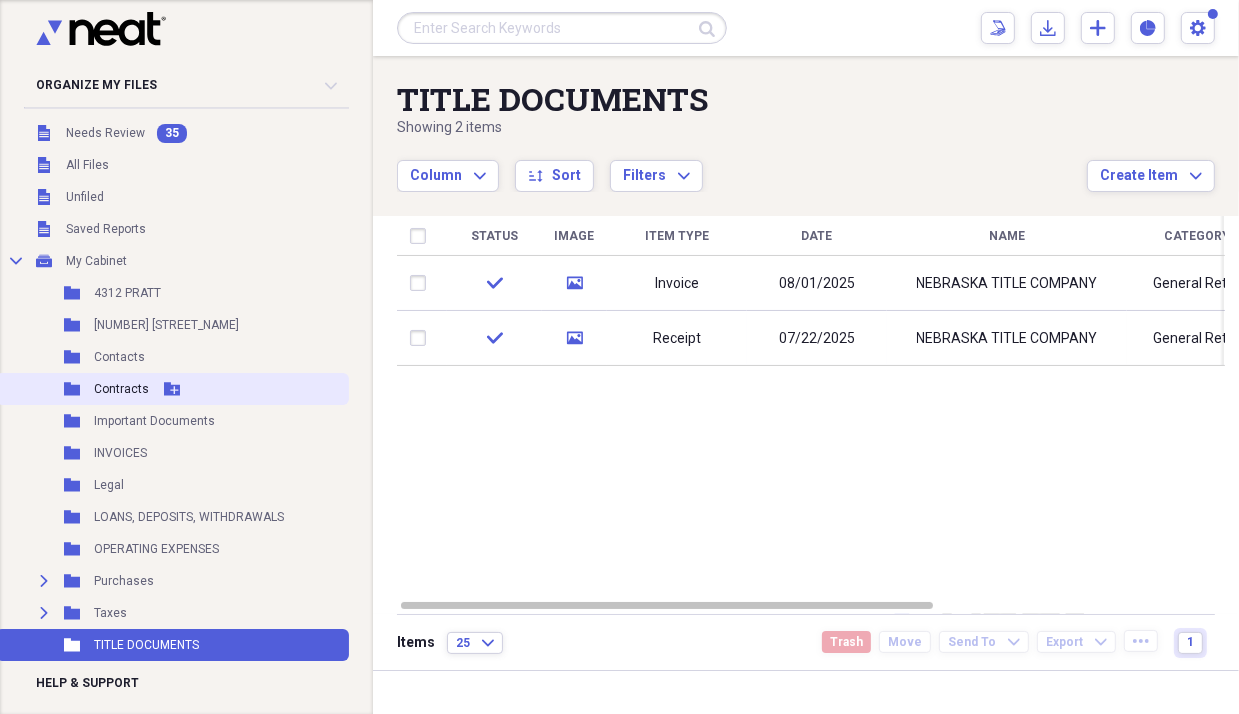 click on "Contracts" at bounding box center [121, 389] 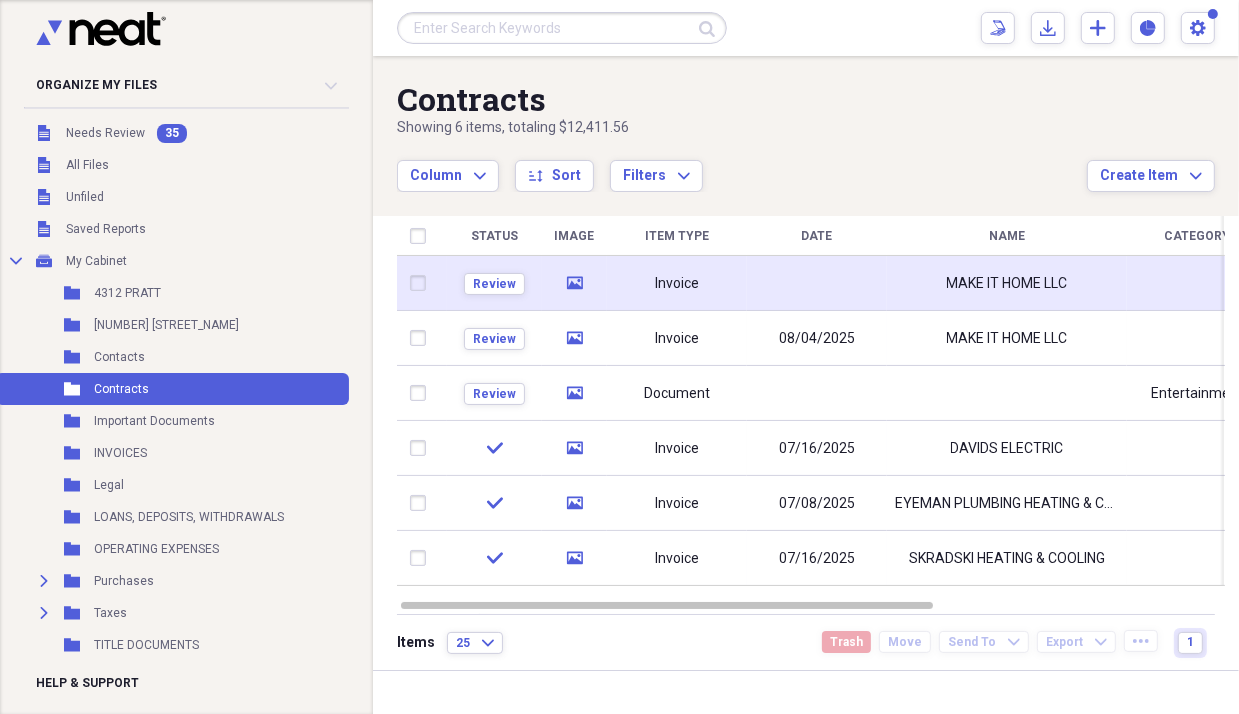 click at bounding box center (817, 283) 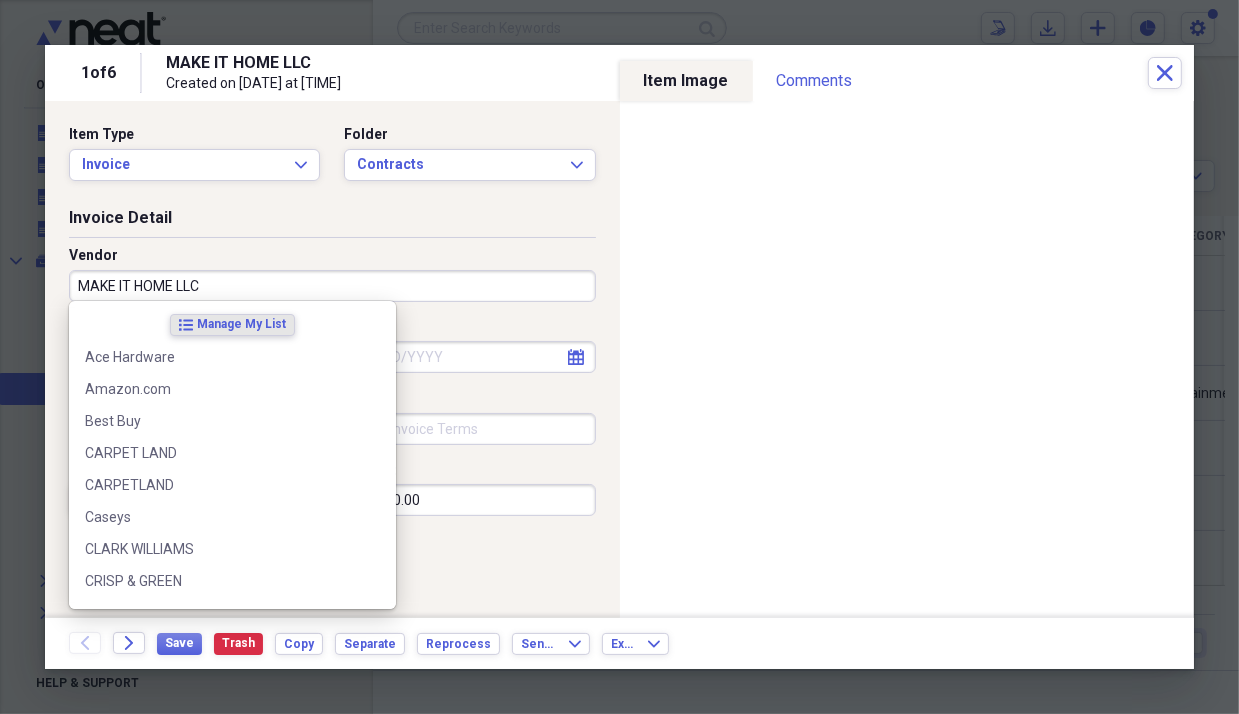 click on "MAKE IT HOME LLC" at bounding box center [332, 286] 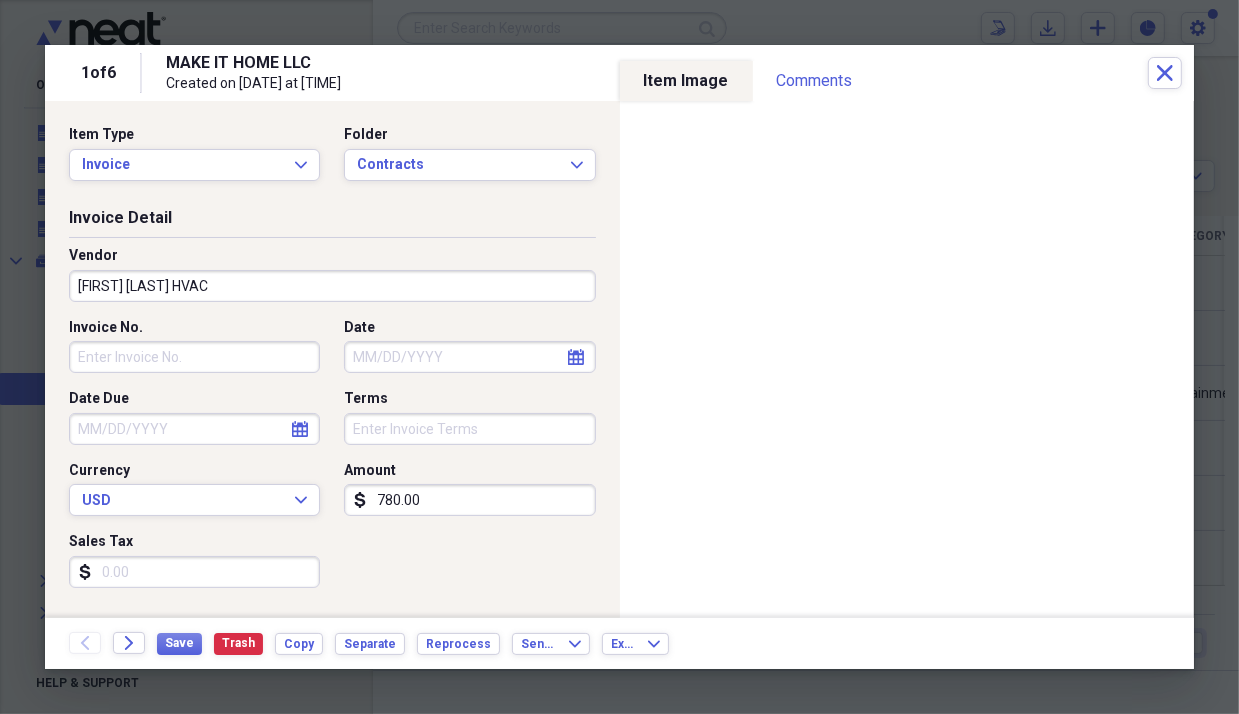 type on "[PERSON] HVAC" 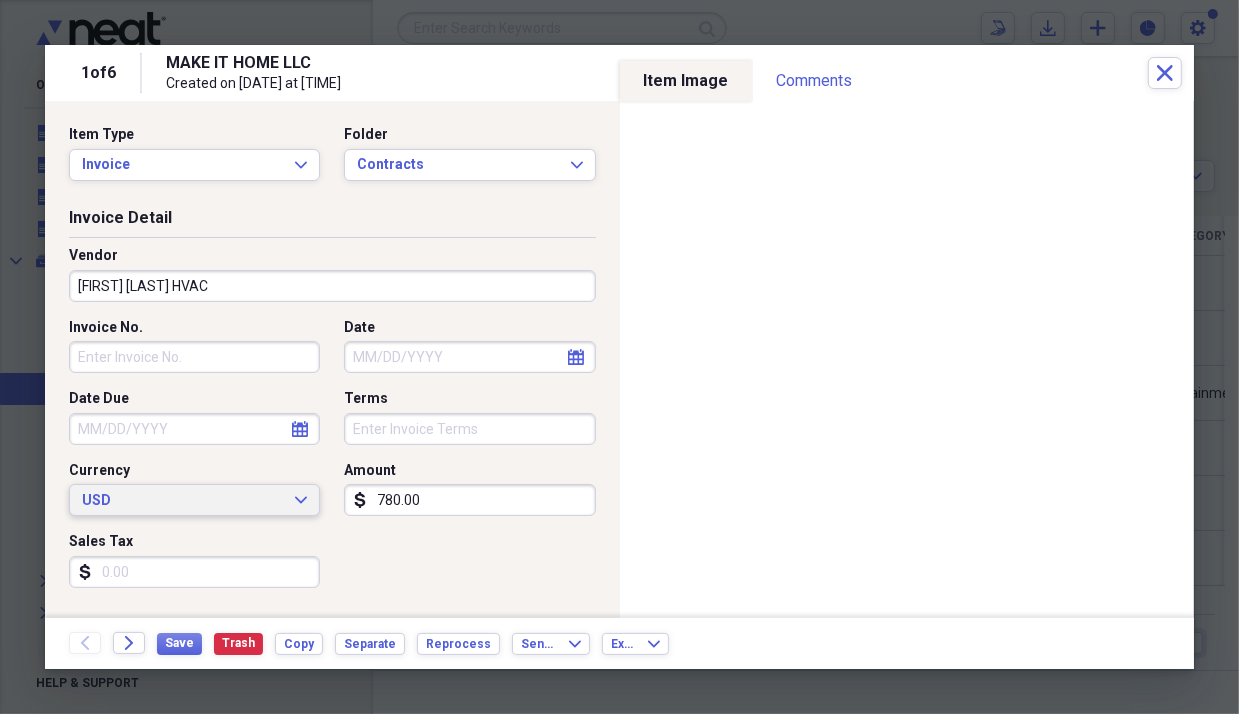 type on "780.00" 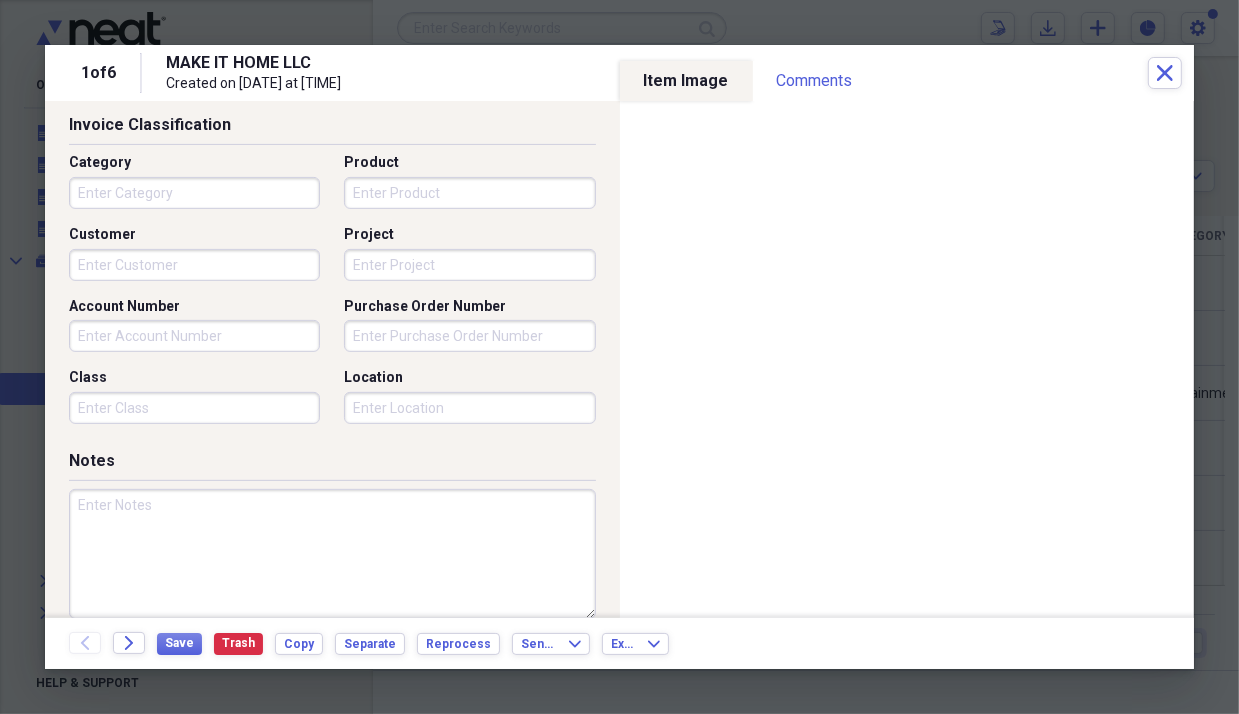 scroll, scrollTop: 668, scrollLeft: 0, axis: vertical 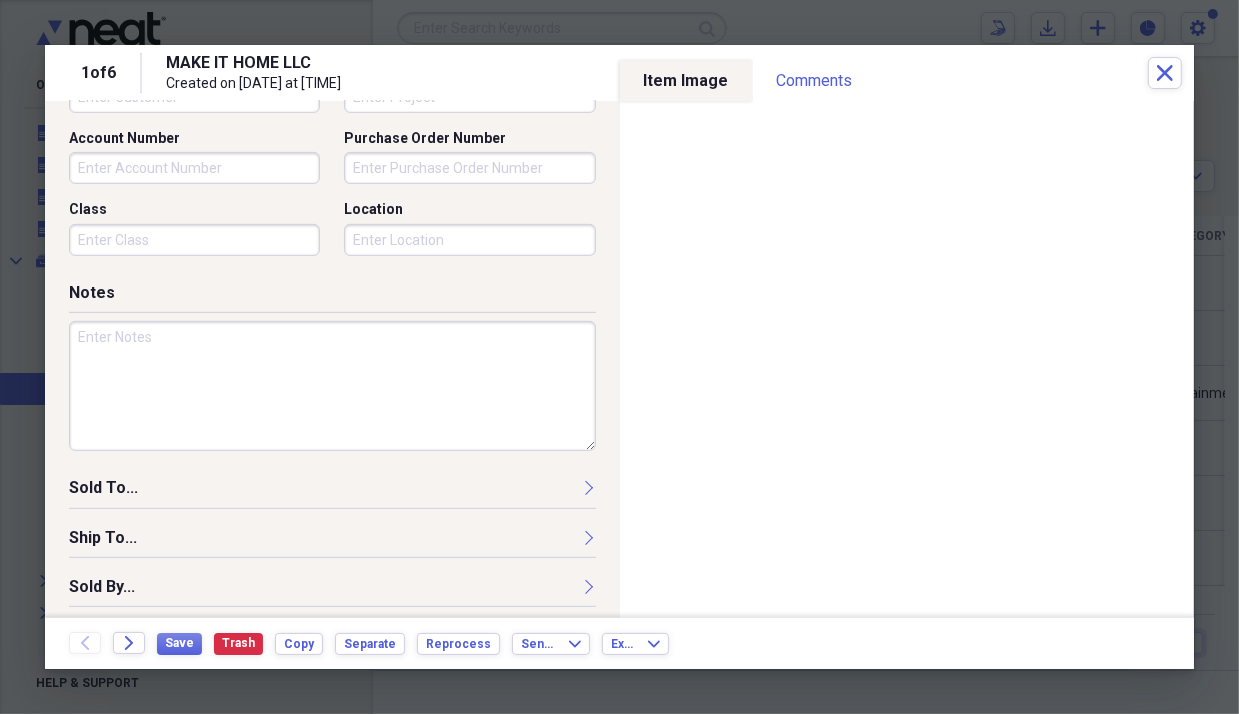 type 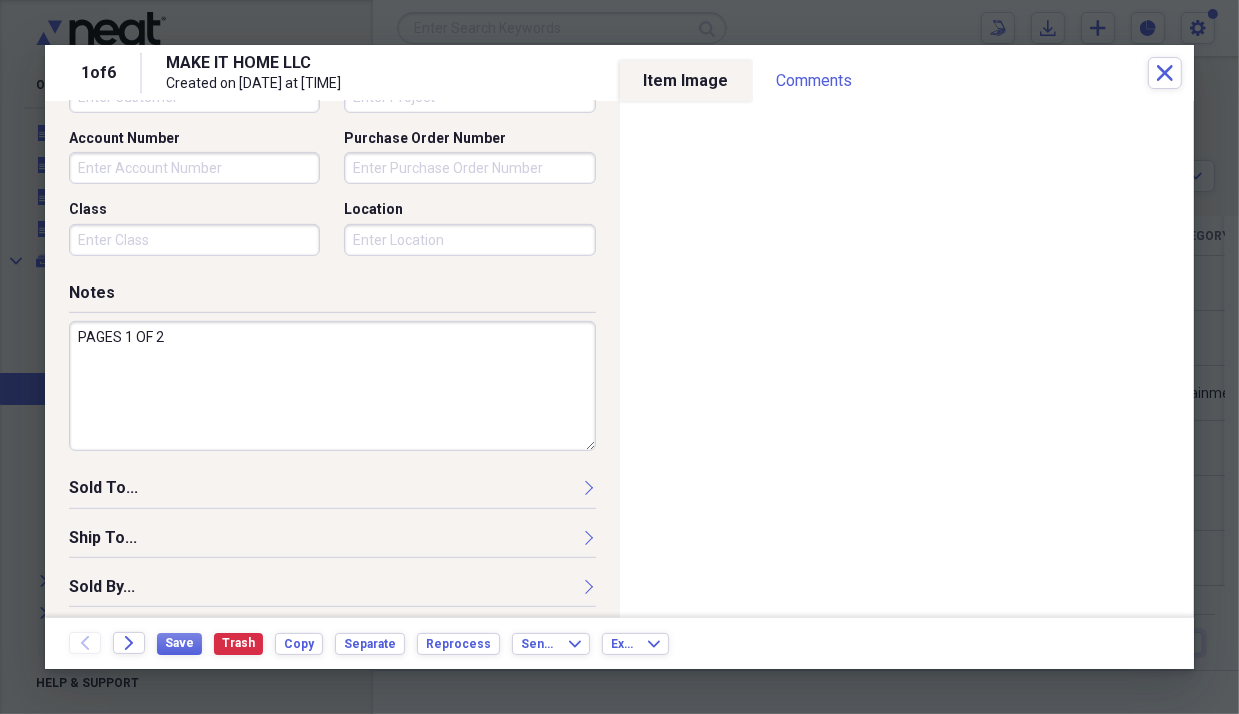 click on "PAGES 1 OF 2" at bounding box center [332, 386] 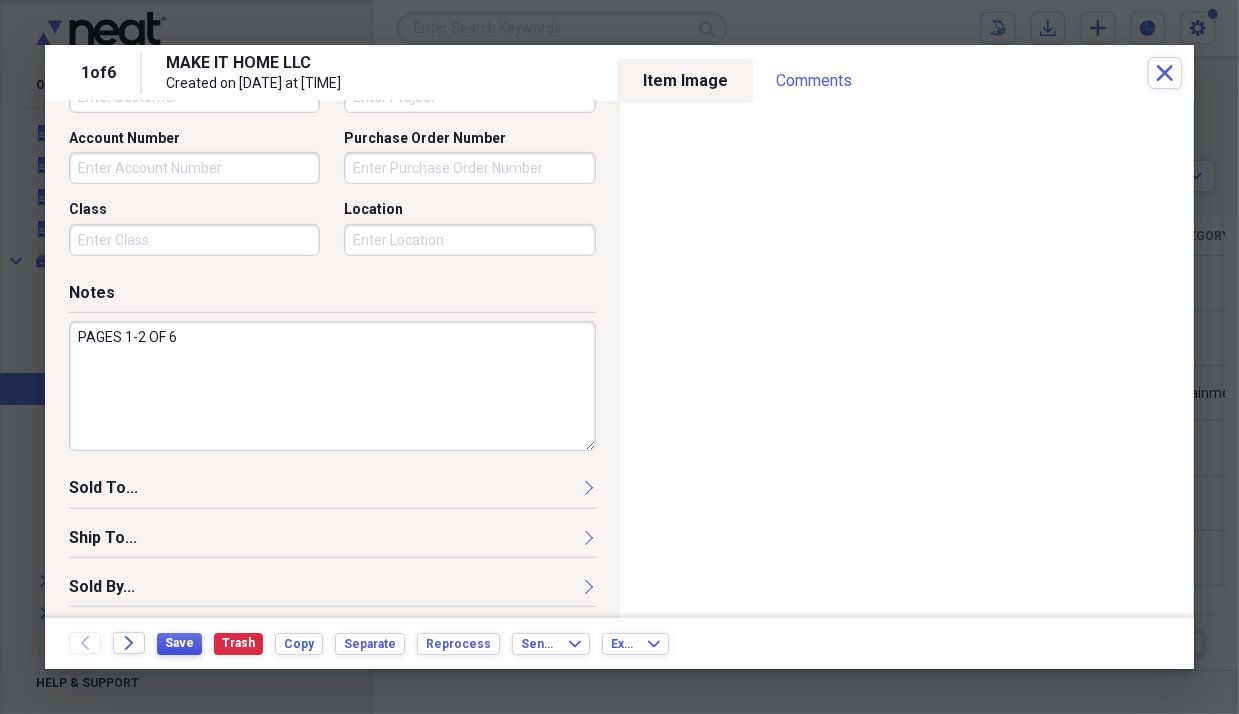 type on "PAGES 1-2 OF 6" 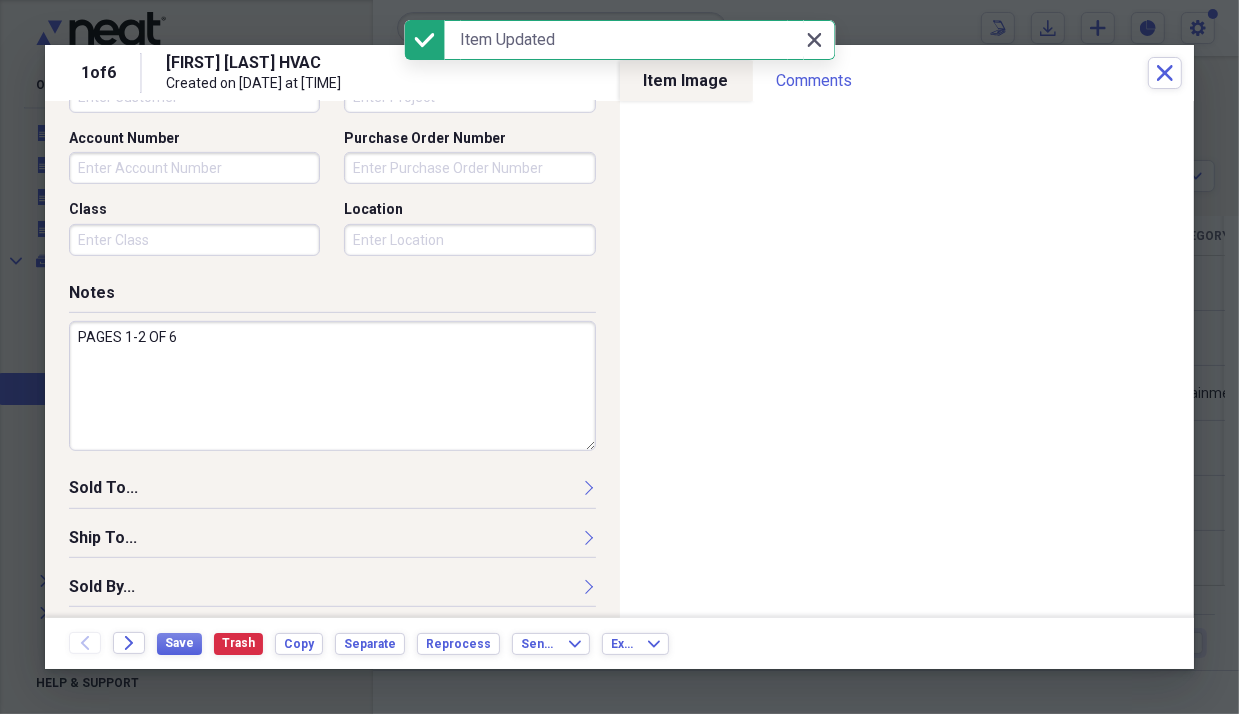 click on "Close" 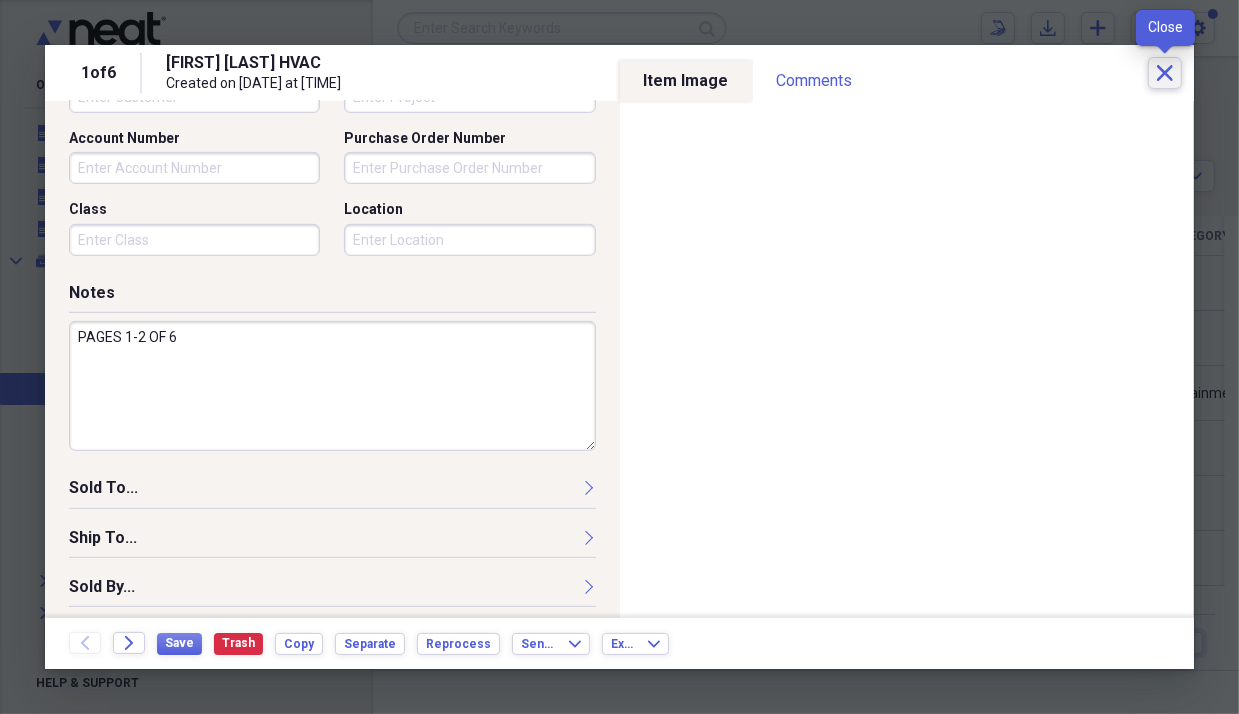 click on "Close" 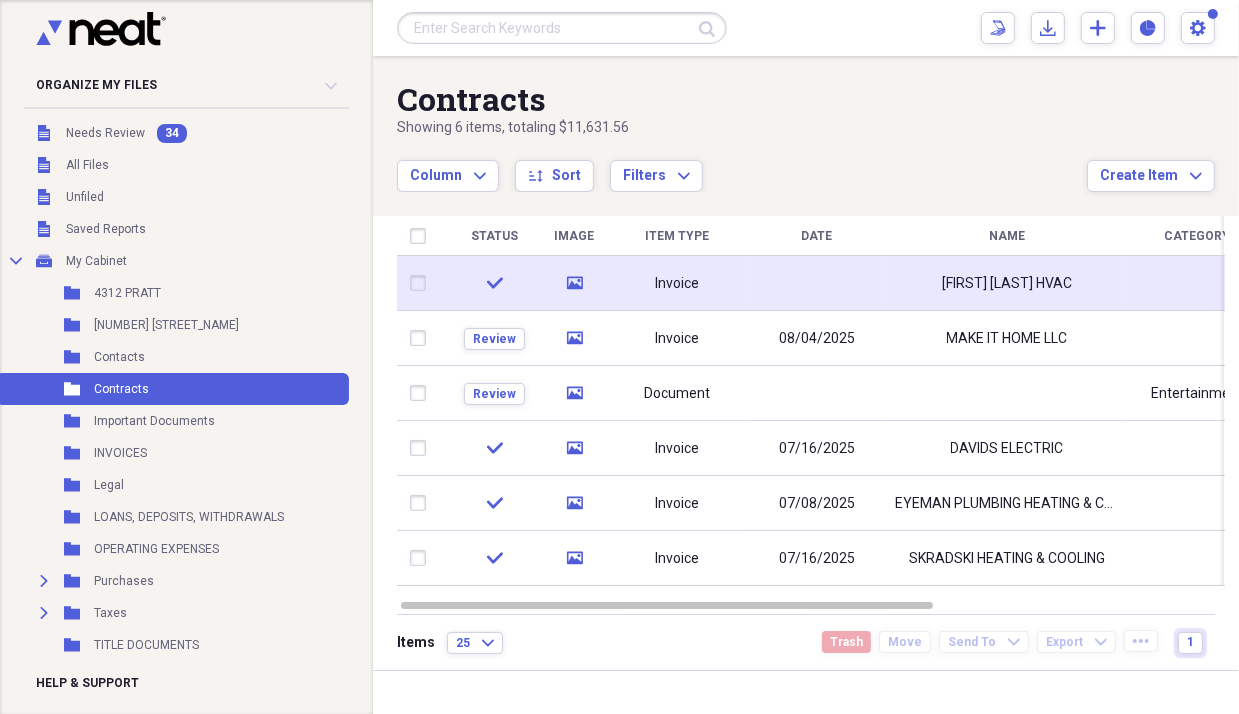 click at bounding box center [817, 283] 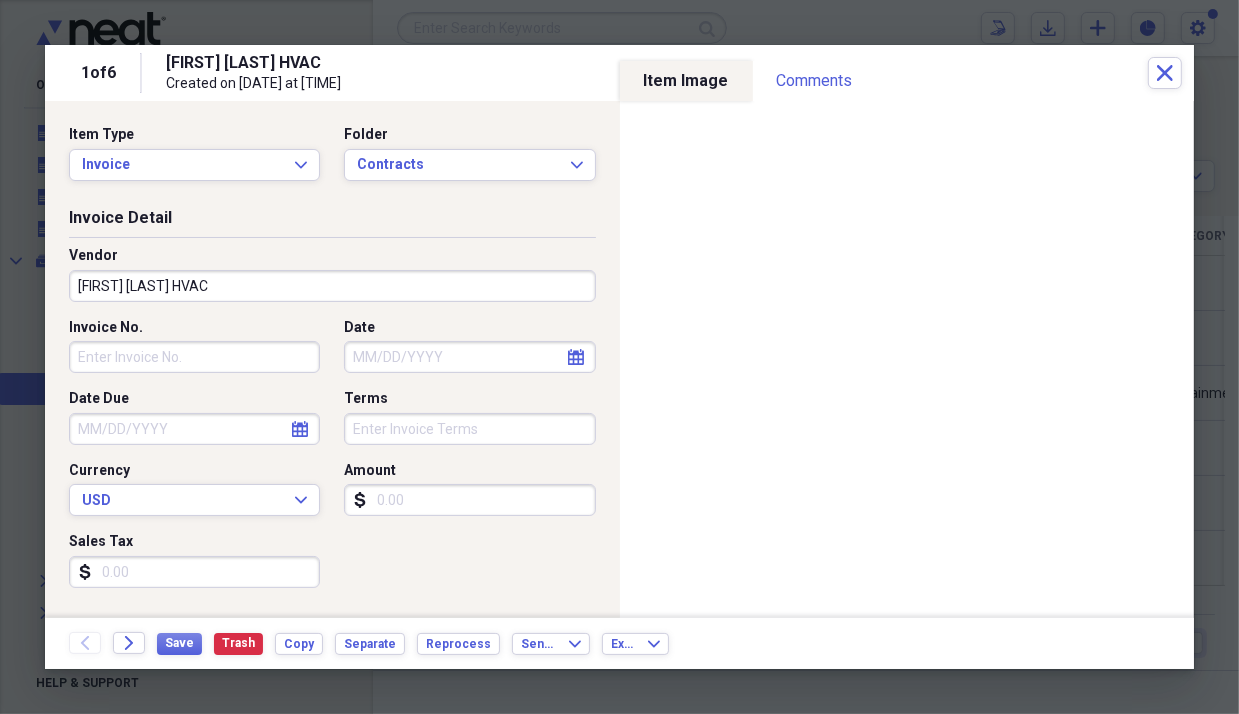 select on "7" 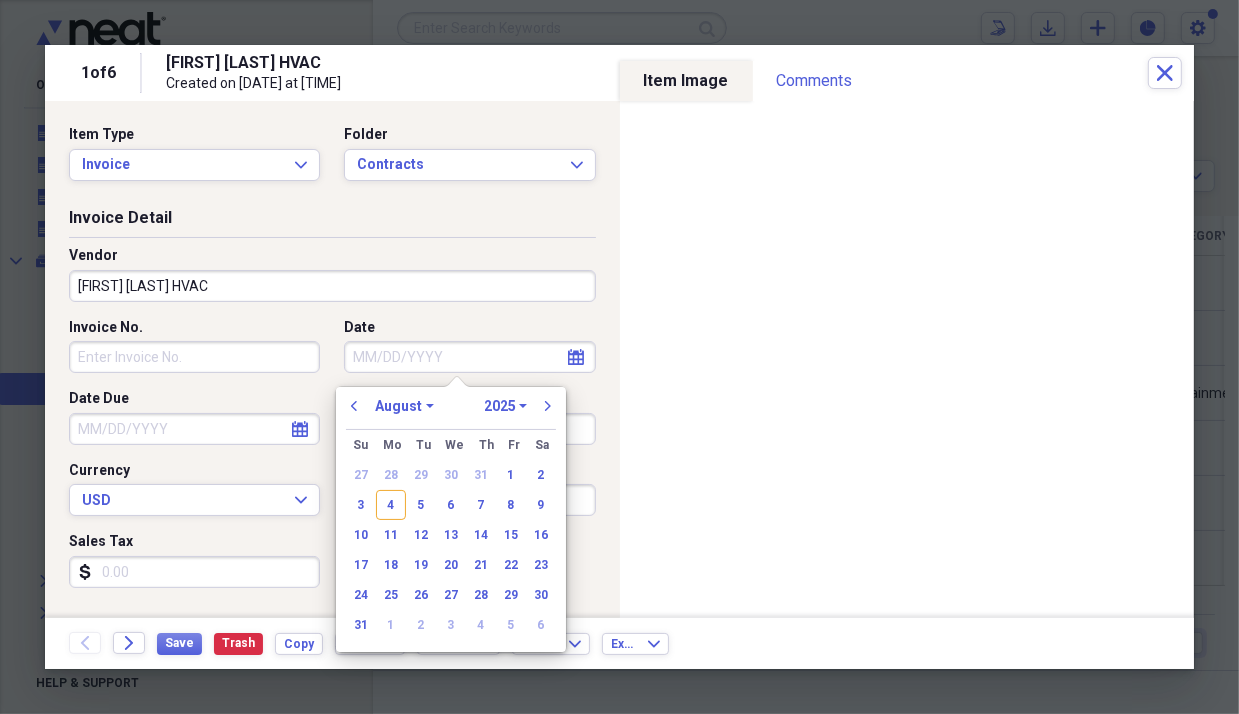 click on "Date" at bounding box center (469, 357) 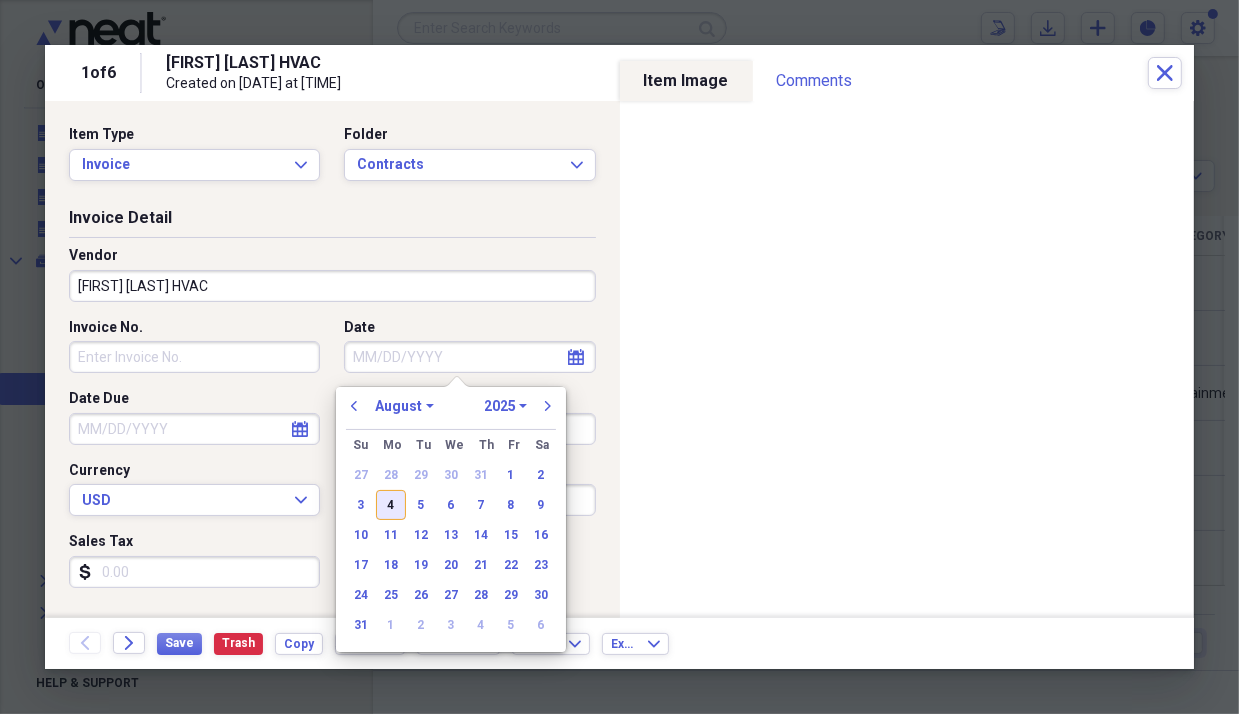 click on "4" at bounding box center [391, 505] 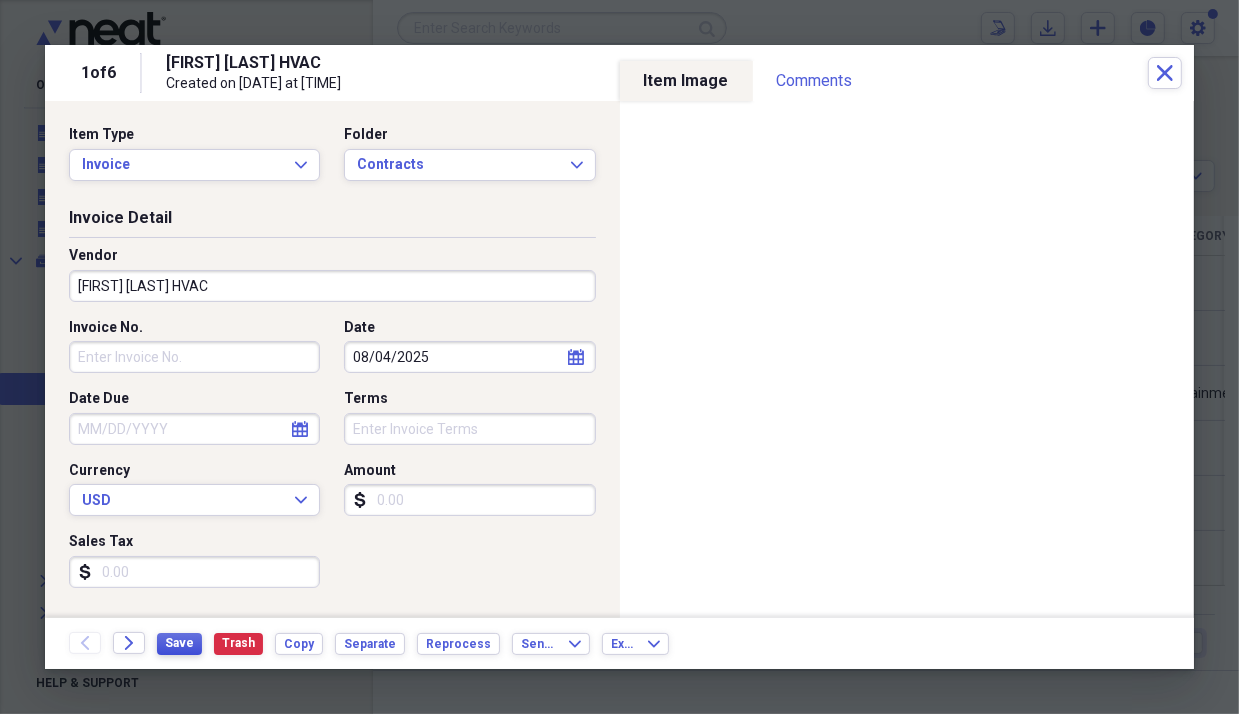 click on "Save" at bounding box center [179, 643] 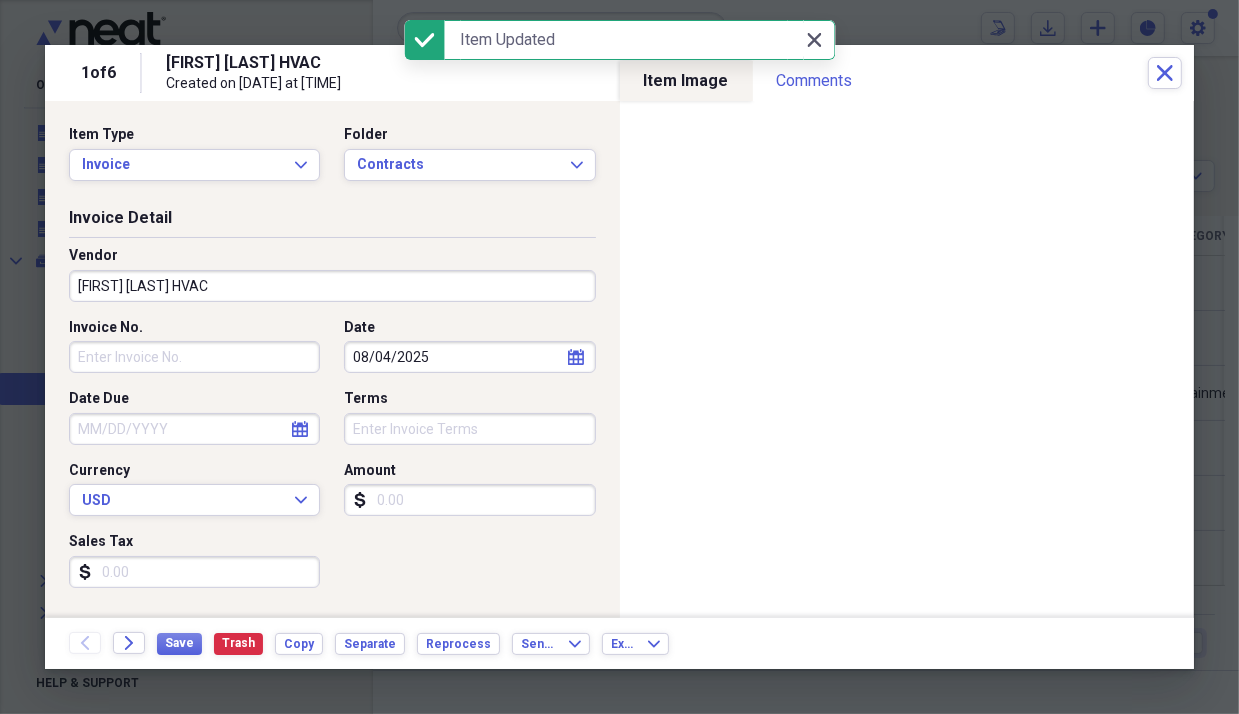 click 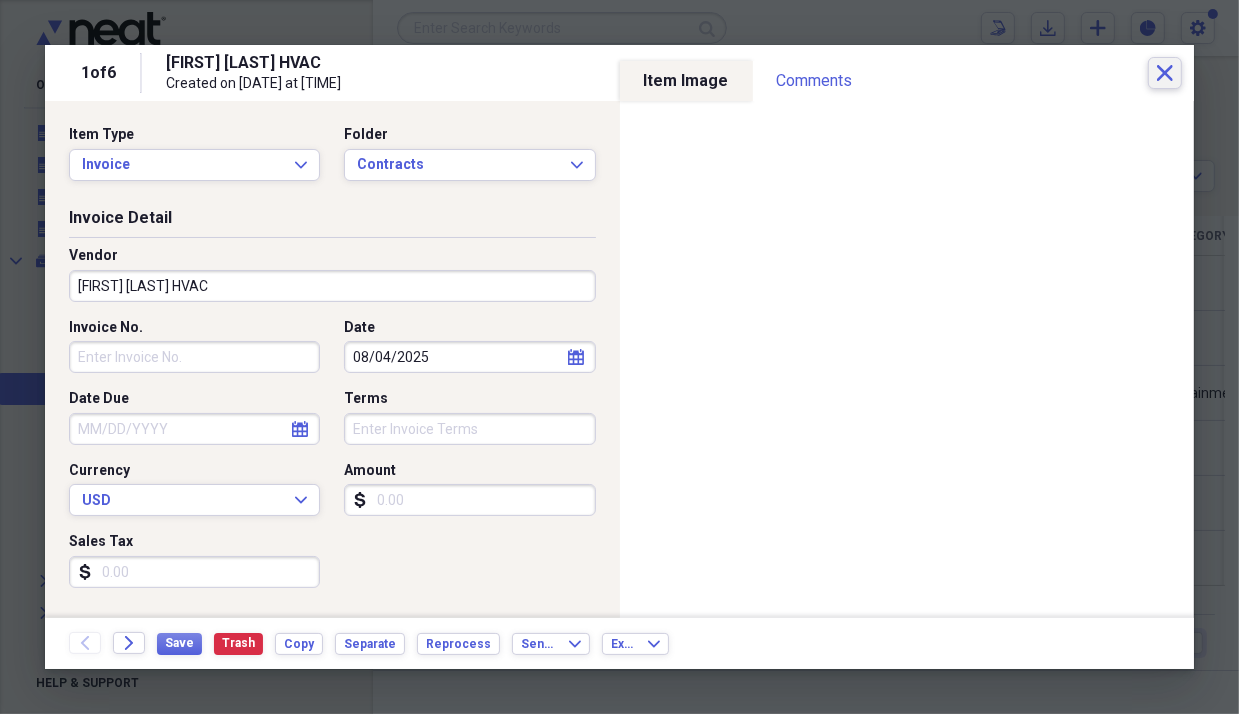 click 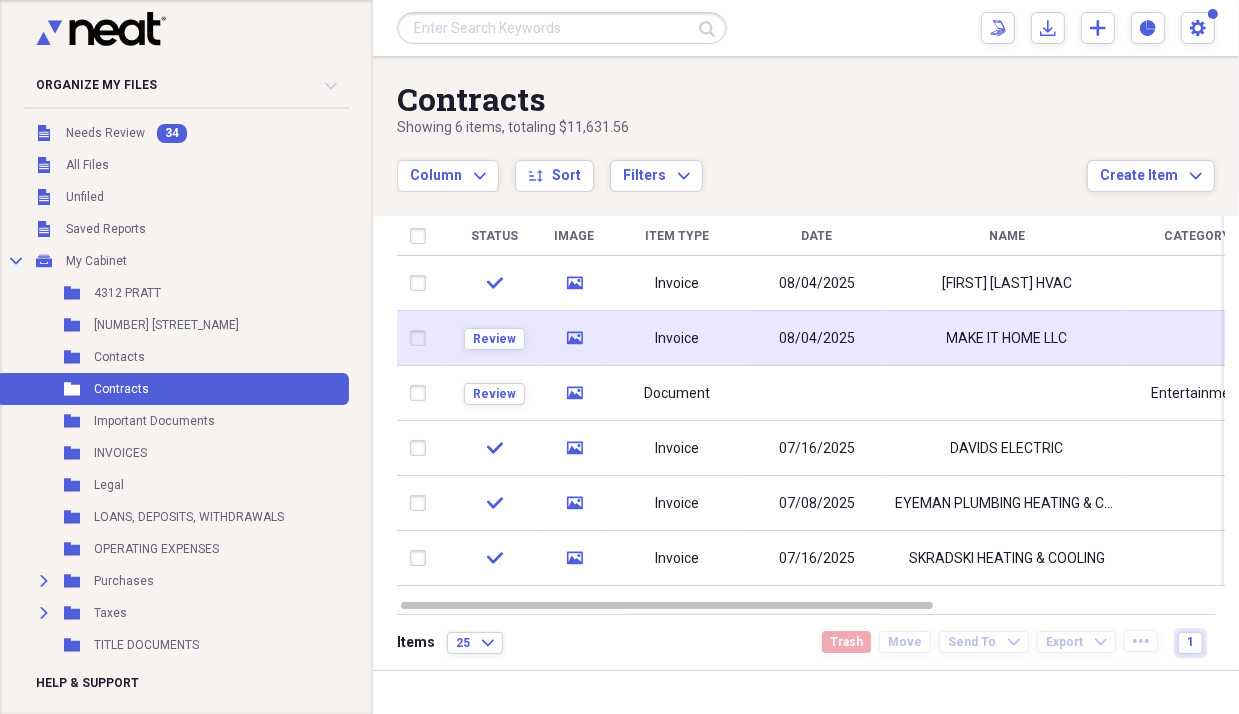 click on "MAKE IT HOME LLC" at bounding box center (1007, 338) 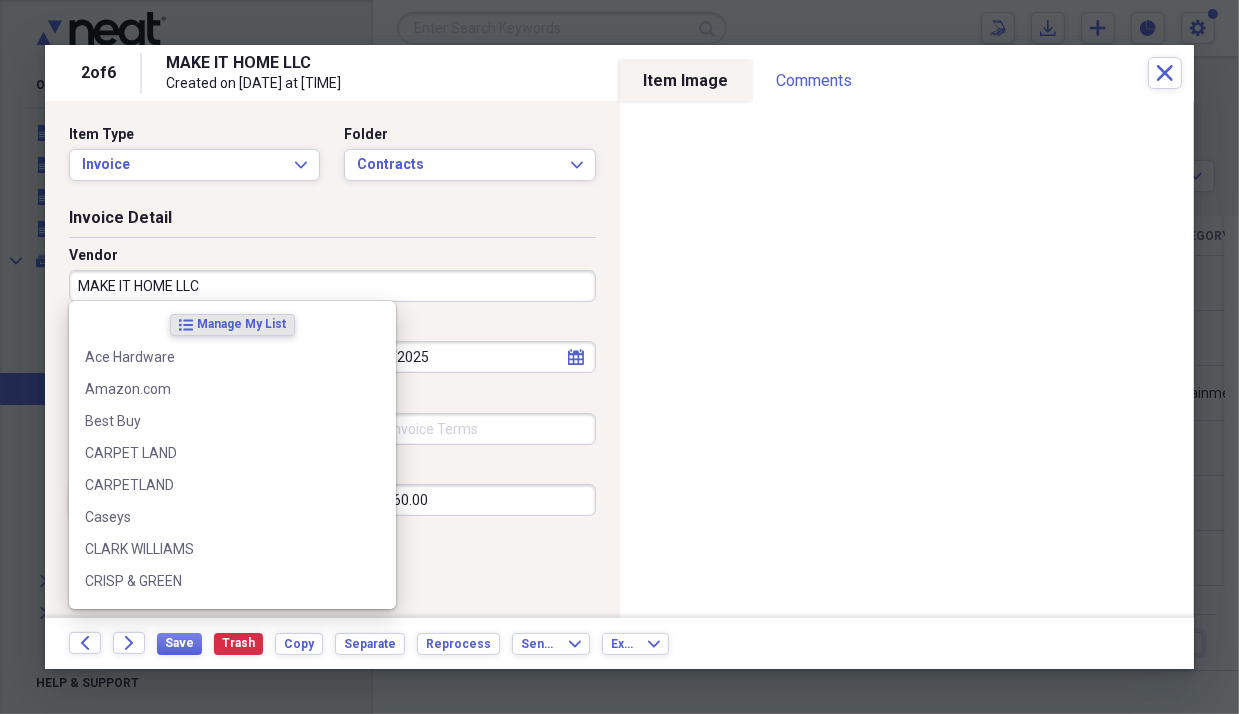 click on "MAKE IT HOME LLC" at bounding box center [332, 286] 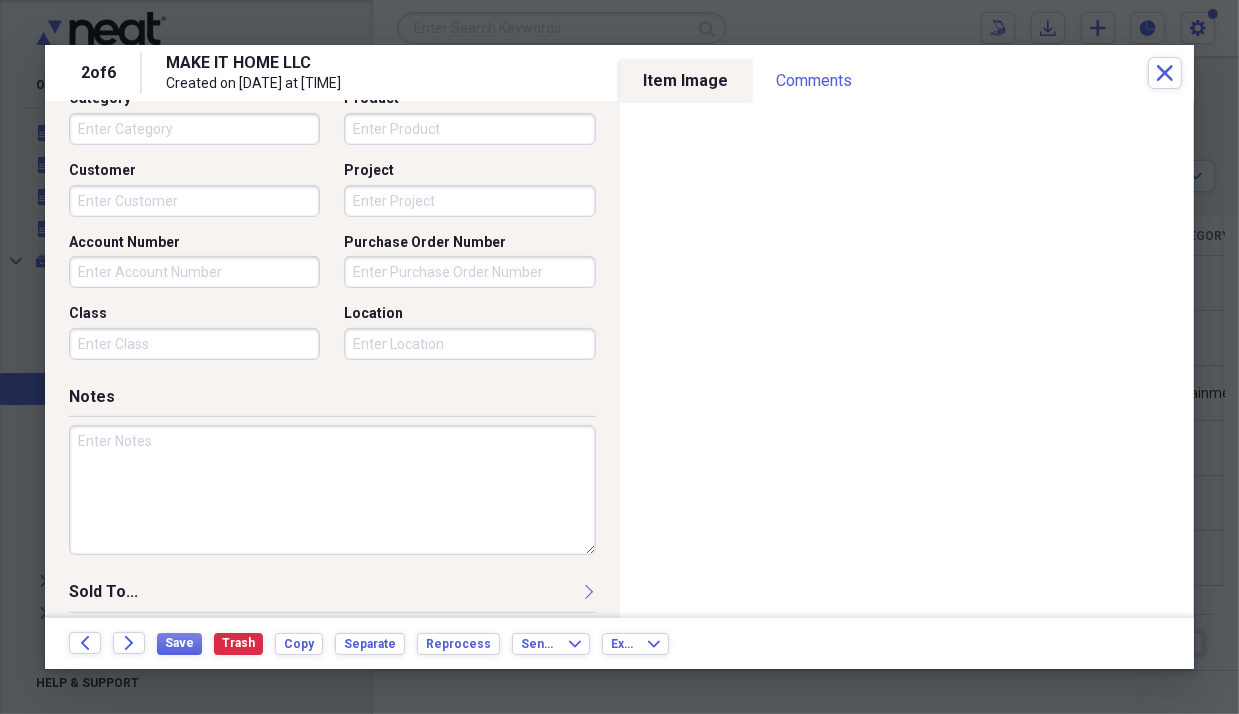 scroll, scrollTop: 600, scrollLeft: 0, axis: vertical 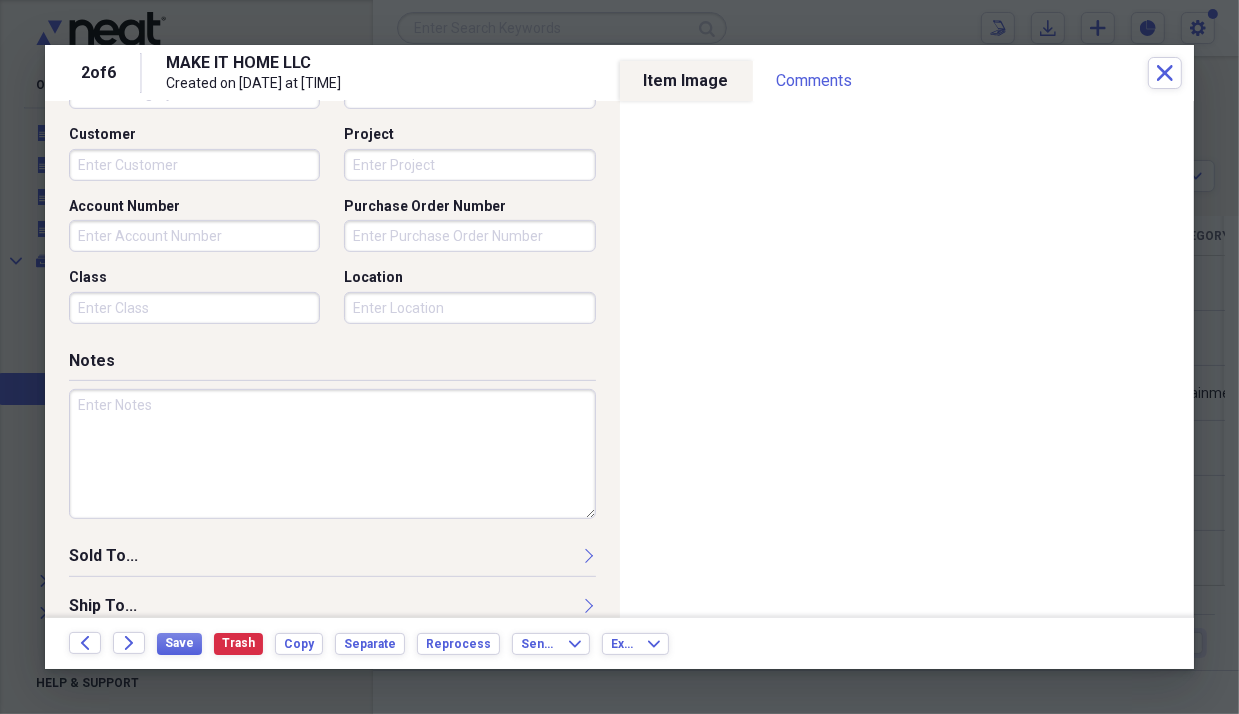type on "[PERSON] HVAC 2" 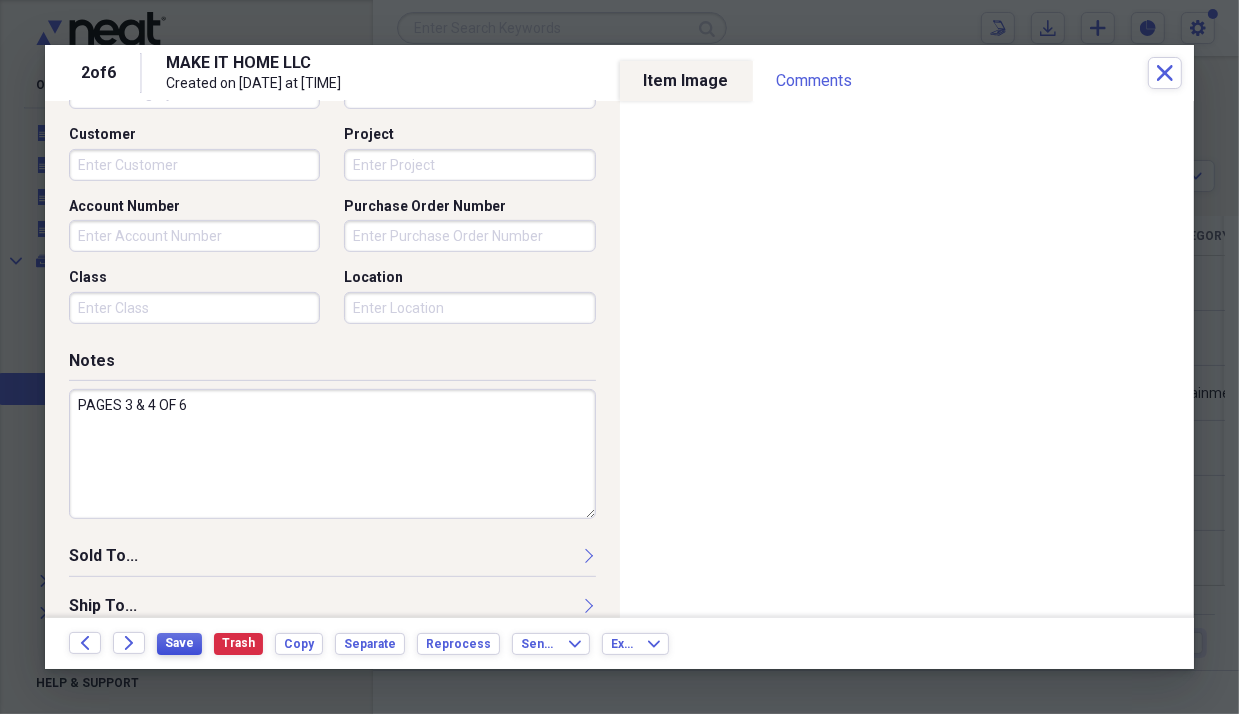 type on "PAGES 3 & 4 OF 6" 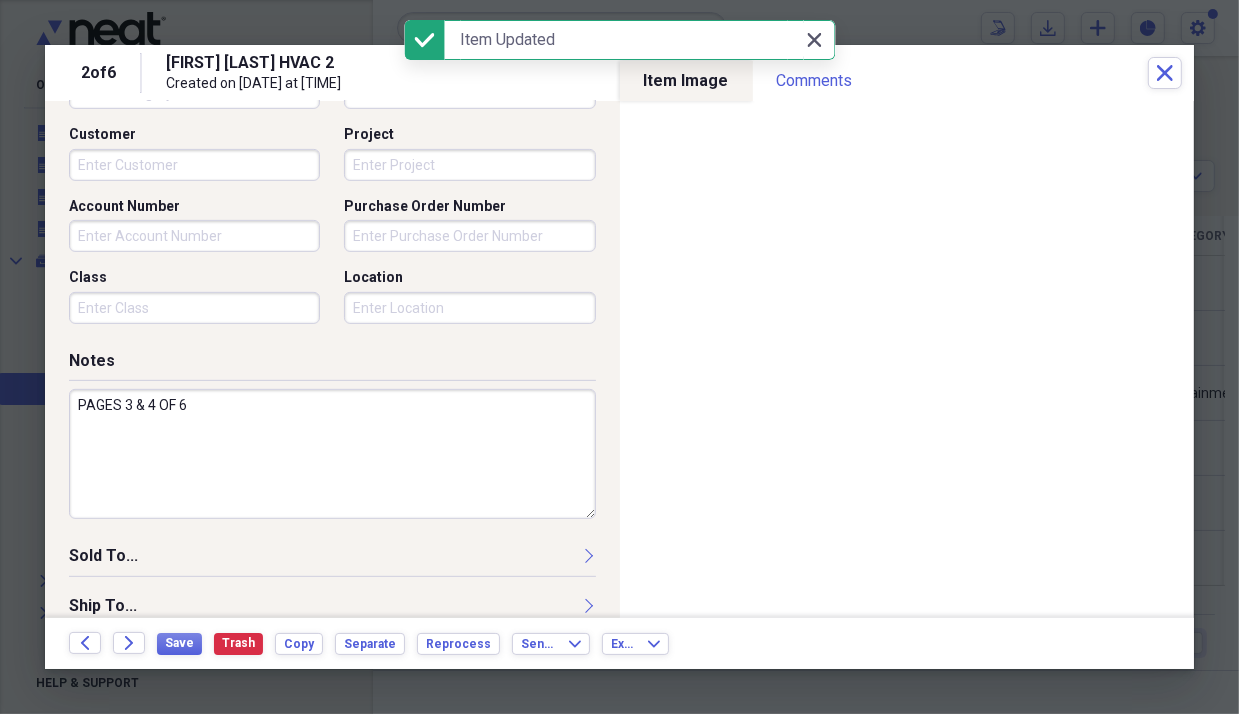 click 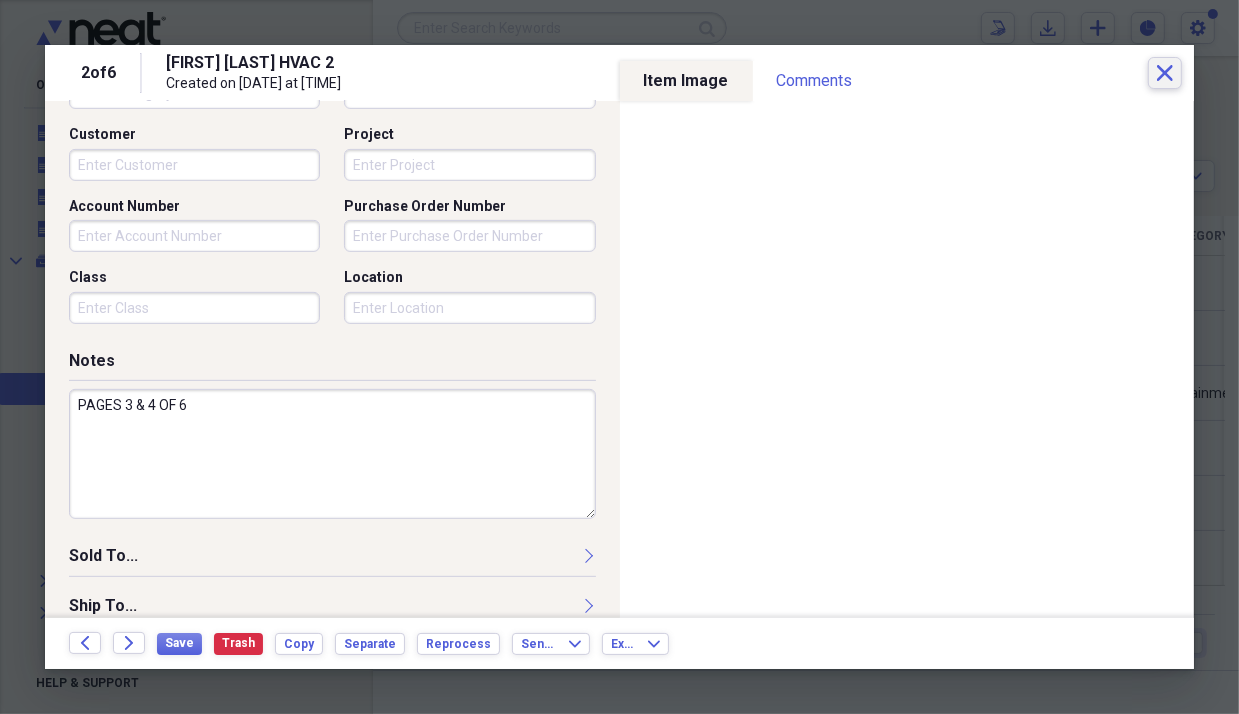 click on "Close" at bounding box center [1165, 73] 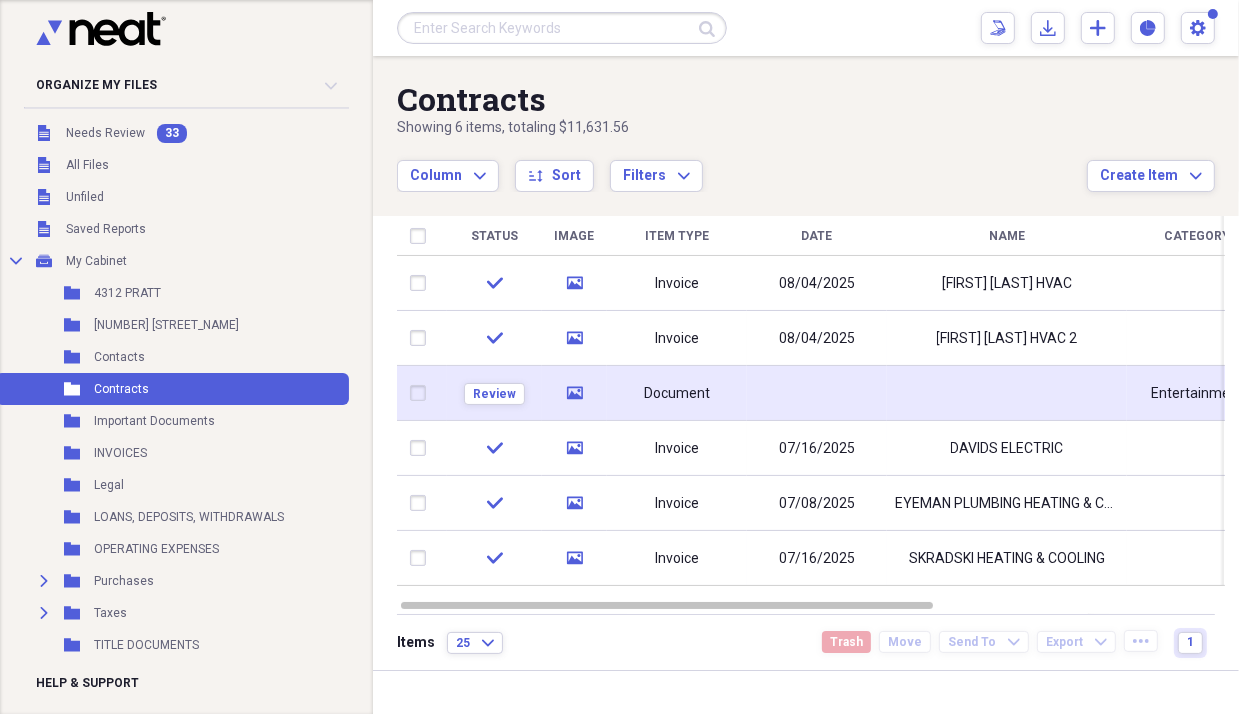 click at bounding box center (817, 393) 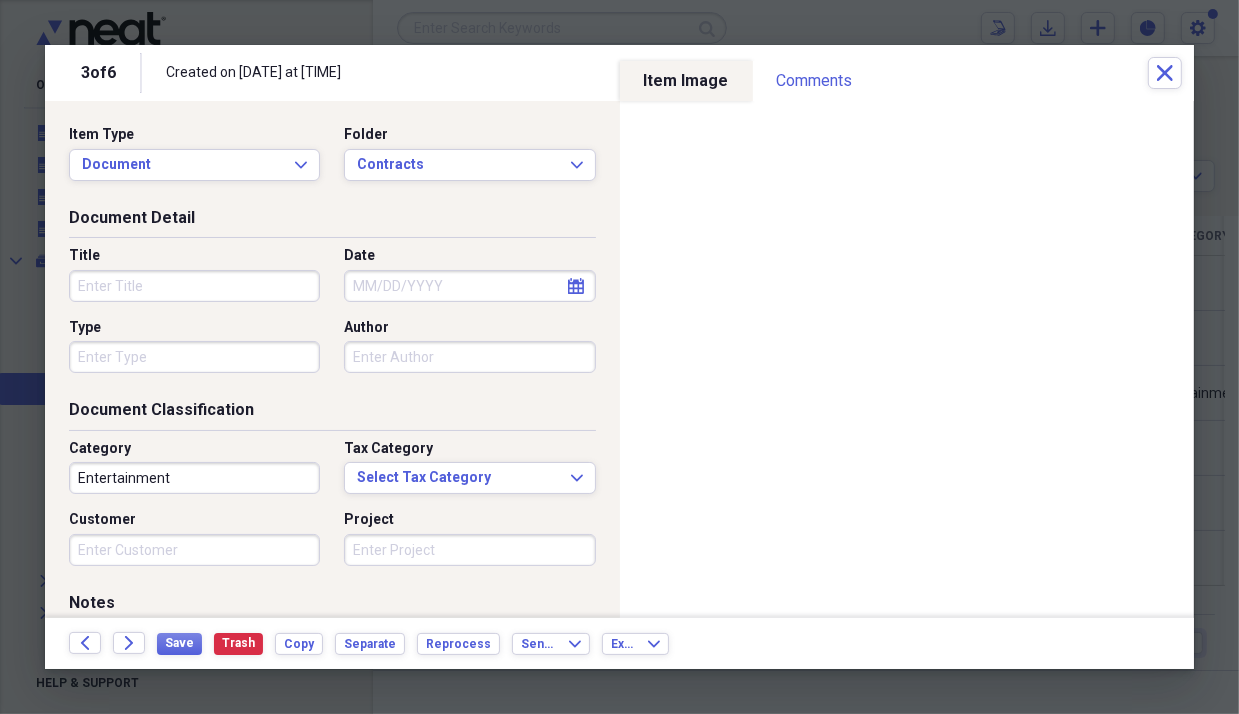 click on "Title" at bounding box center [194, 286] 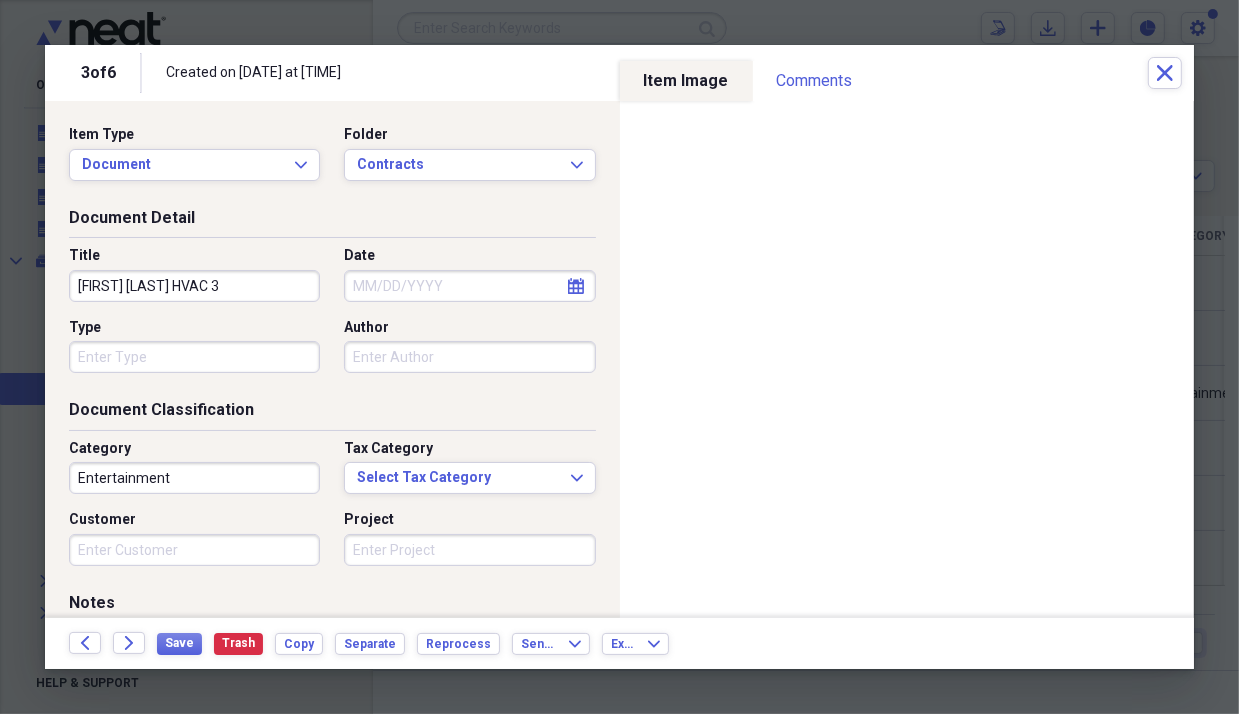 type on "THOMAS FRANKOWSKI HVAC 3" 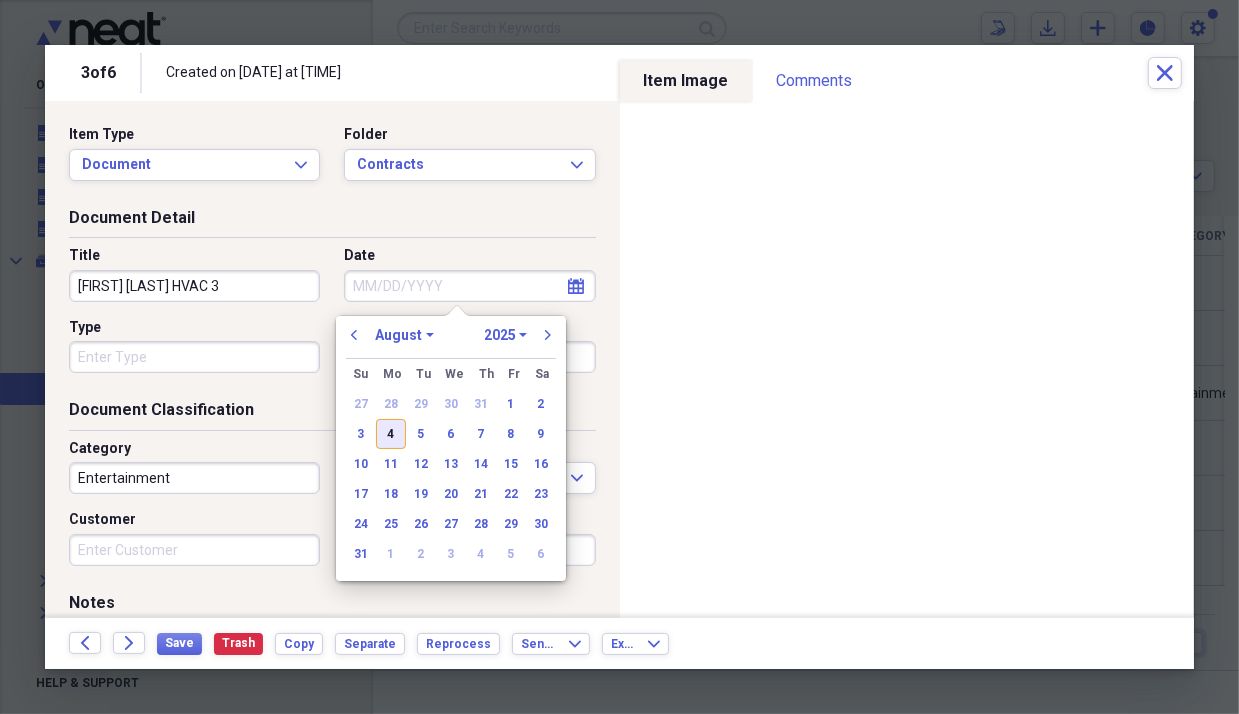 click on "4" at bounding box center [391, 434] 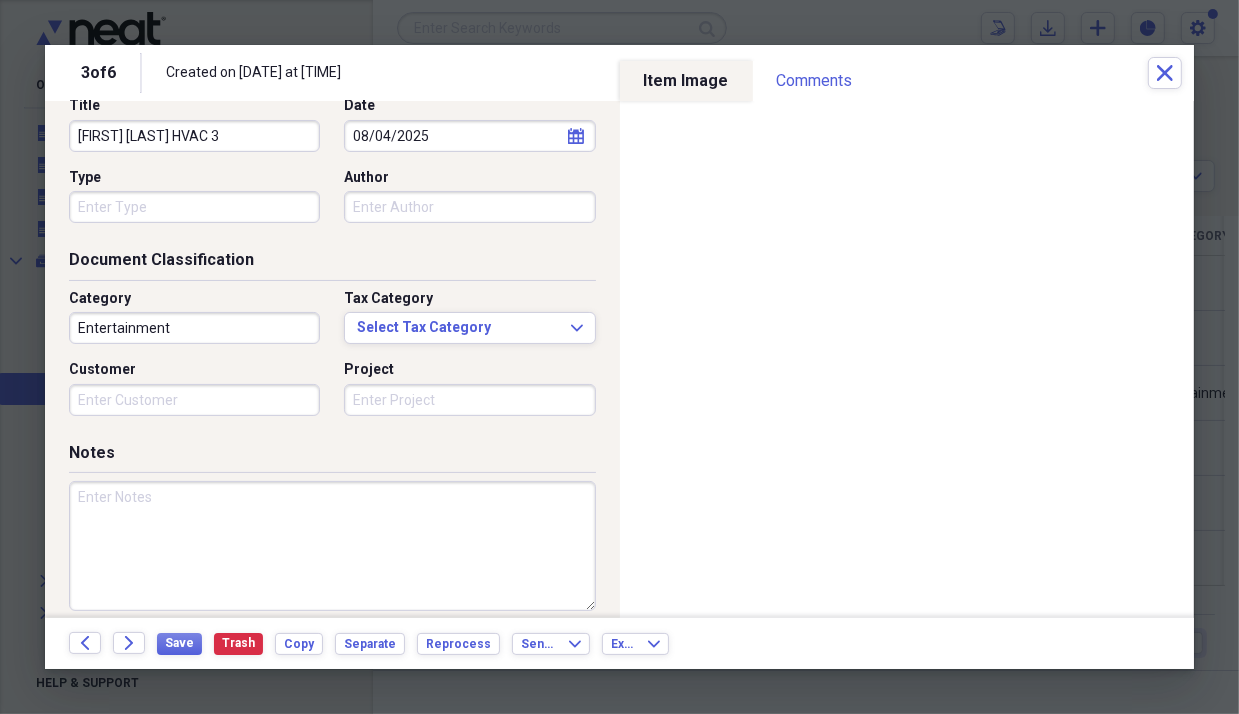 scroll, scrollTop: 212, scrollLeft: 0, axis: vertical 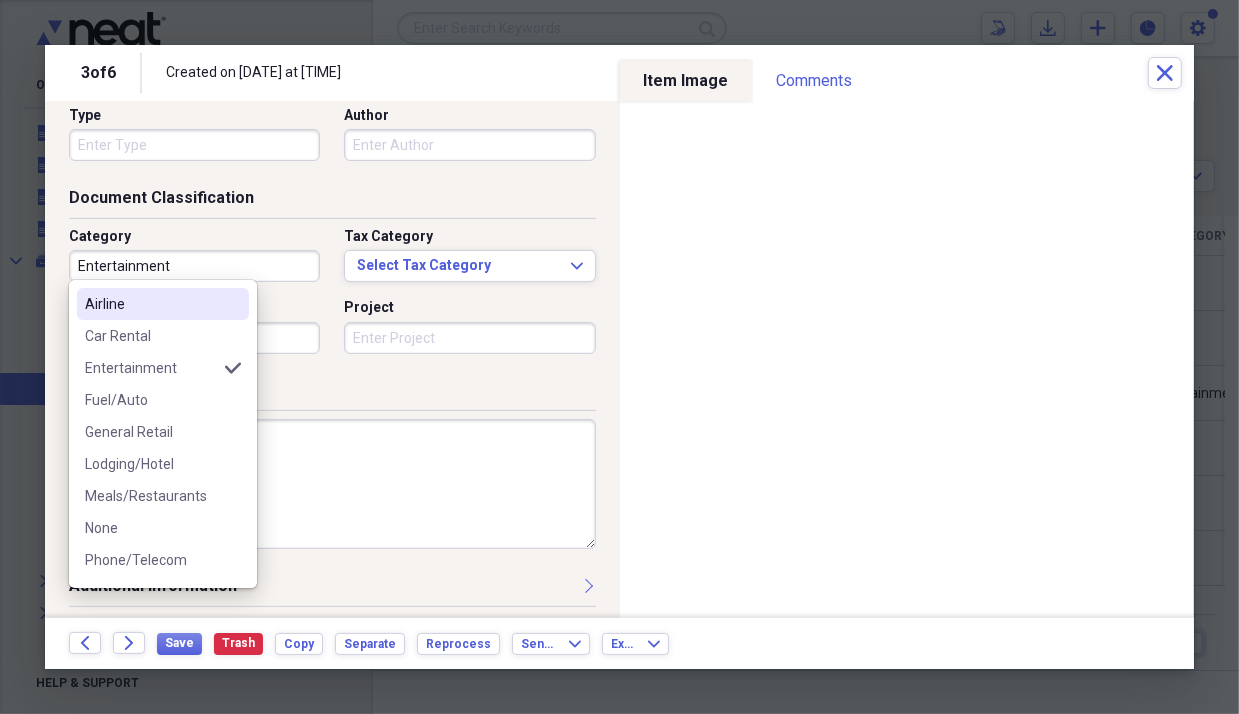 click on "Entertainment" at bounding box center (194, 266) 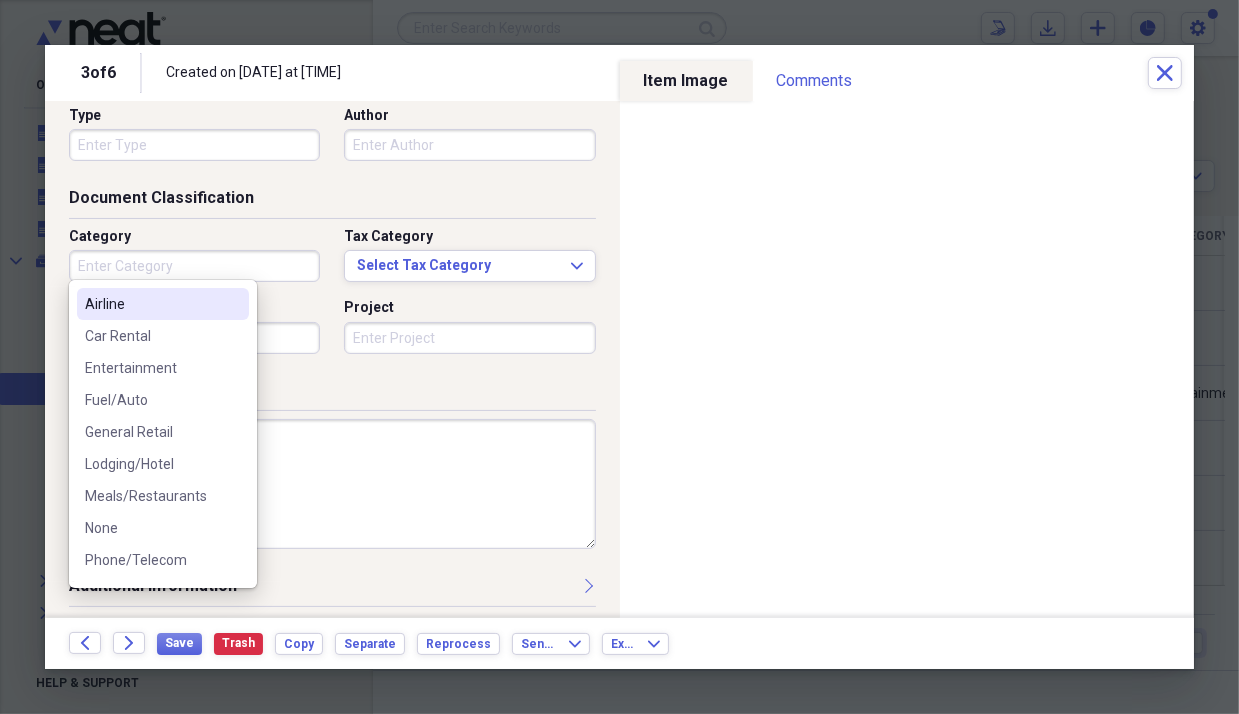 type 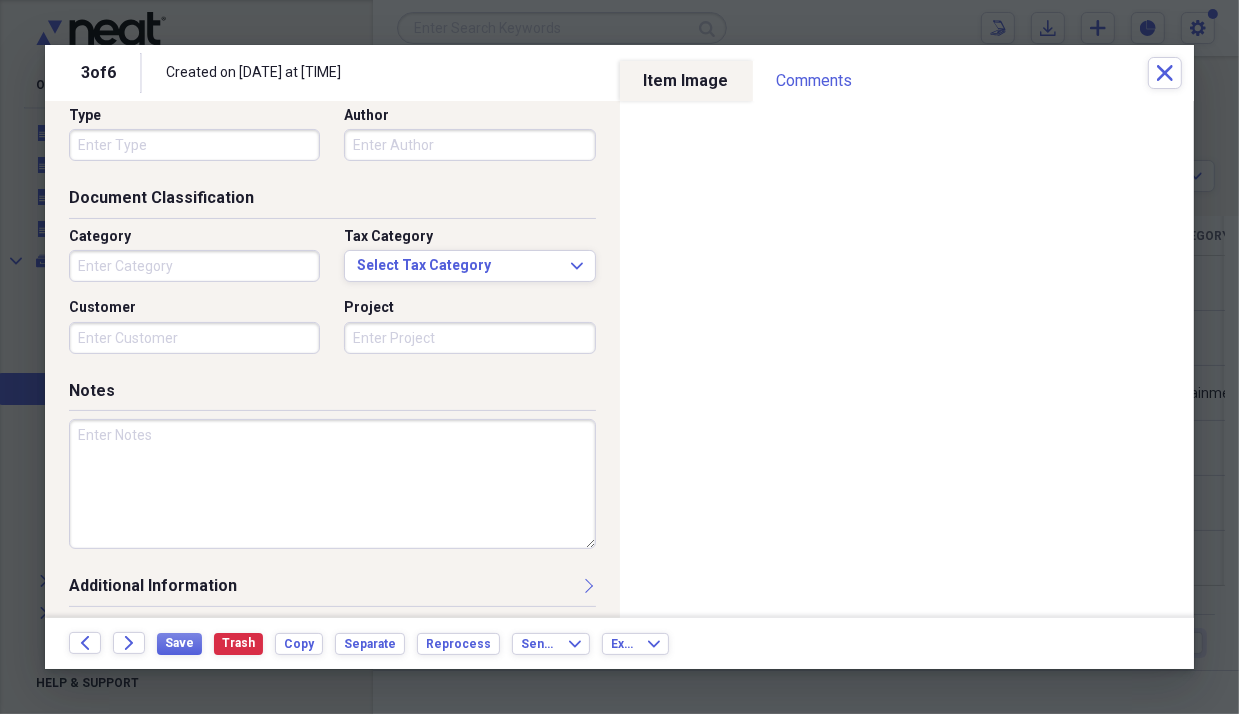 click at bounding box center (332, 484) 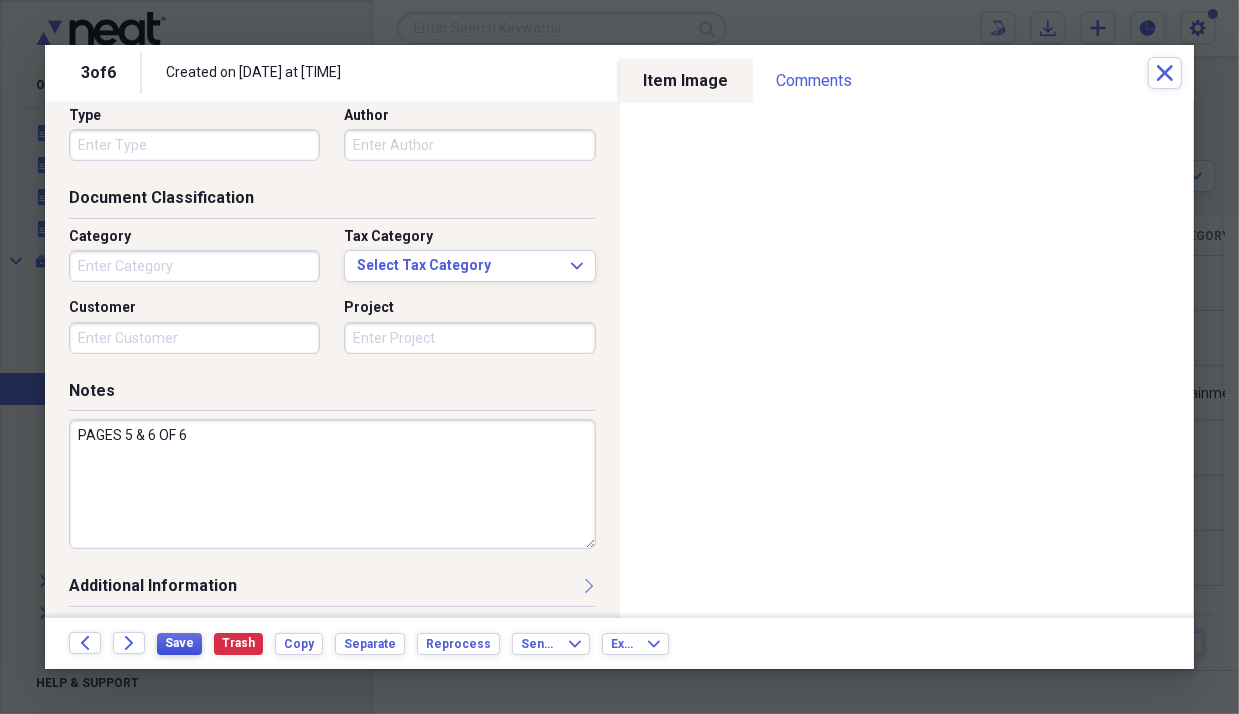 type on "PAGES 5 & 6 OF 6" 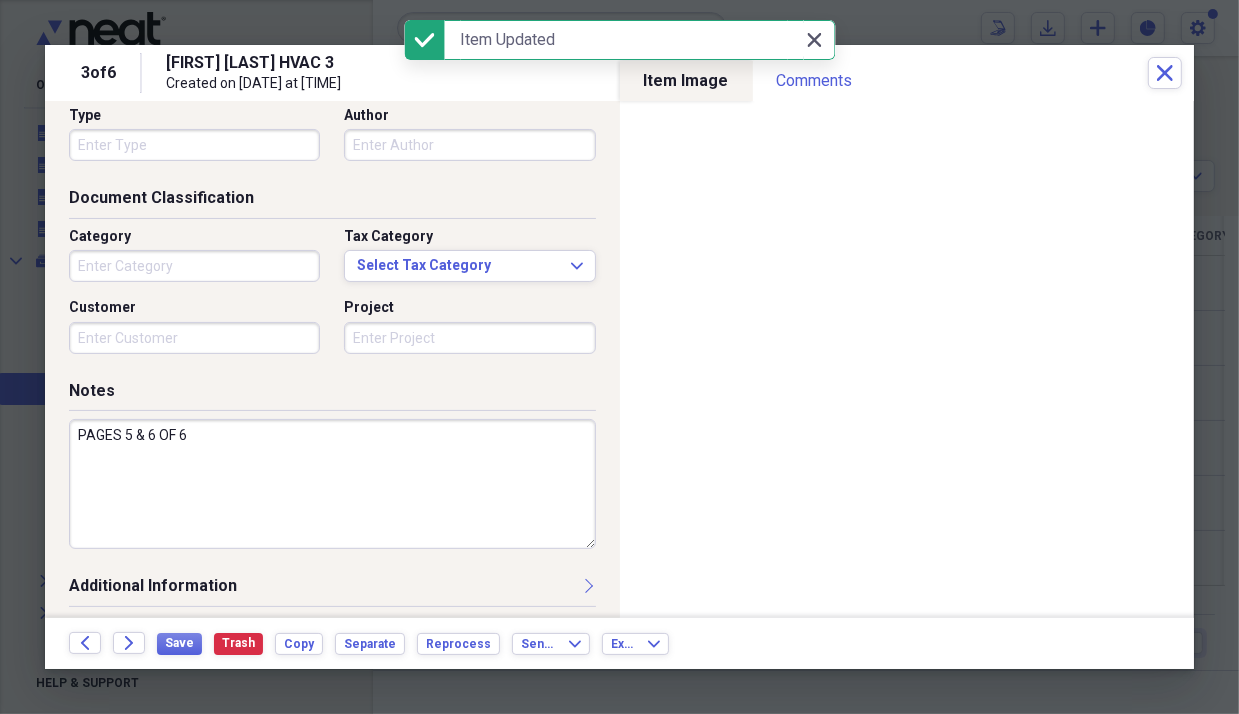 click on "Close" 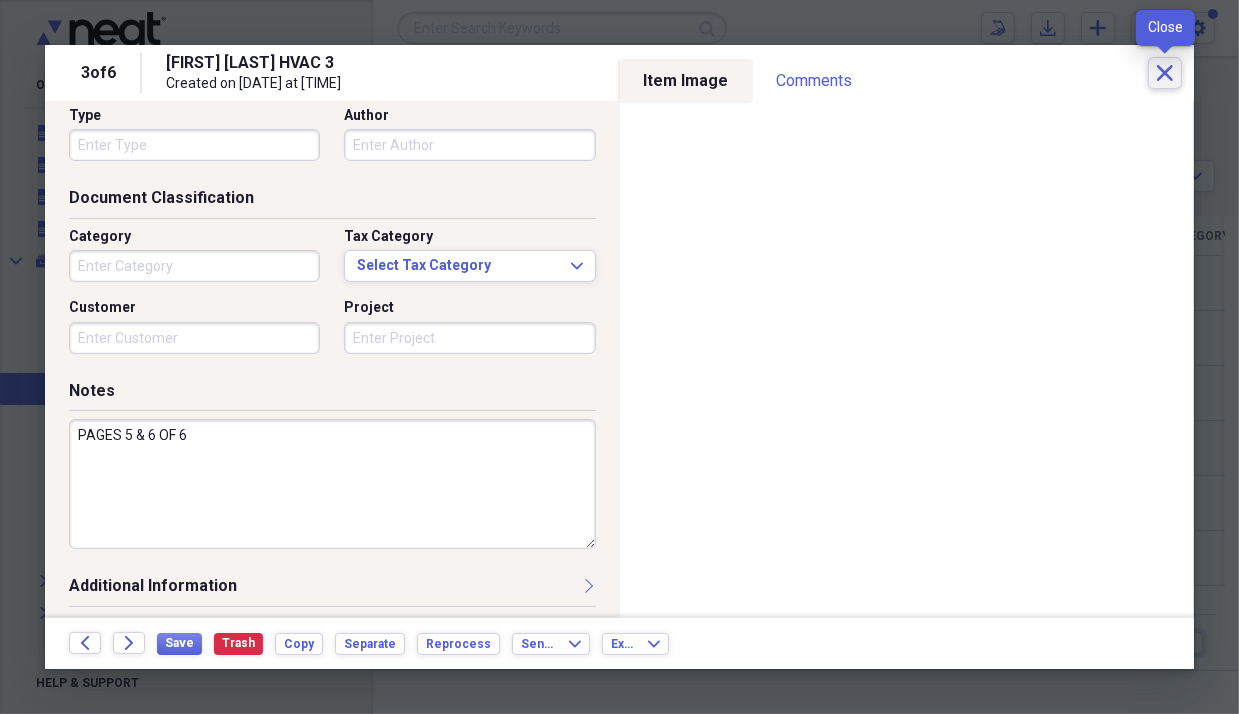 click on "Close" 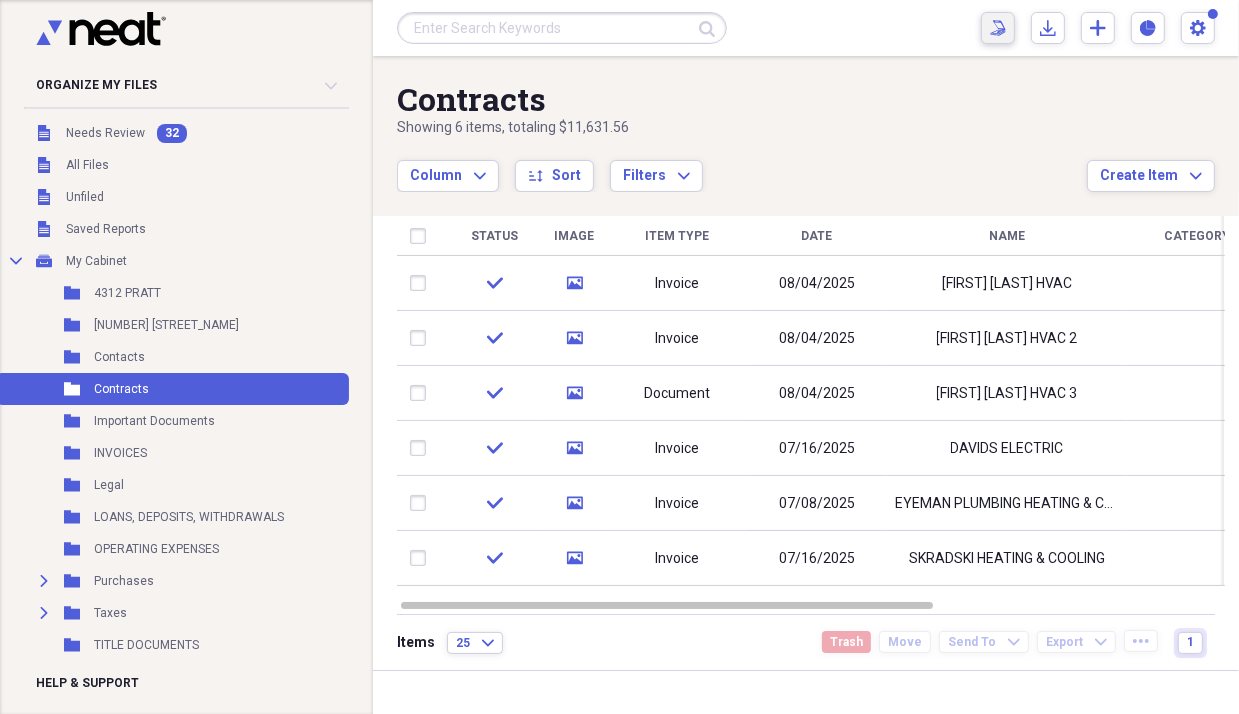 click on "Scan Scan" at bounding box center [998, 28] 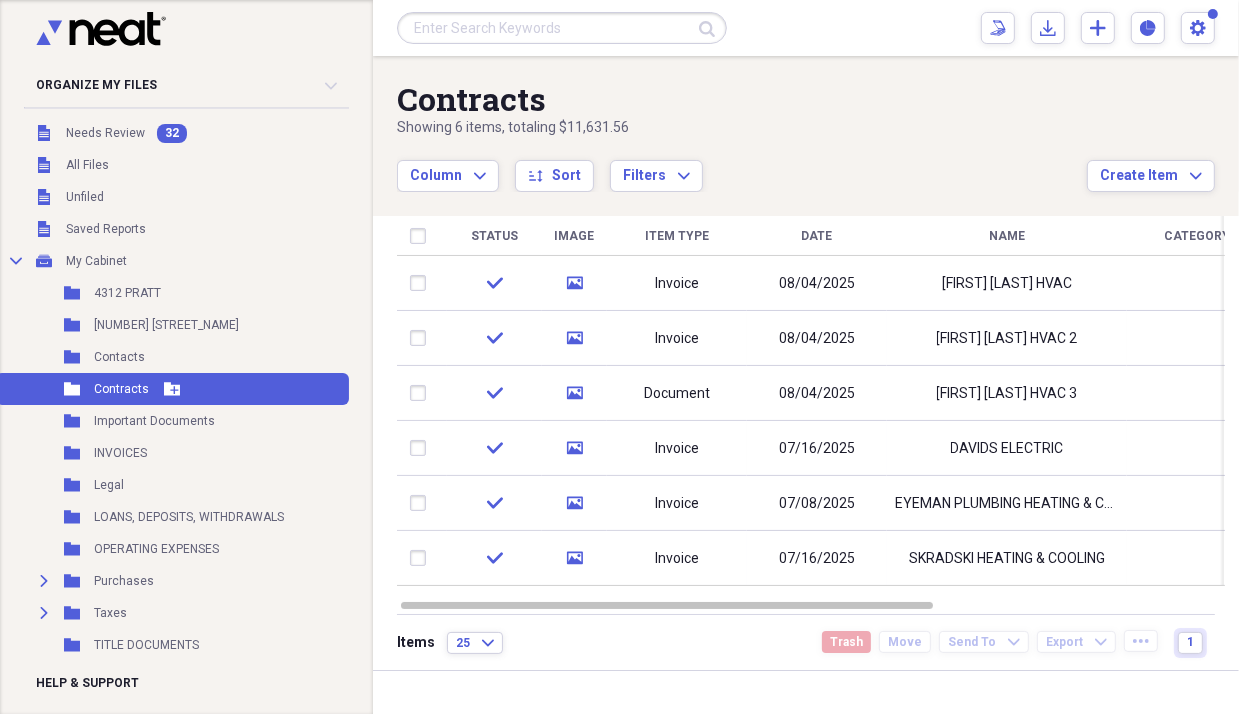 click on "Contracts" at bounding box center (121, 389) 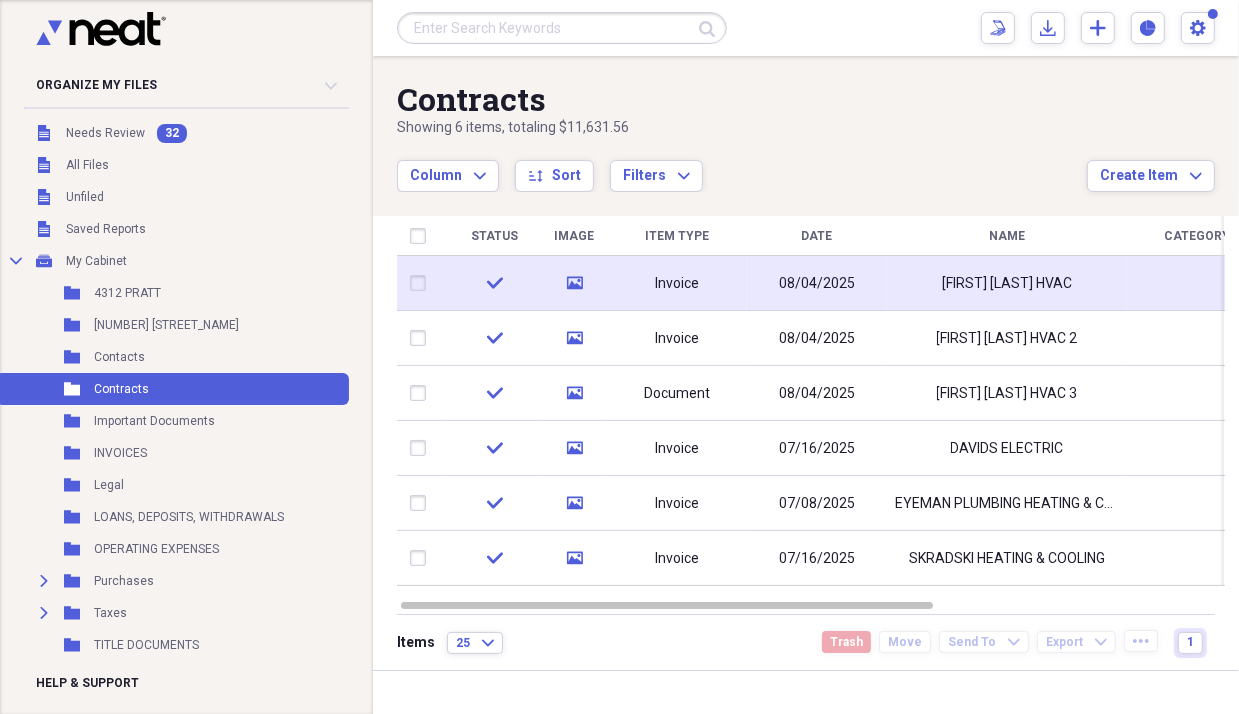 click on "Invoice" at bounding box center [677, 283] 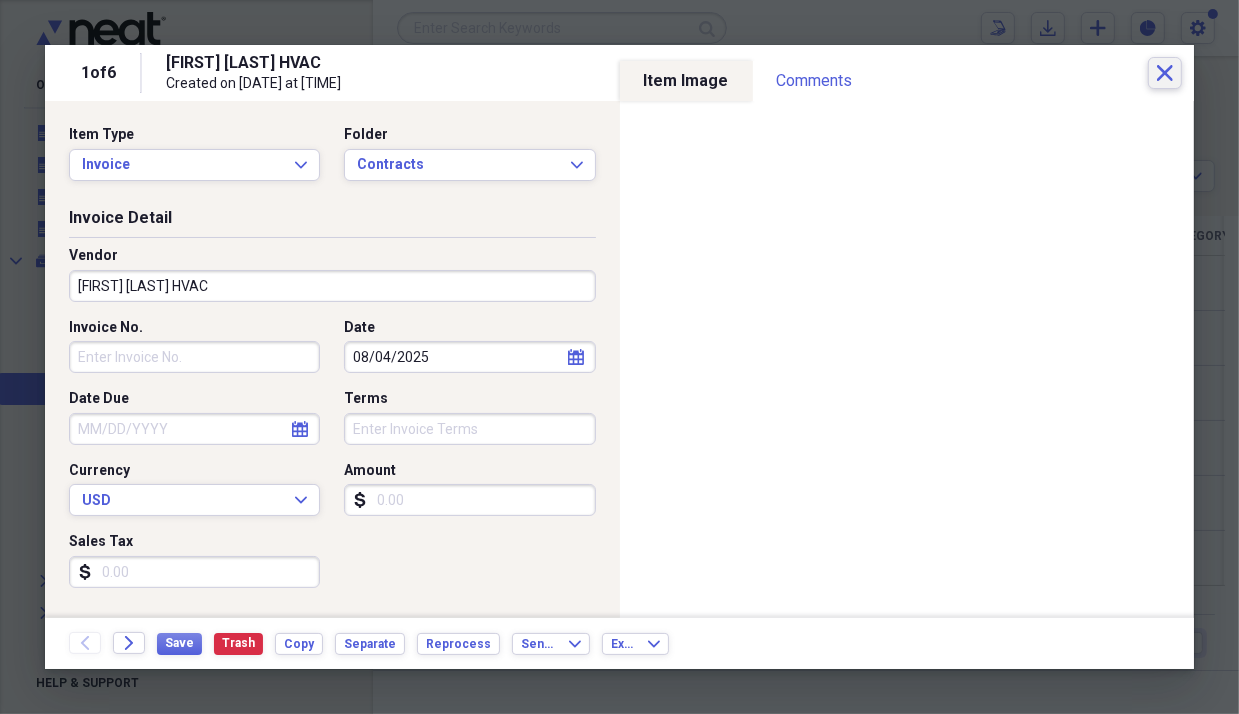 click on "Close" at bounding box center [1165, 73] 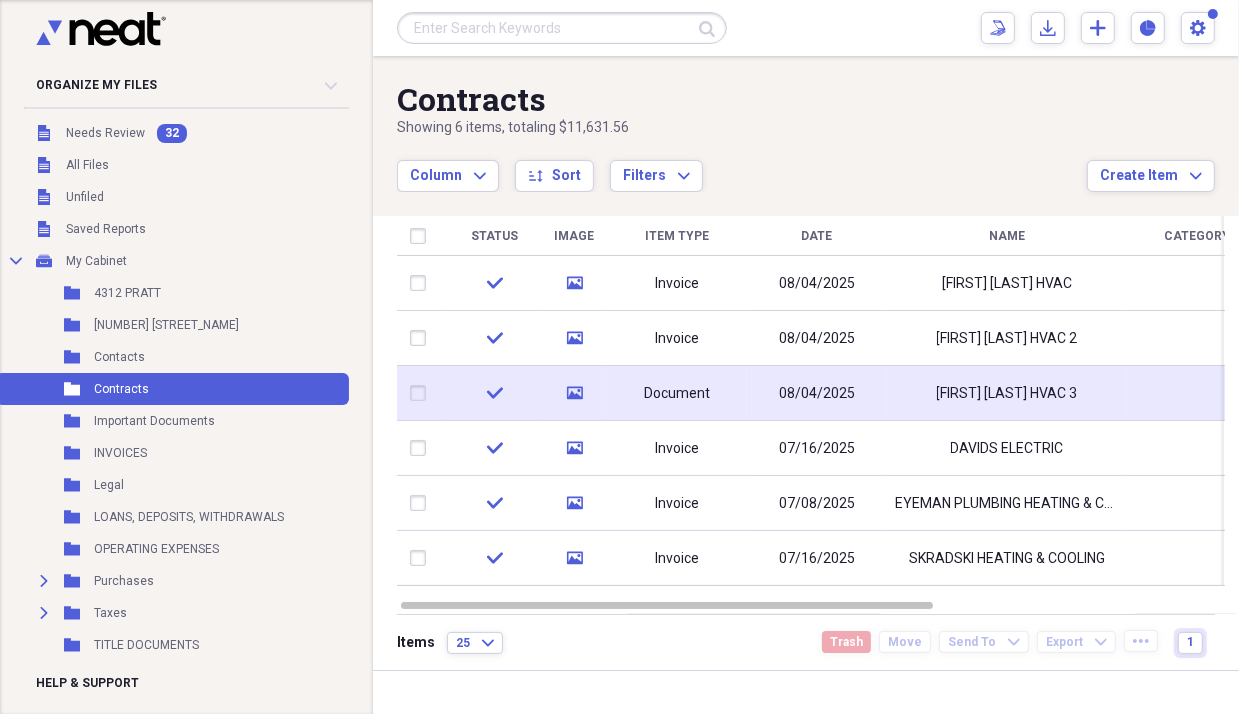 click on "THOMAS FRANKOWSKI HVAC 3" at bounding box center (1007, 393) 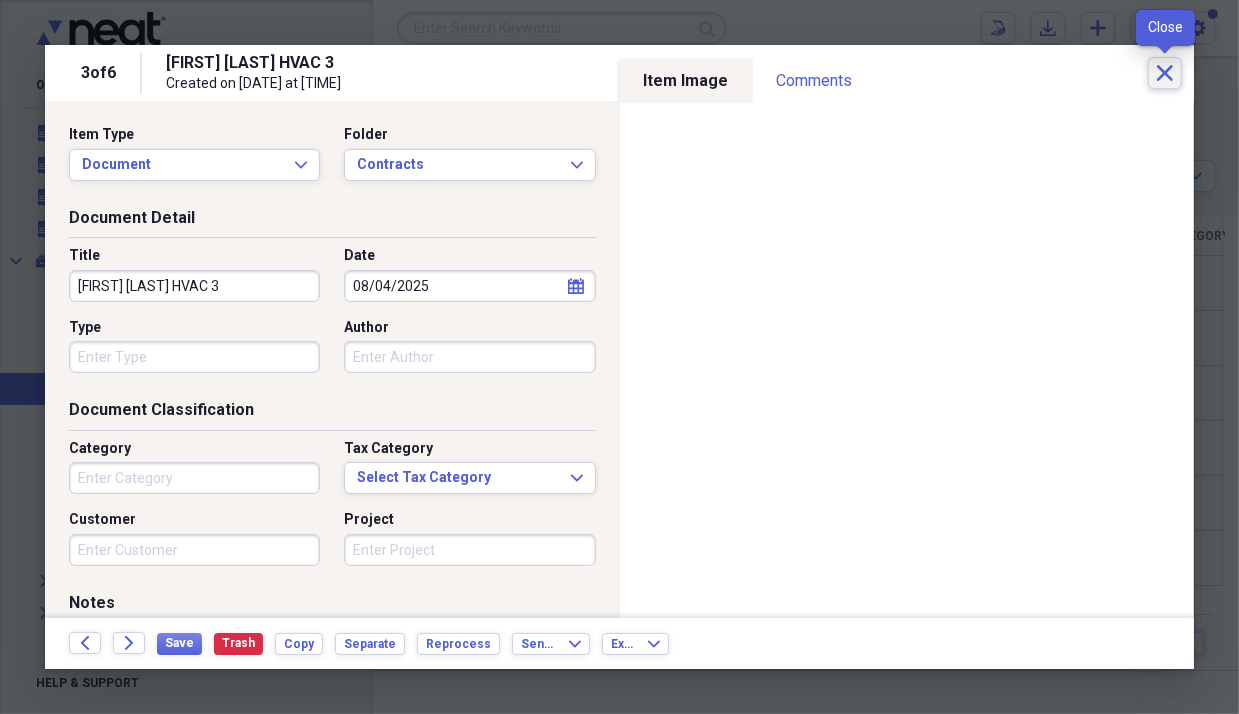 click 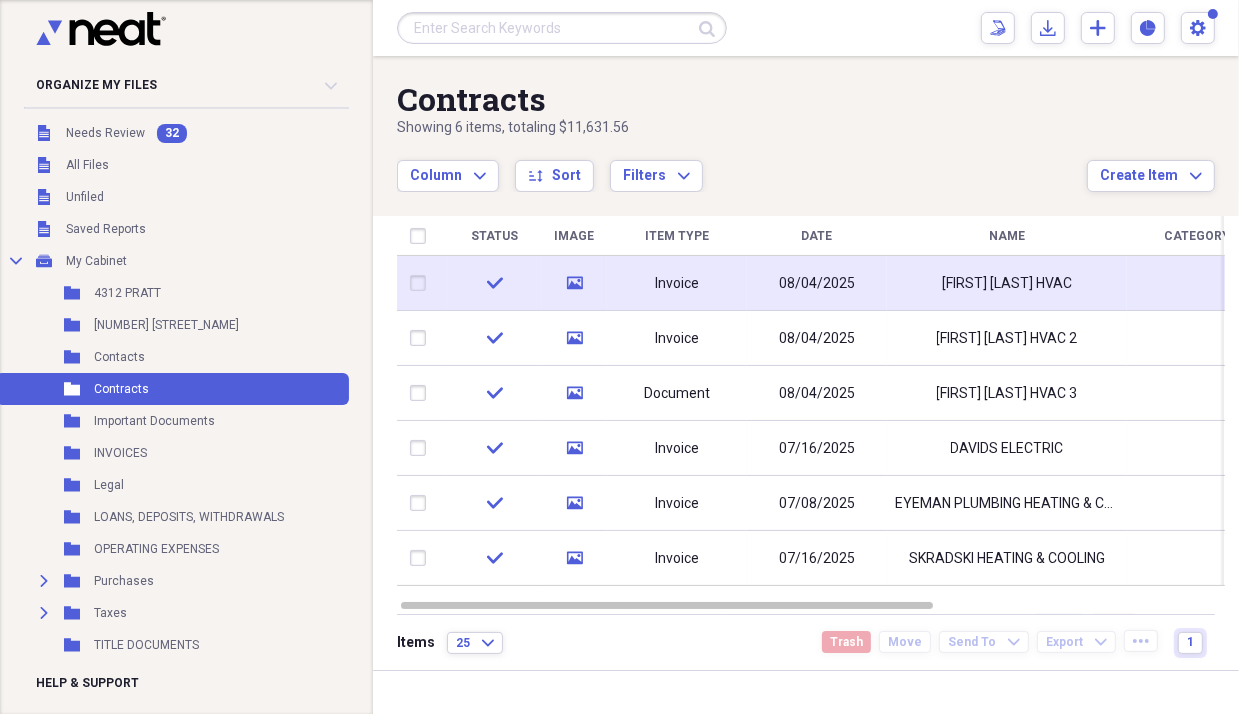 click at bounding box center [422, 283] 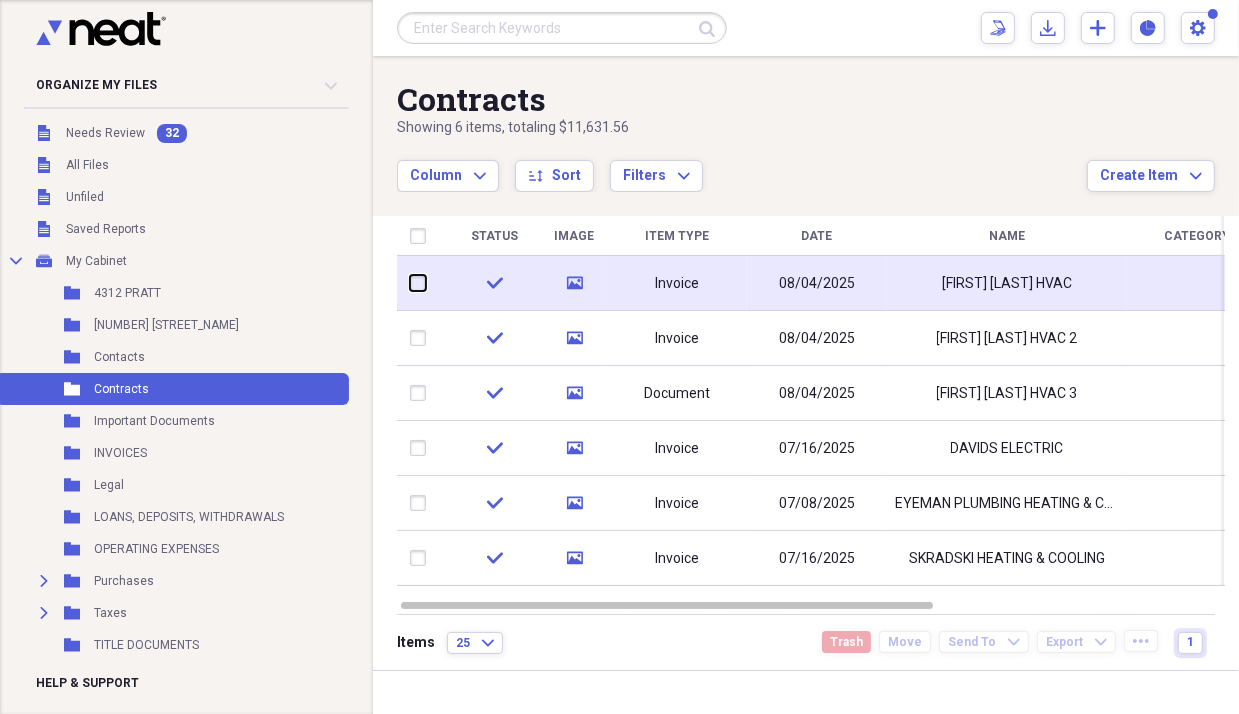 click at bounding box center (410, 283) 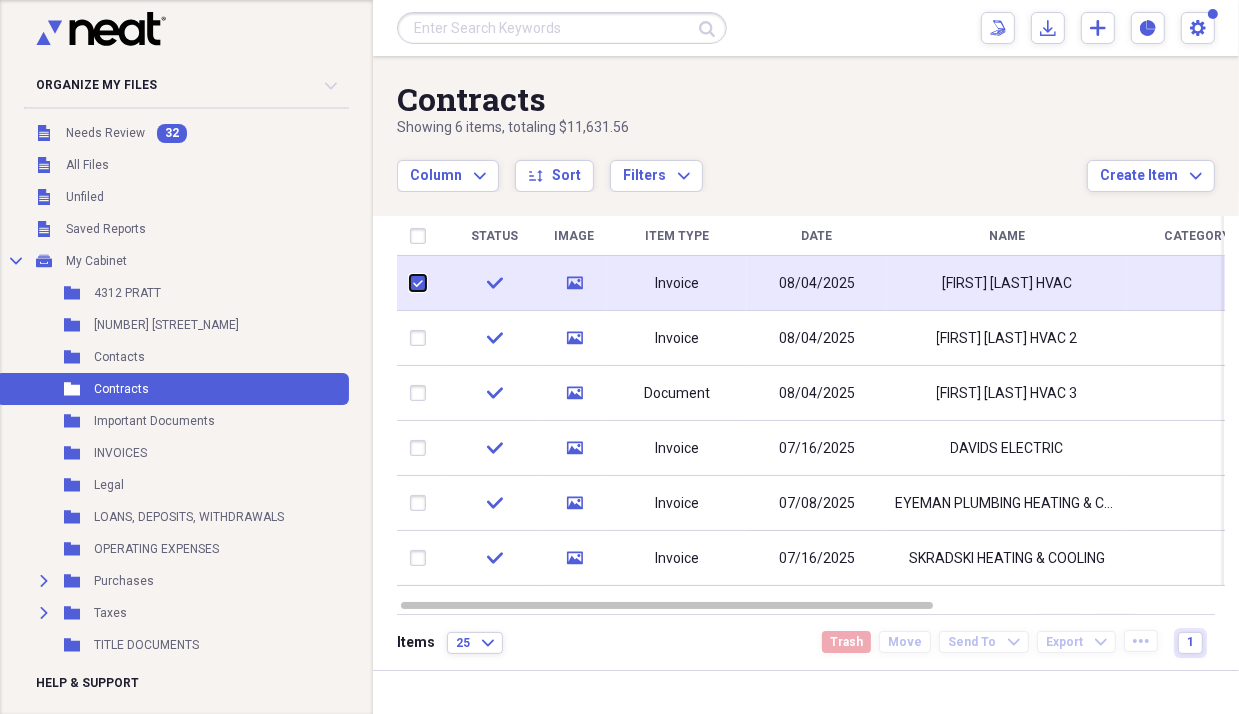checkbox on "true" 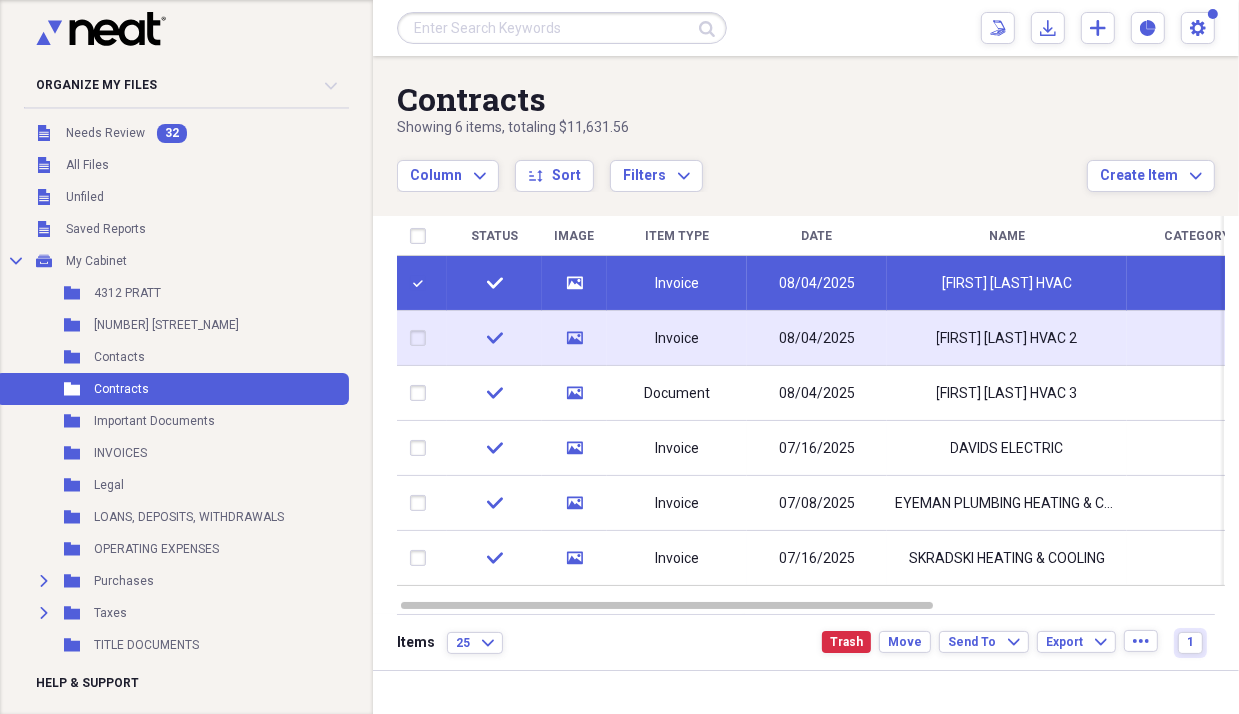 click at bounding box center [422, 338] 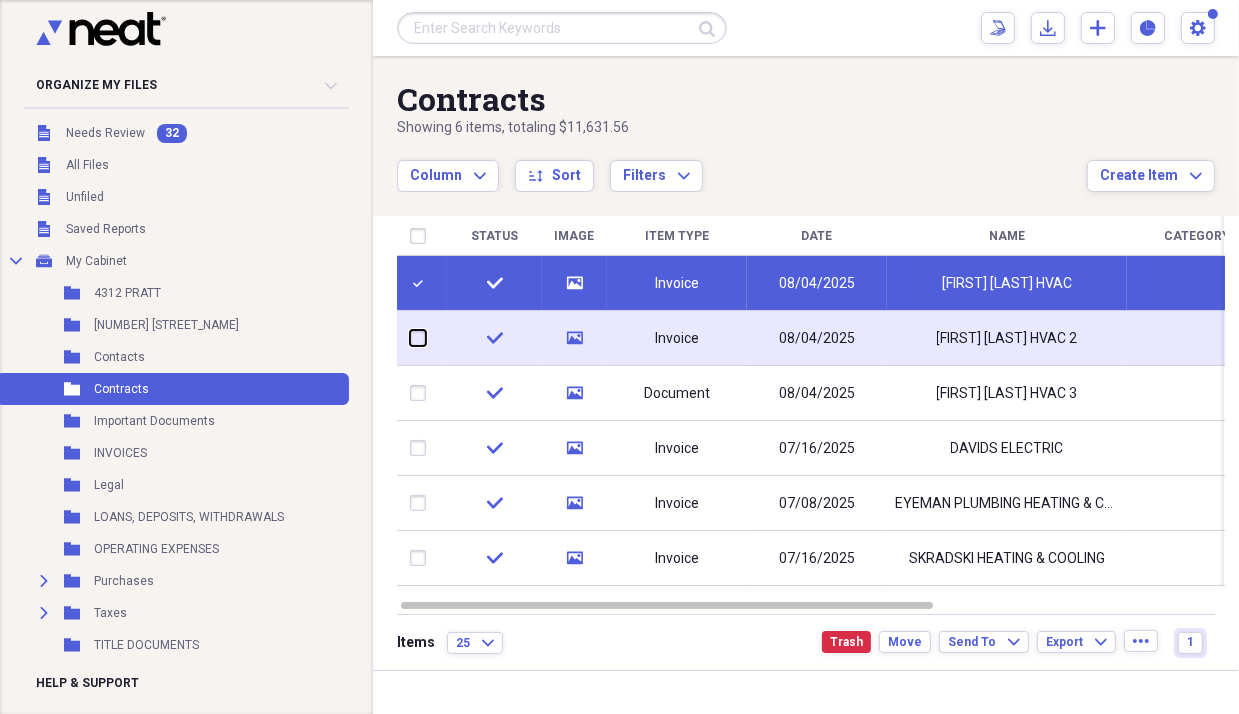click at bounding box center (410, 338) 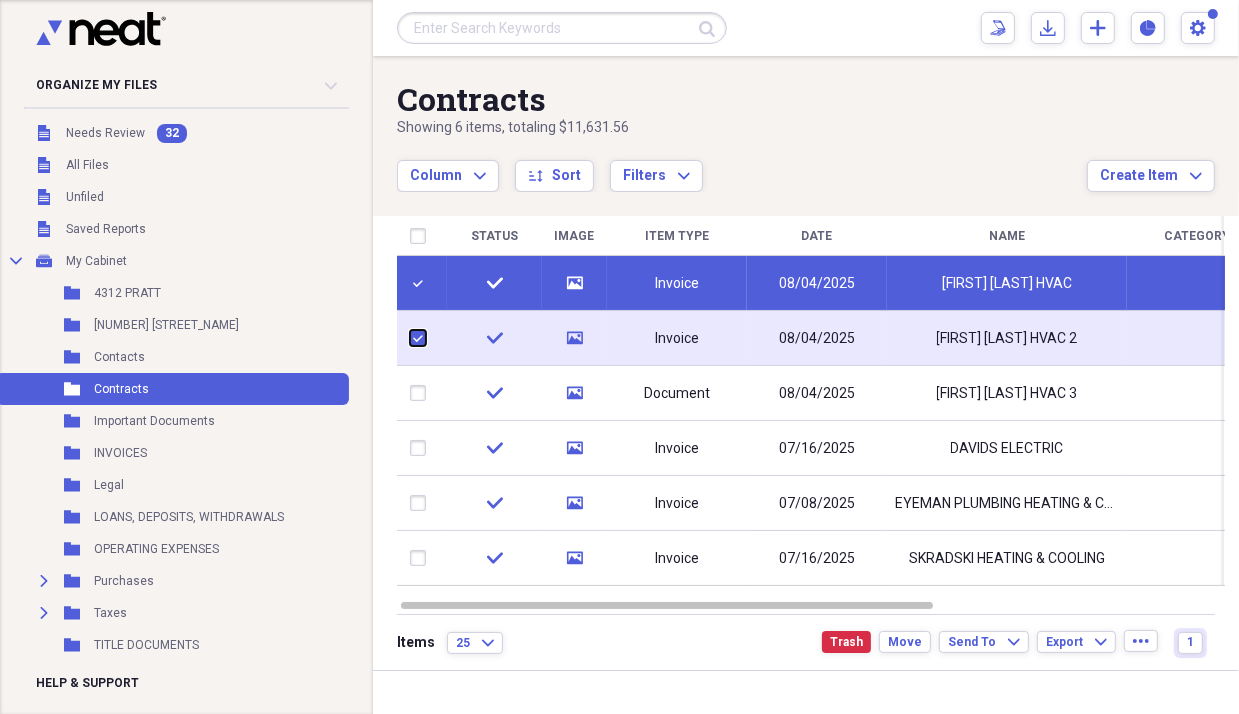 checkbox on "true" 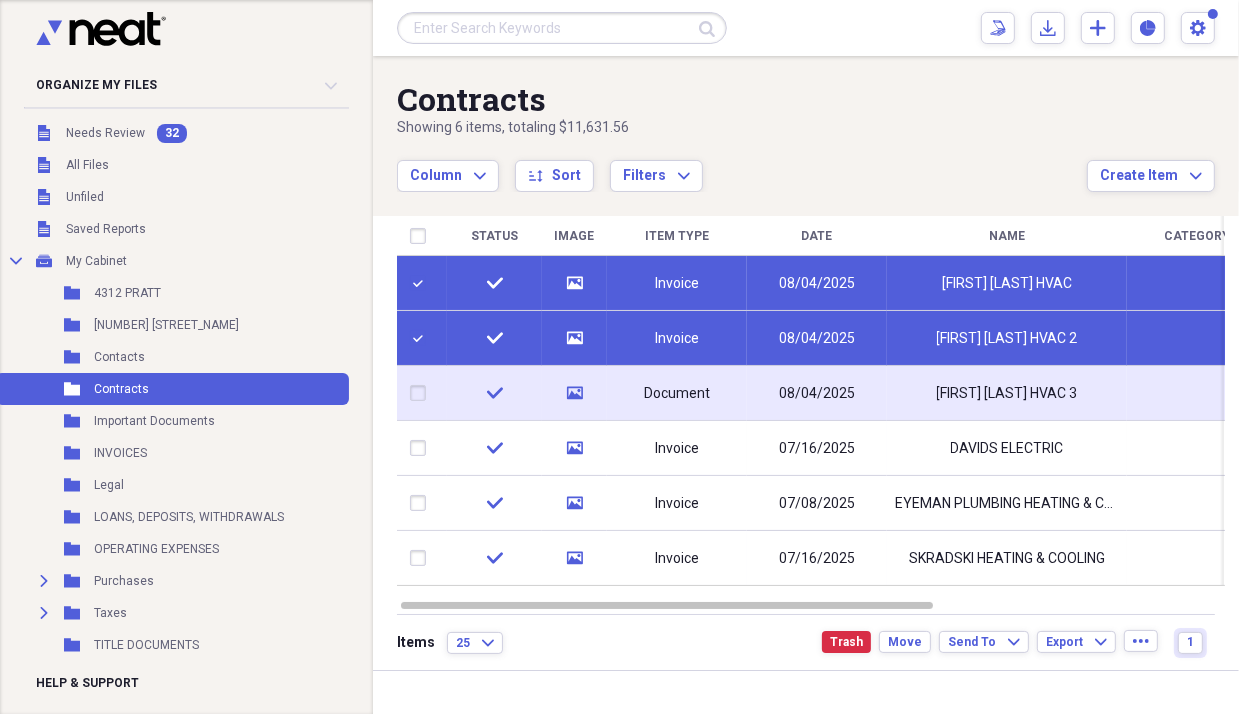 click at bounding box center (422, 393) 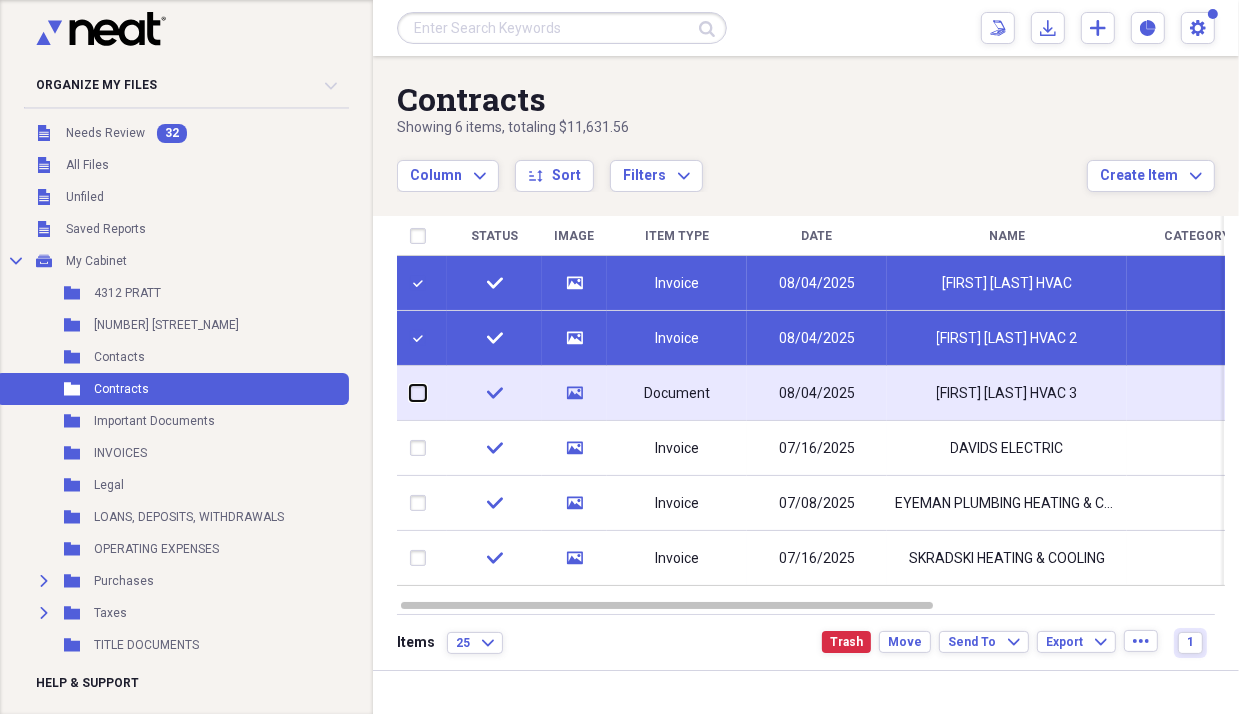 click at bounding box center [410, 393] 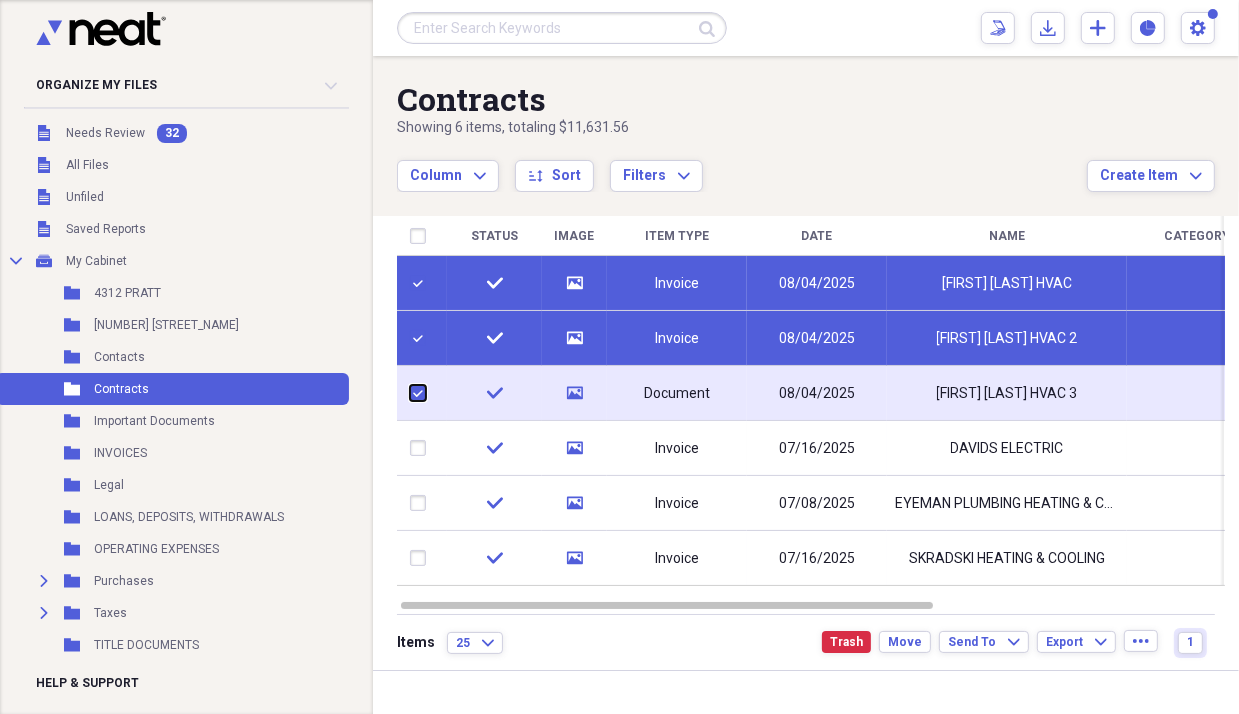 checkbox on "true" 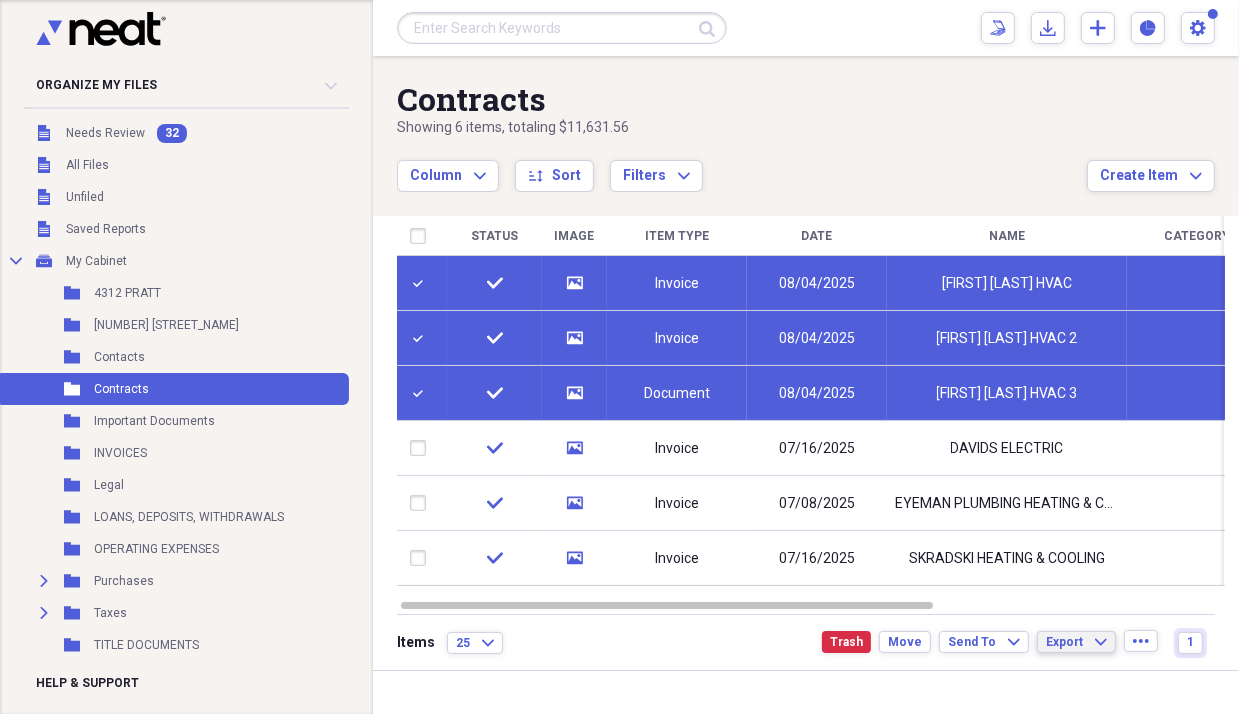 click on "Expand" 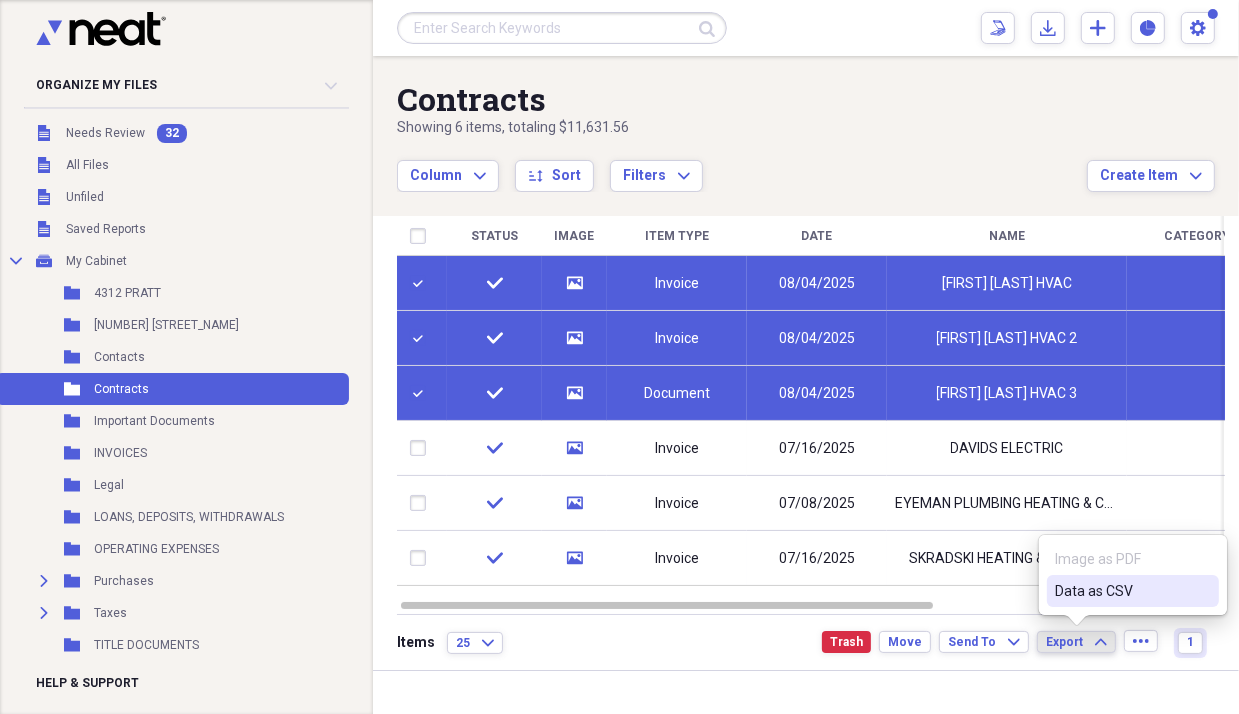 click at bounding box center (806, 692) 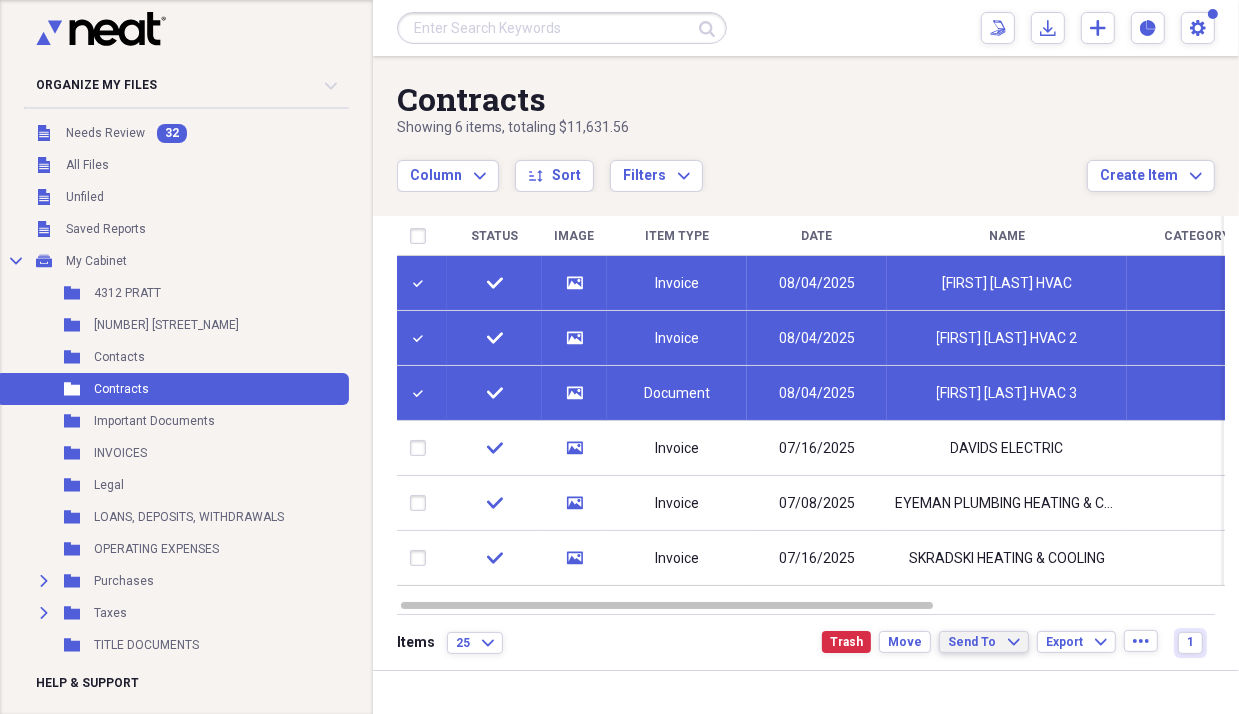 click on "Expand" 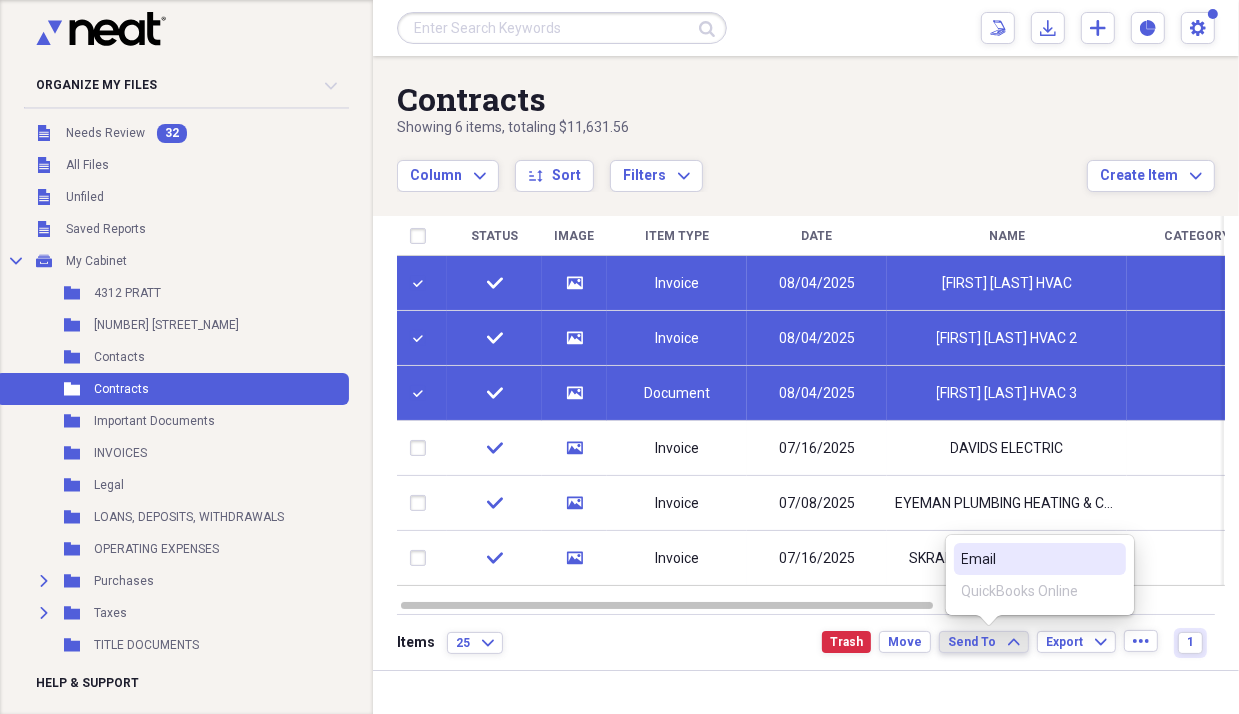 click on "Items 25 Expand Trash Move Send To Expand Export Expand more 1" at bounding box center (806, 642) 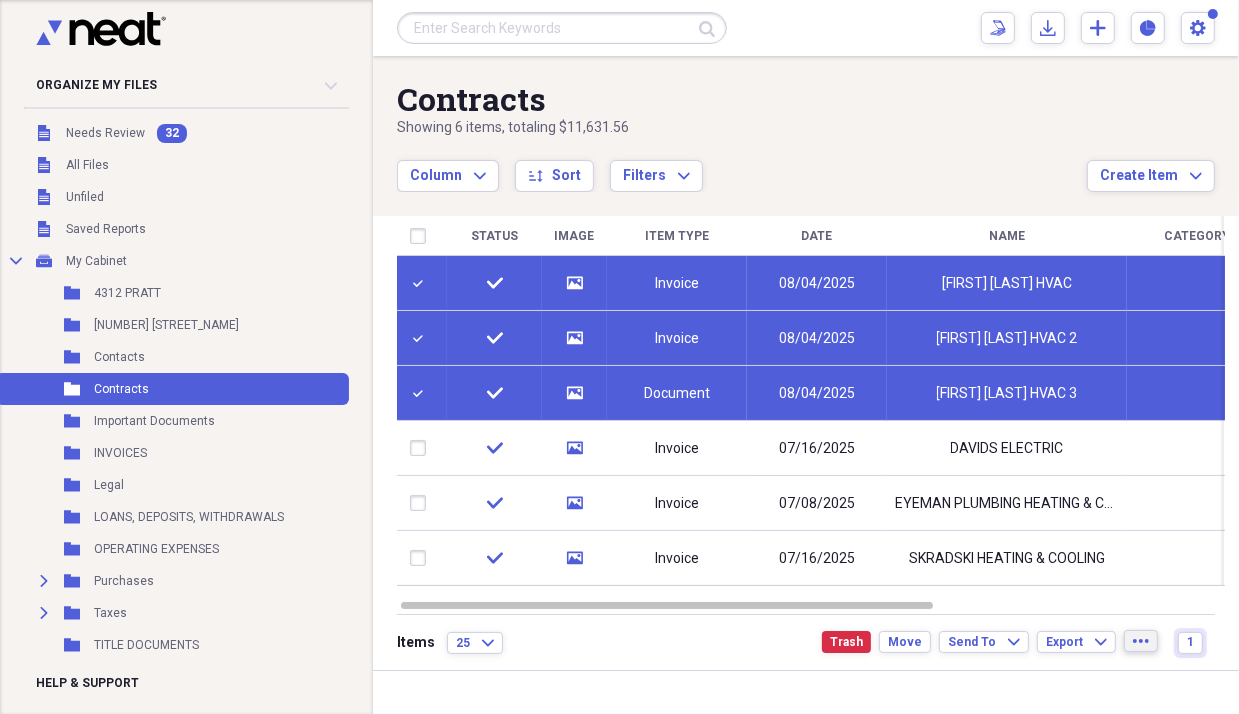 click on "more" at bounding box center (1141, 641) 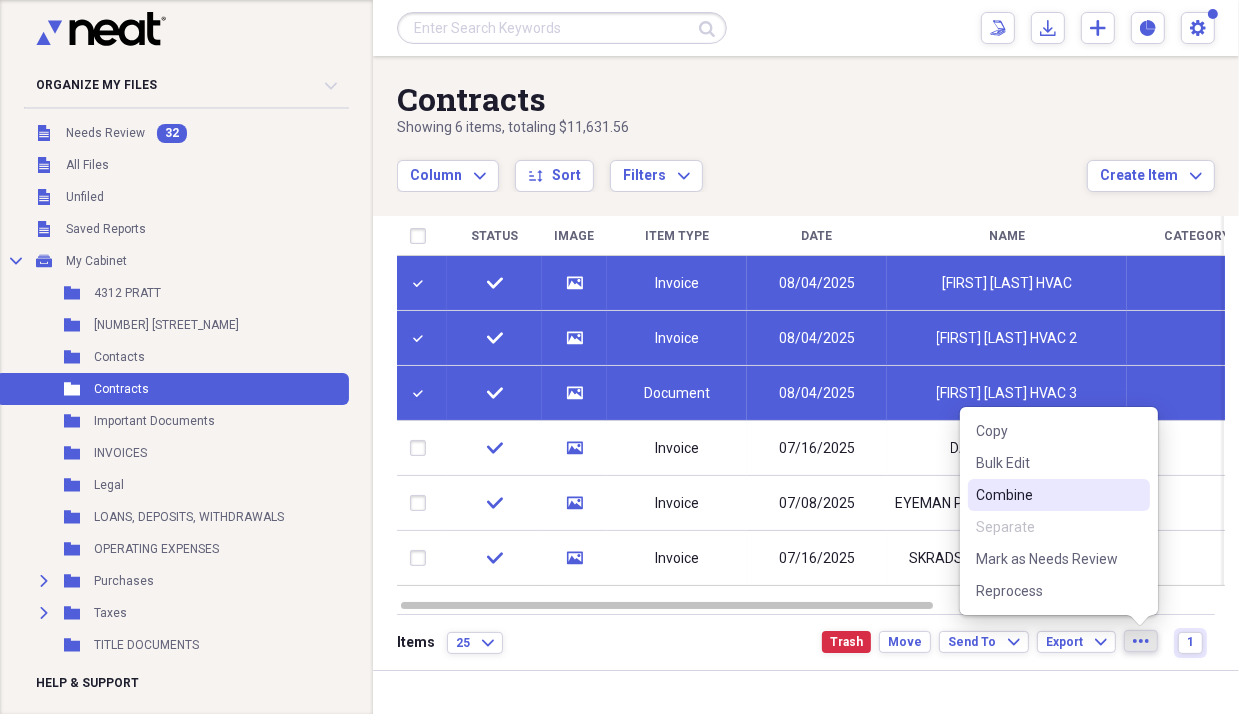 click on "Combine" at bounding box center [1047, 495] 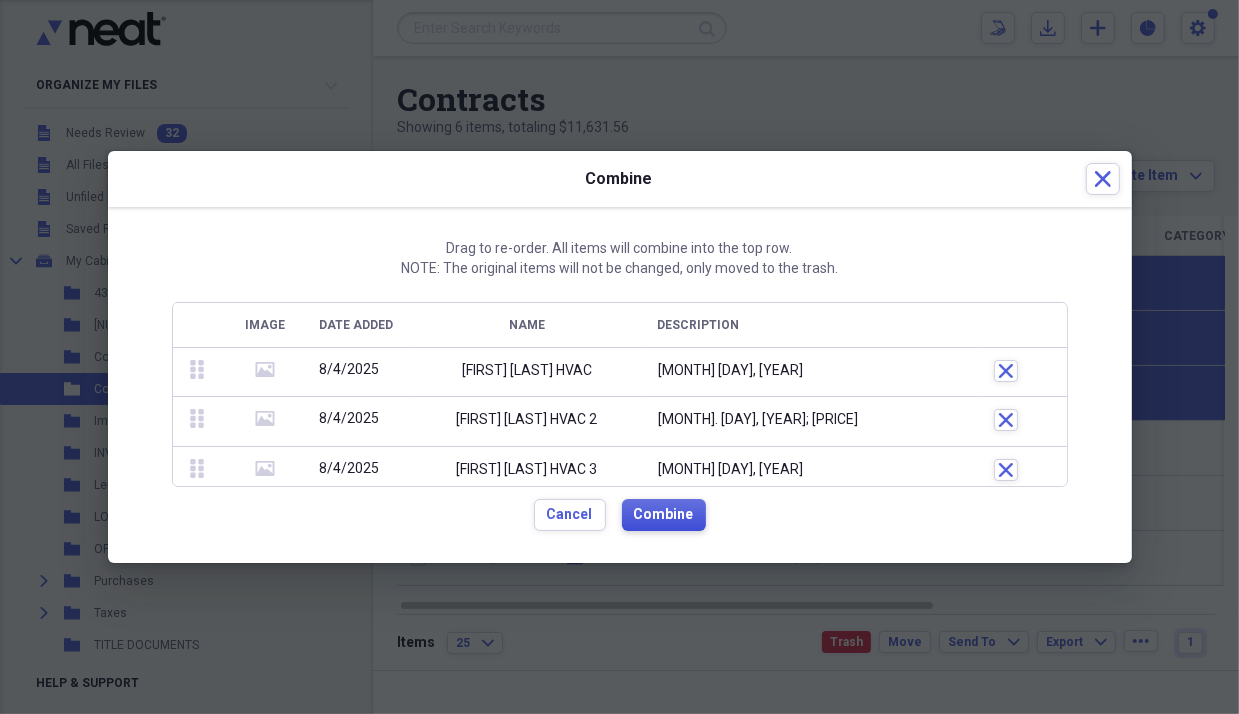 click on "Combine" at bounding box center (664, 515) 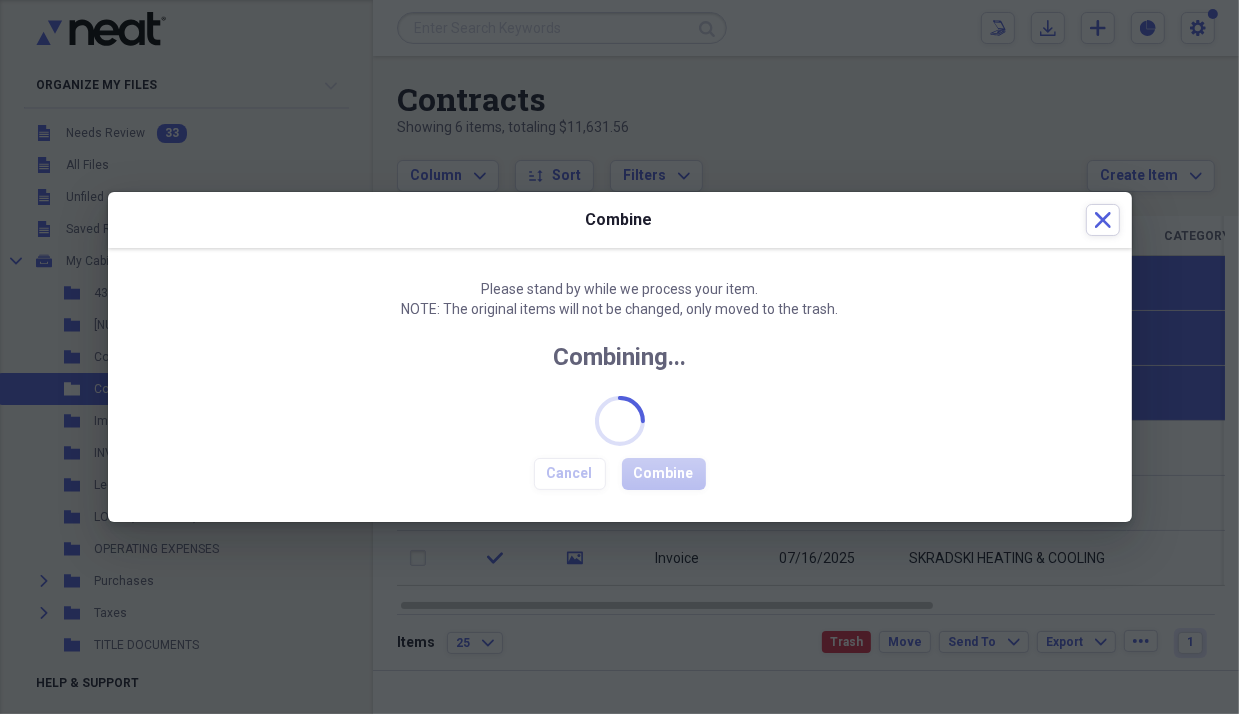 checkbox on "false" 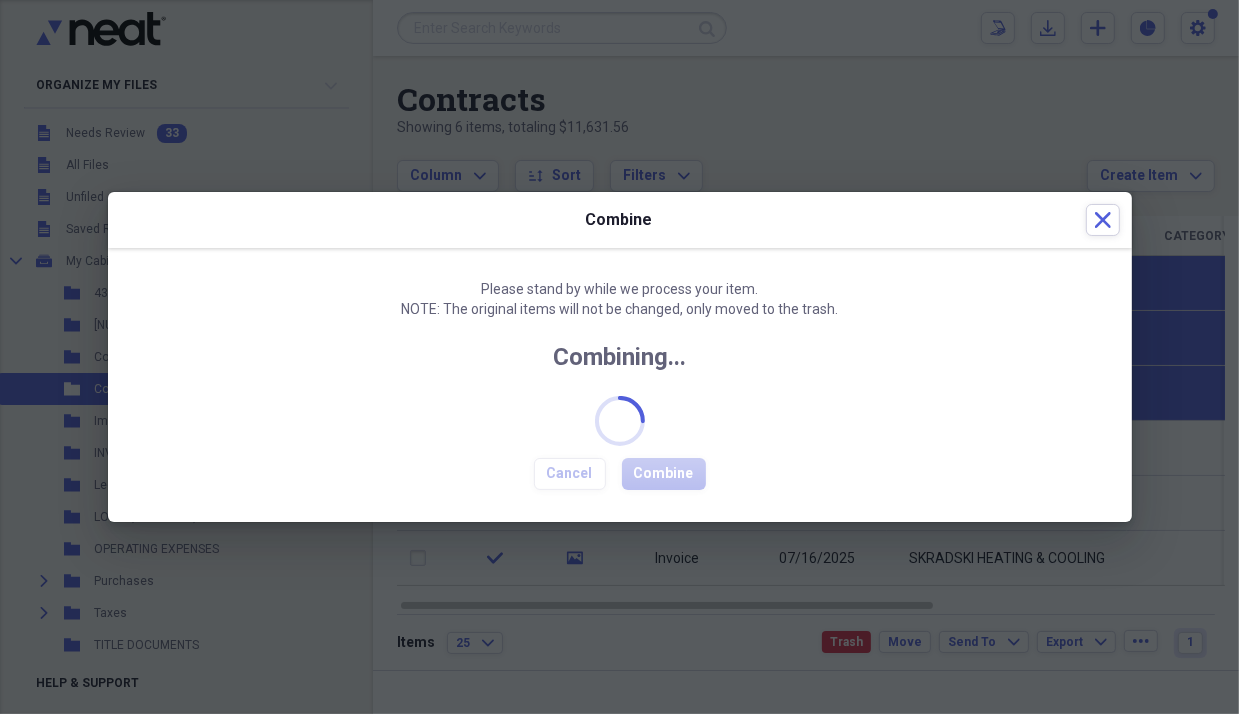 checkbox on "false" 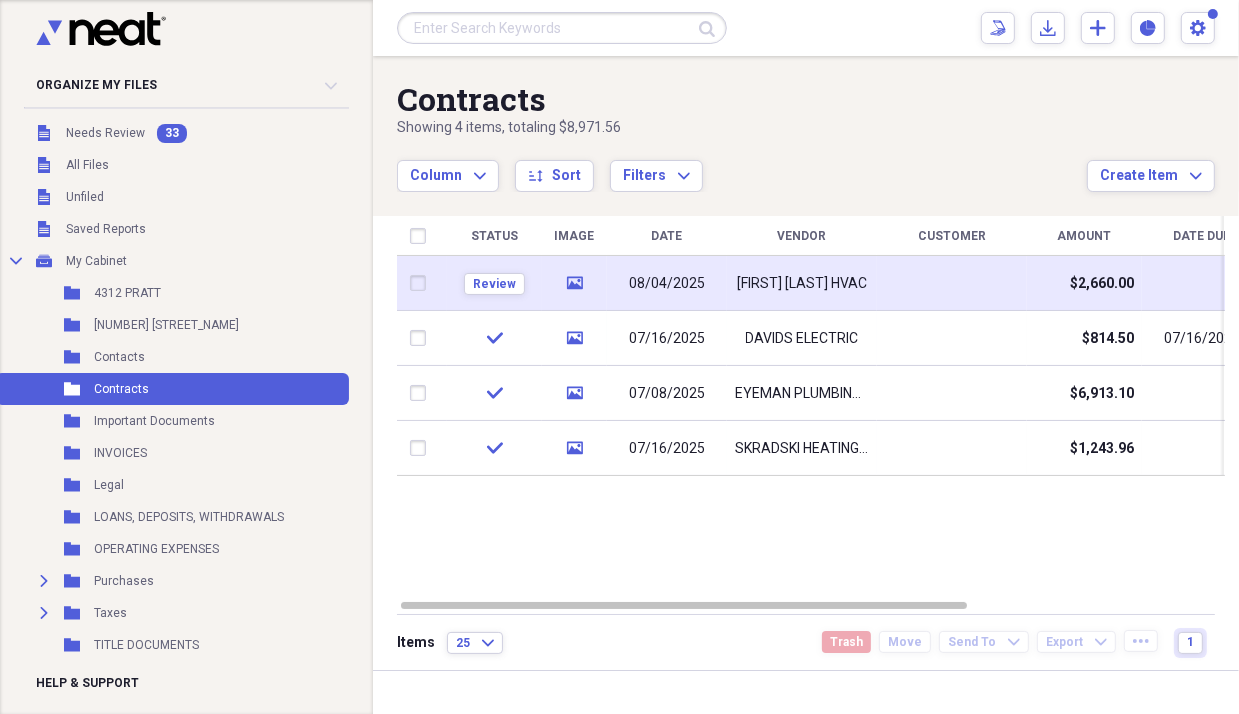 click on "[PERSON] HVAC" at bounding box center (802, 284) 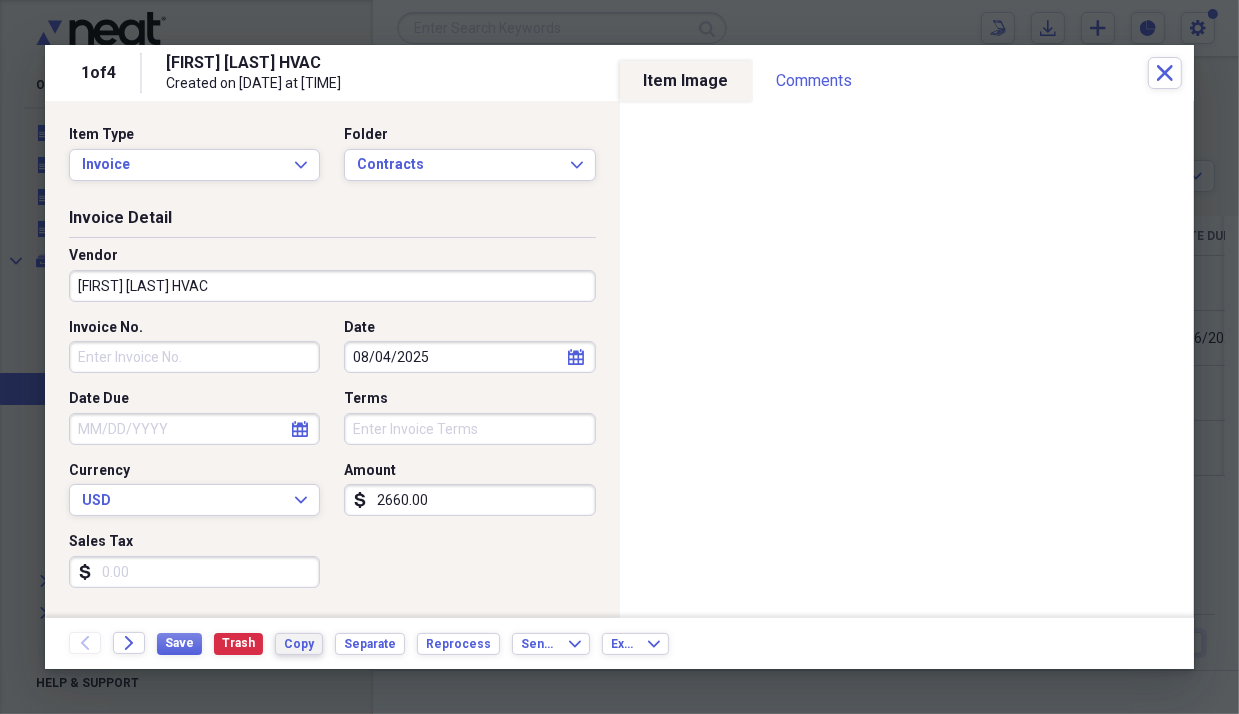 click on "Copy" at bounding box center [299, 644] 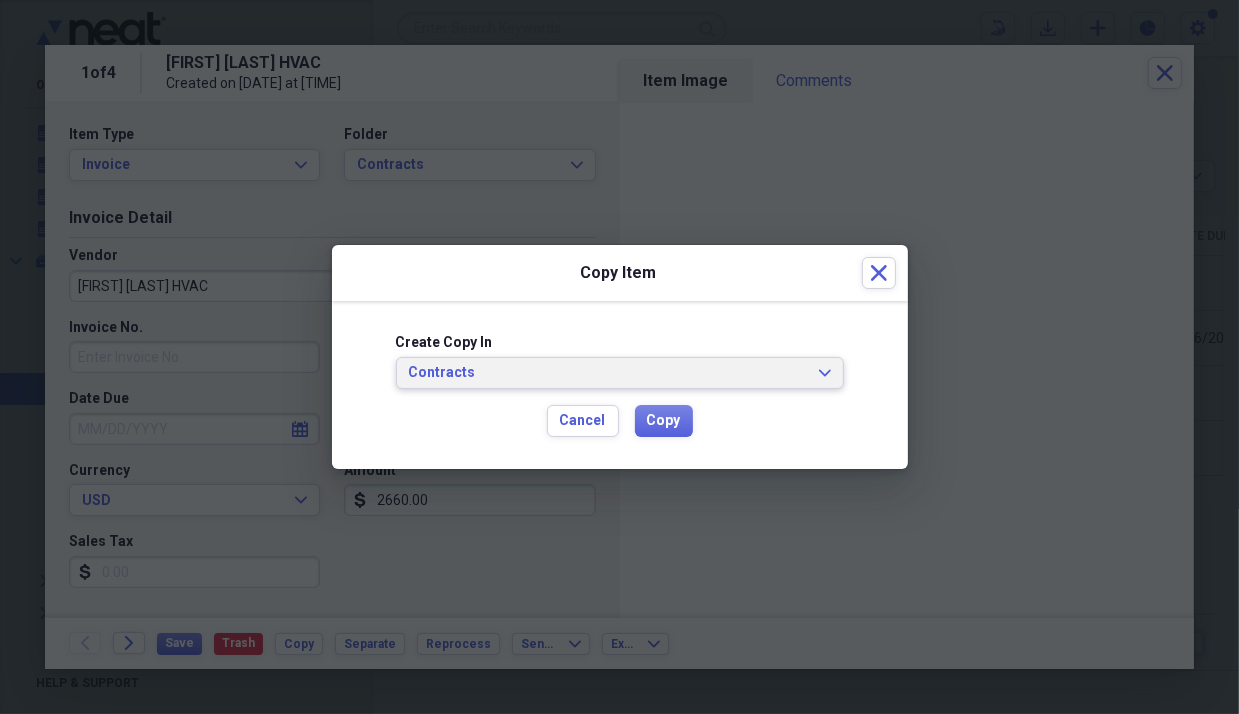 click on "Contracts" at bounding box center (608, 373) 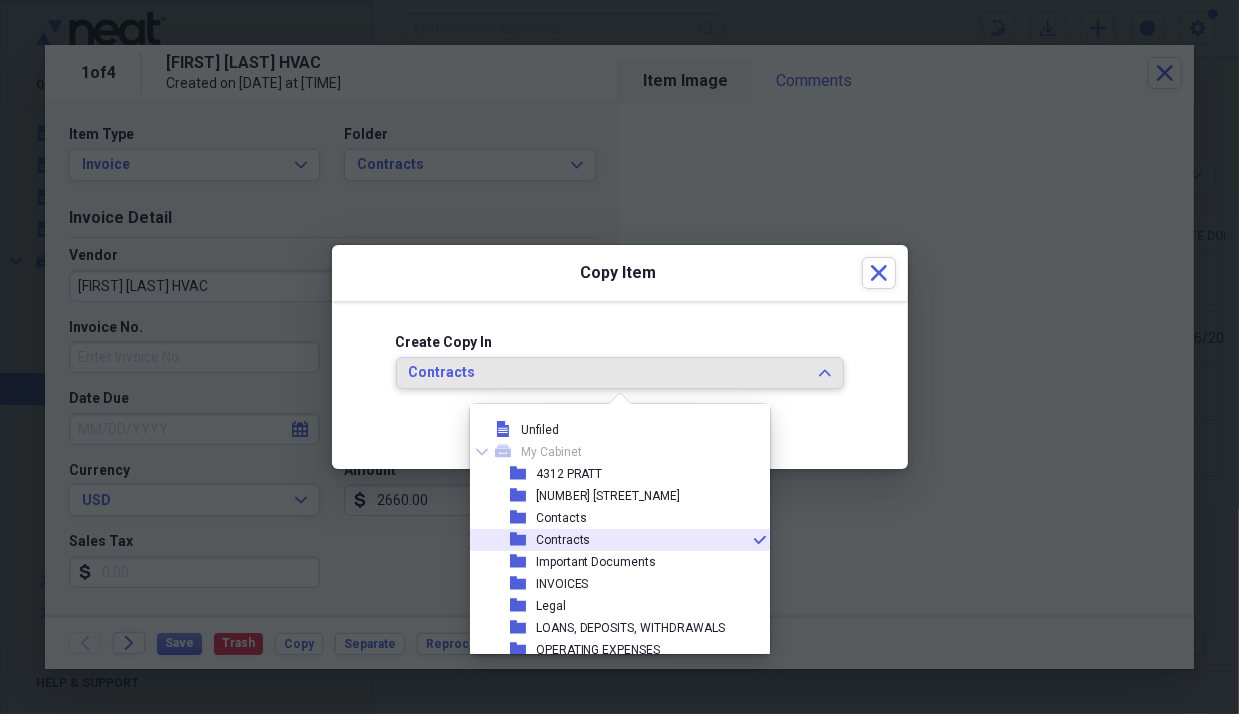 scroll, scrollTop: 11, scrollLeft: 0, axis: vertical 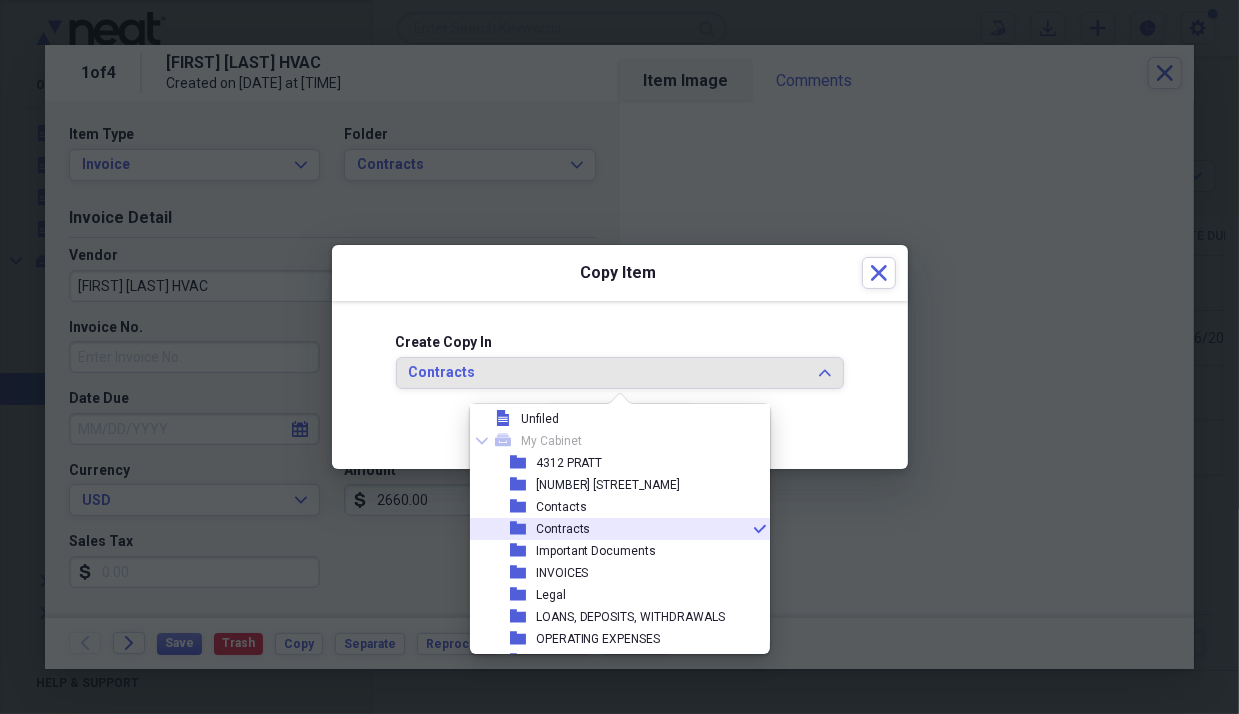 click on "Create Copy In" at bounding box center (620, 343) 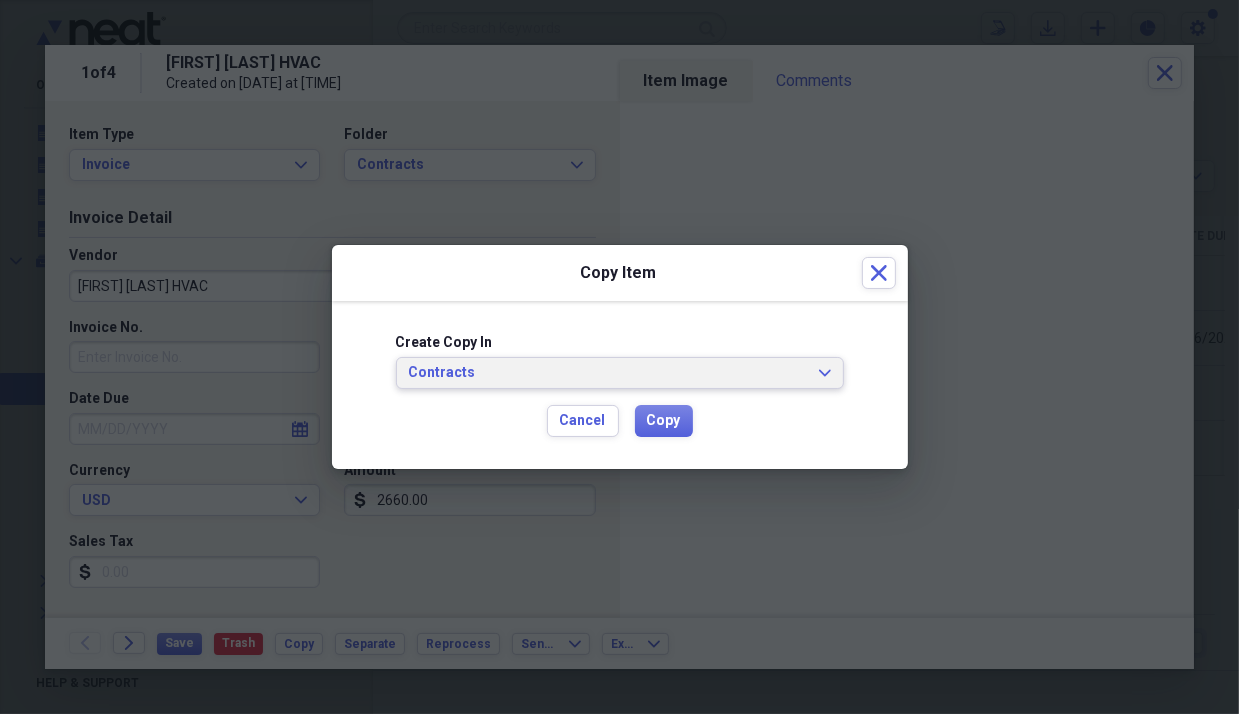 click on "Contracts" at bounding box center (608, 373) 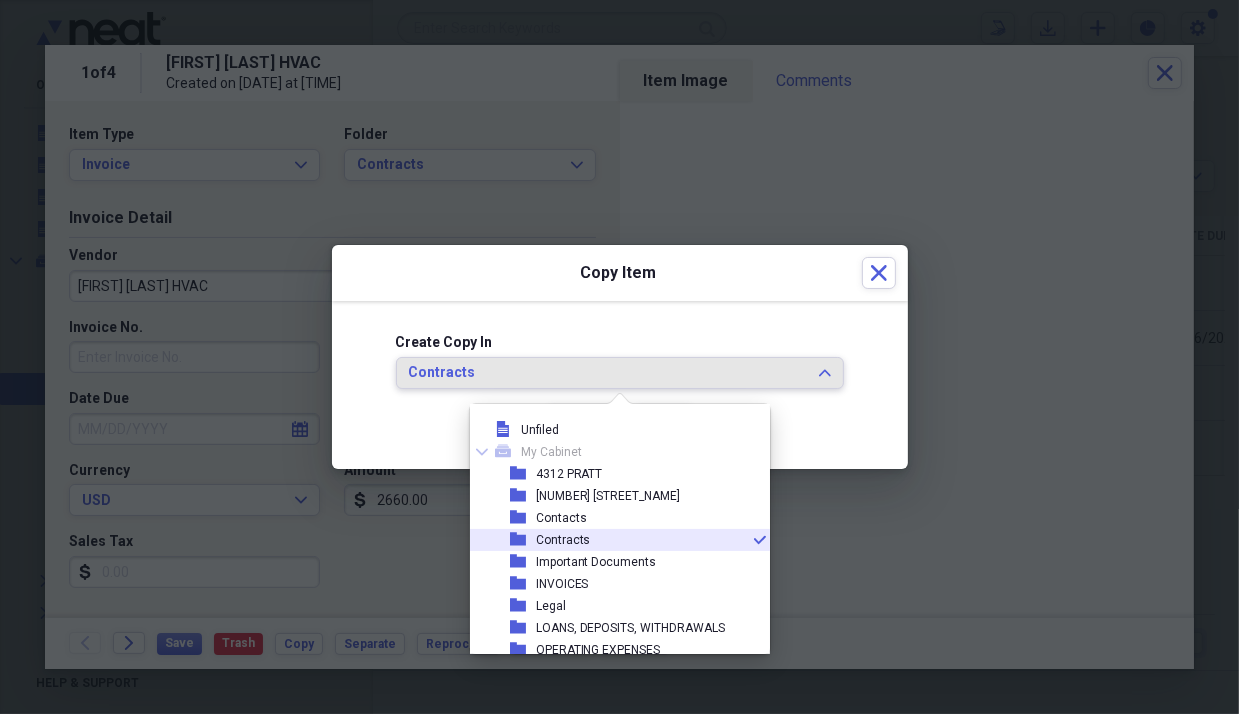 scroll, scrollTop: 11, scrollLeft: 0, axis: vertical 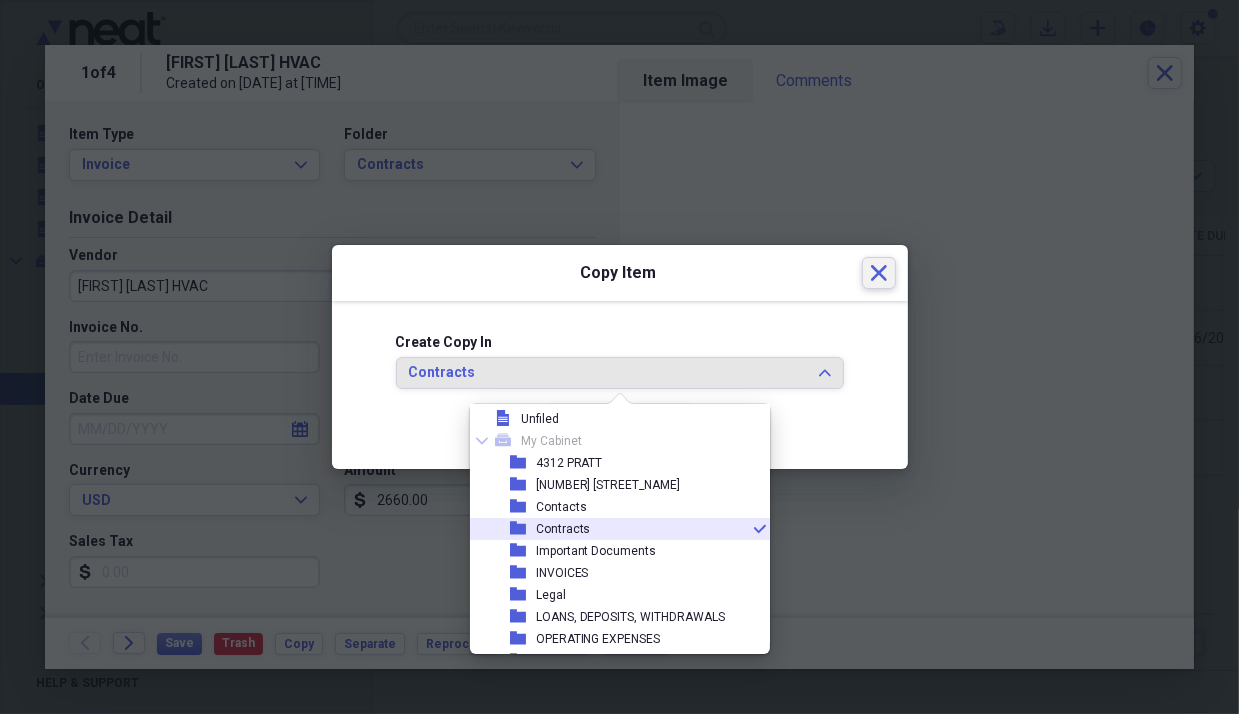 click 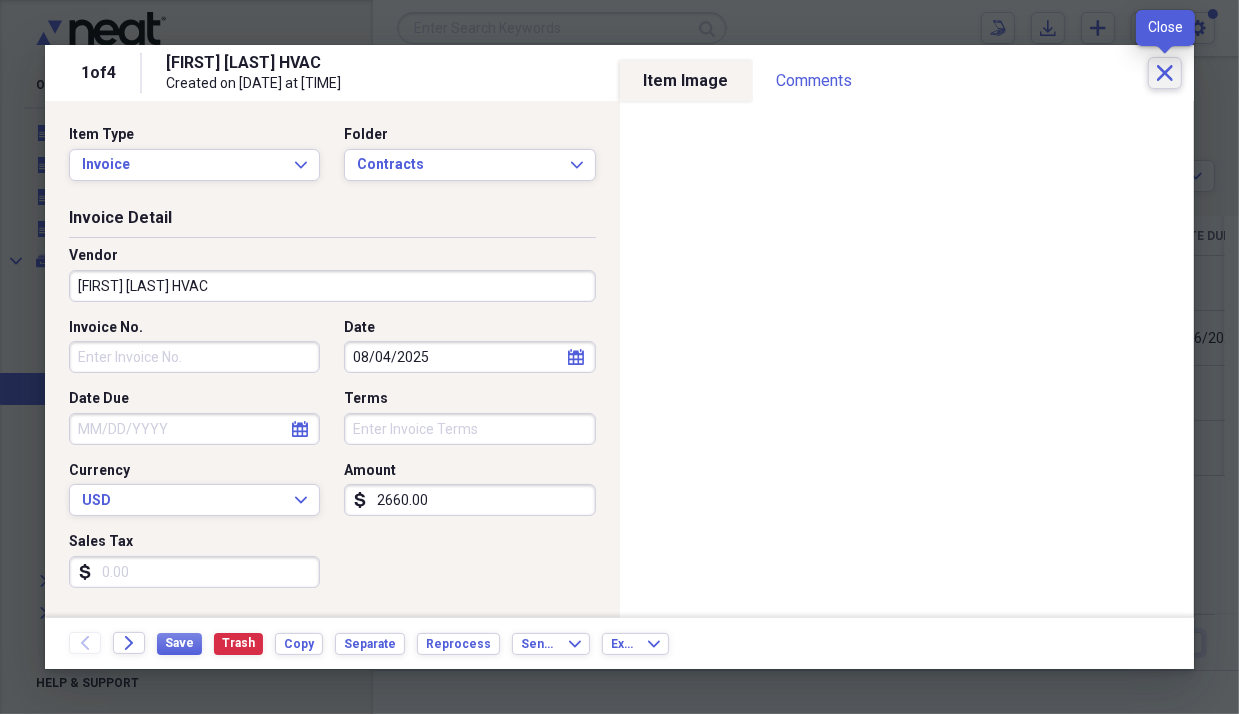click 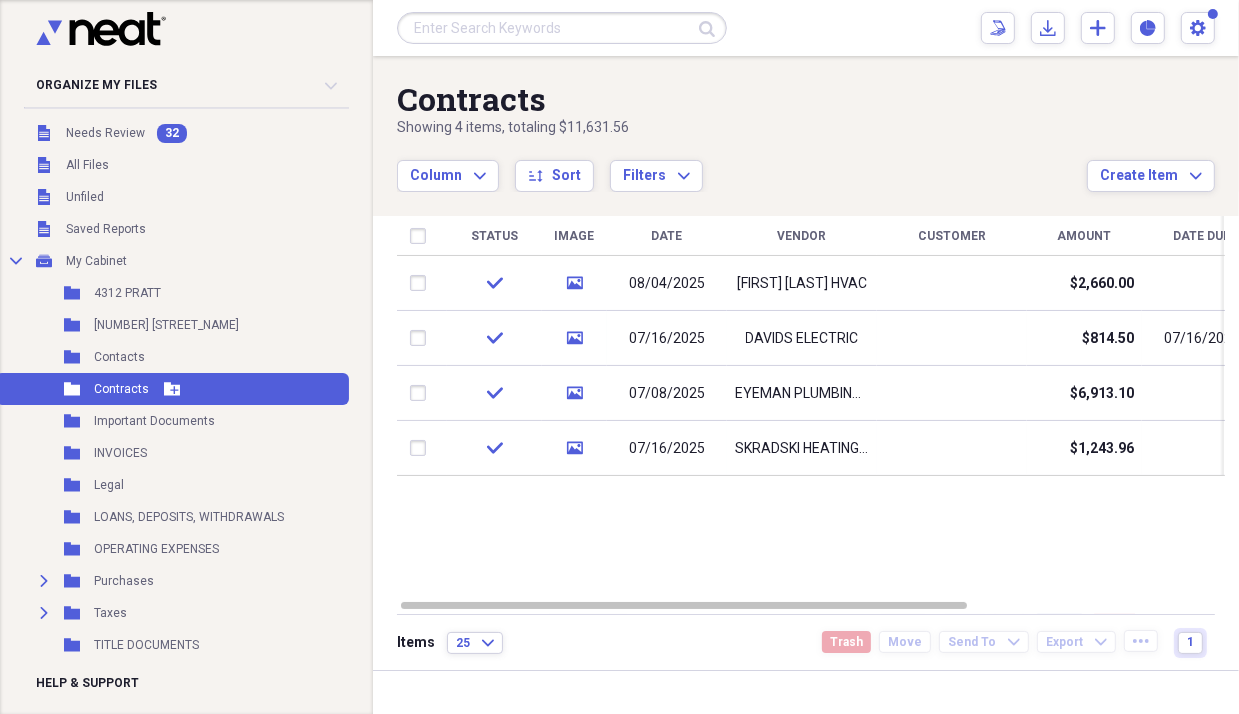 click on "Contracts" at bounding box center [121, 389] 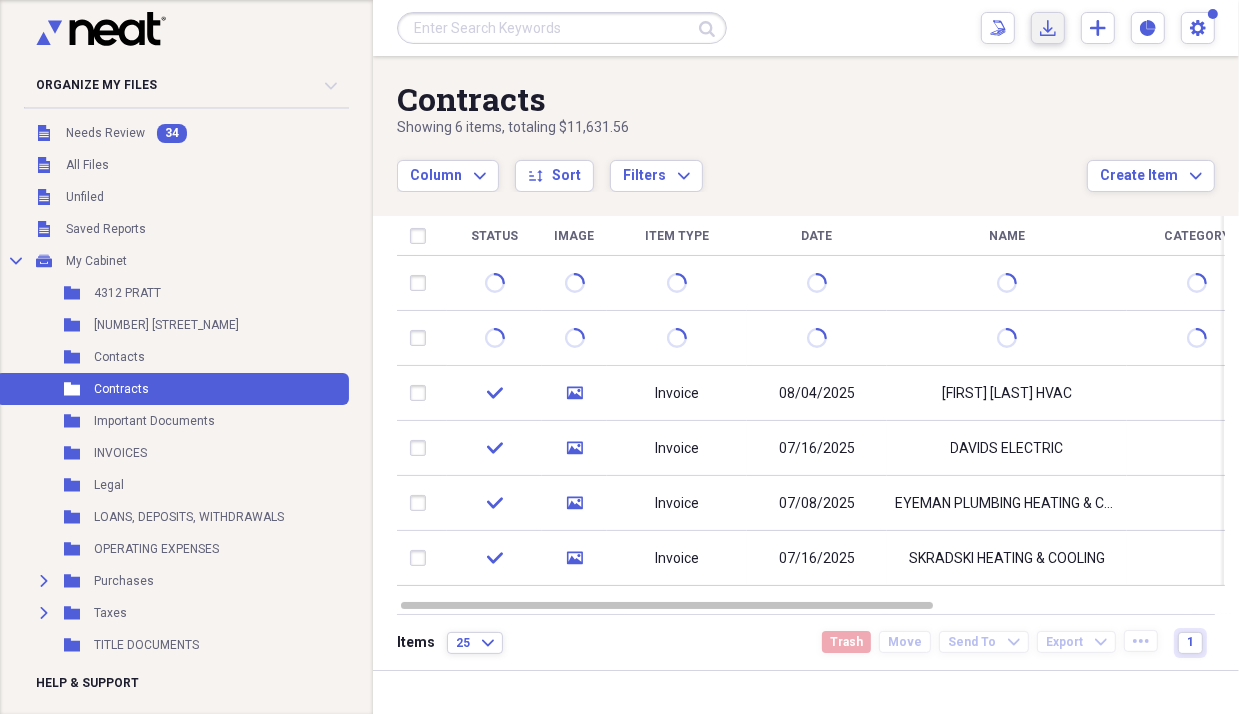 click 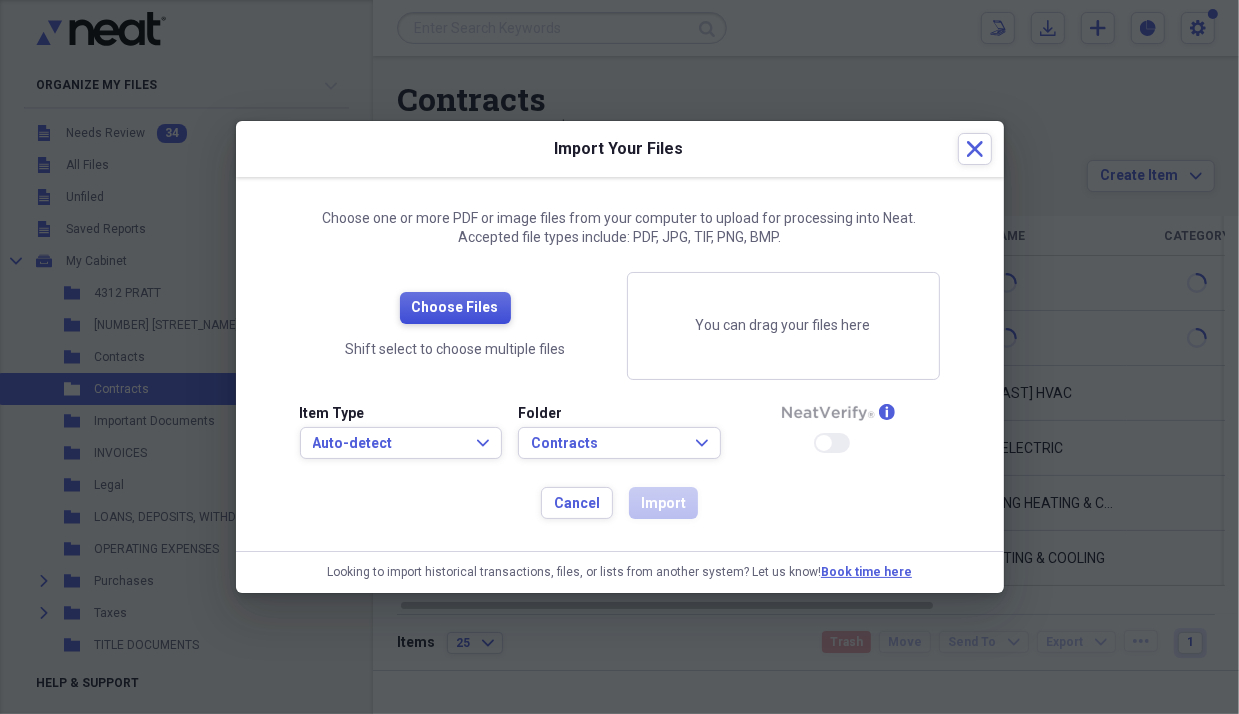 click on "Choose Files" at bounding box center (455, 308) 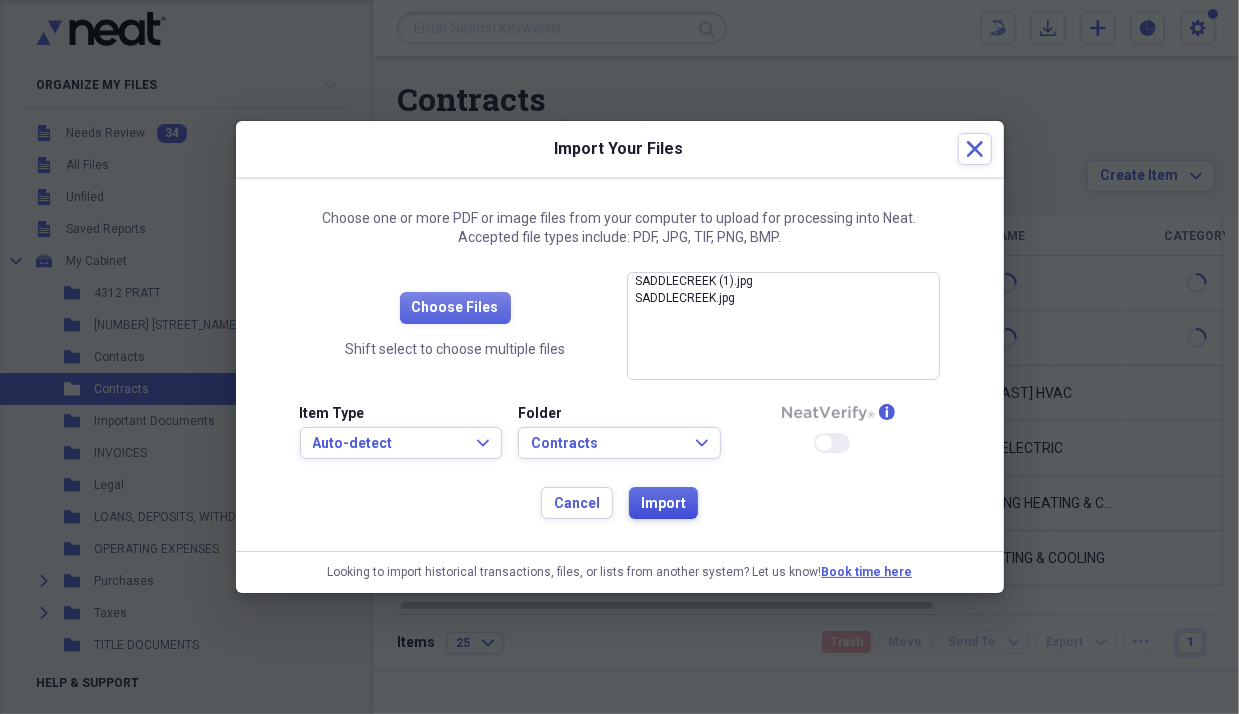 click on "Import" at bounding box center [663, 504] 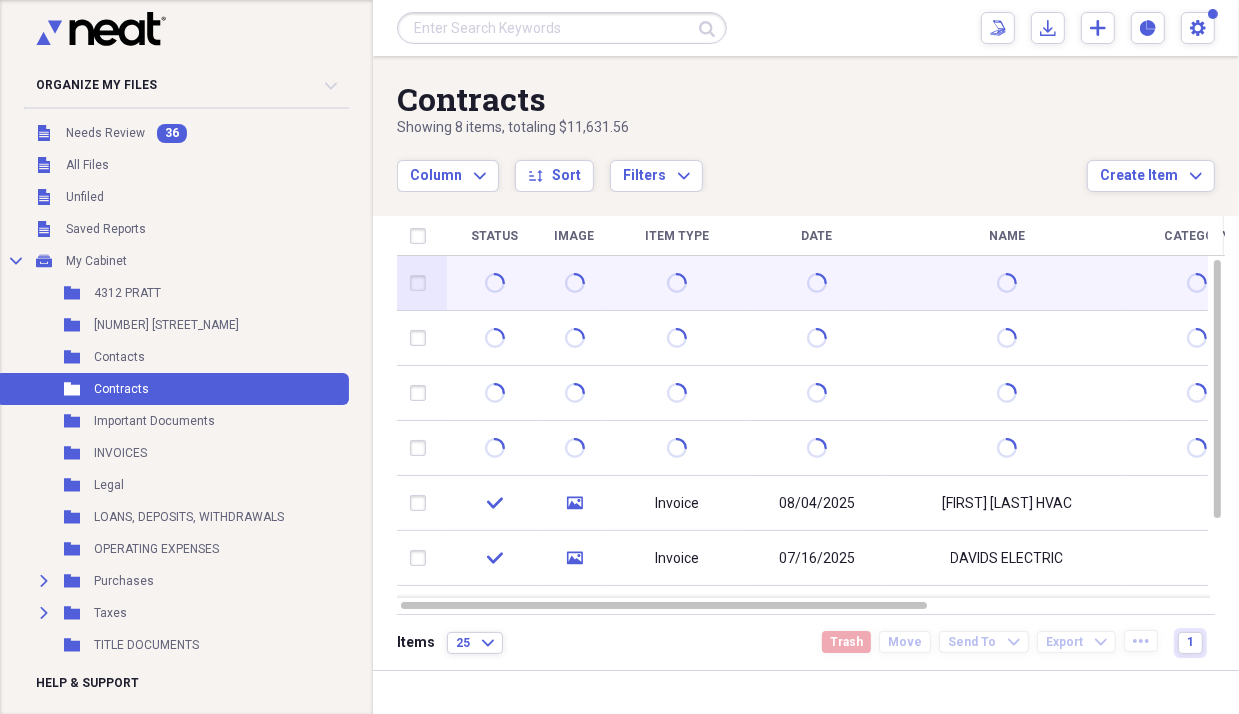 click at bounding box center [1007, 283] 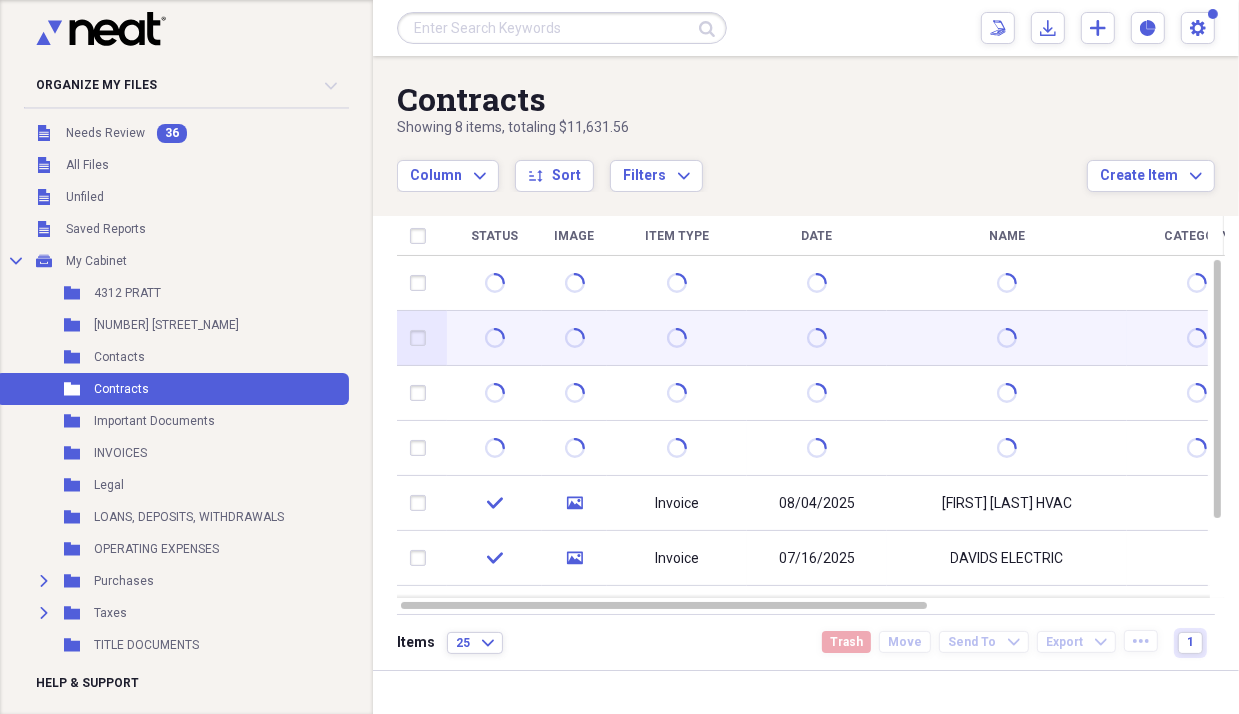 click at bounding box center [1007, 338] 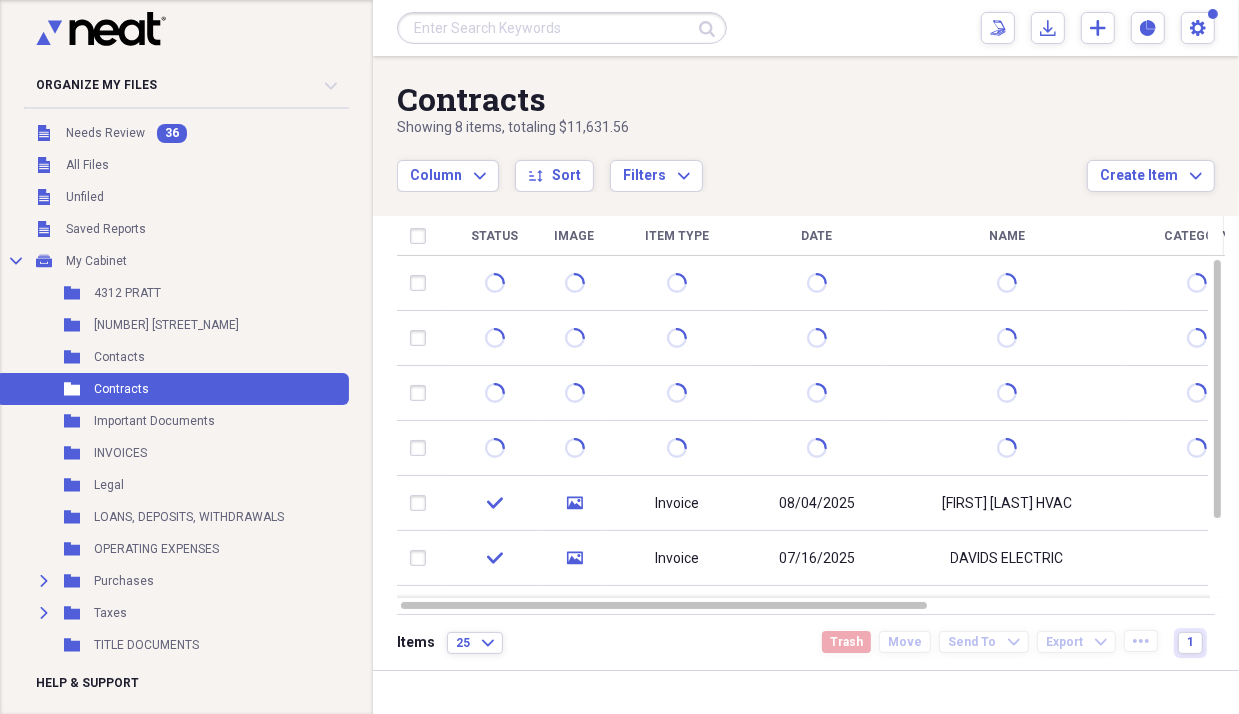 click on "Column Expand sort Sort Filters  Expand" at bounding box center (742, 165) 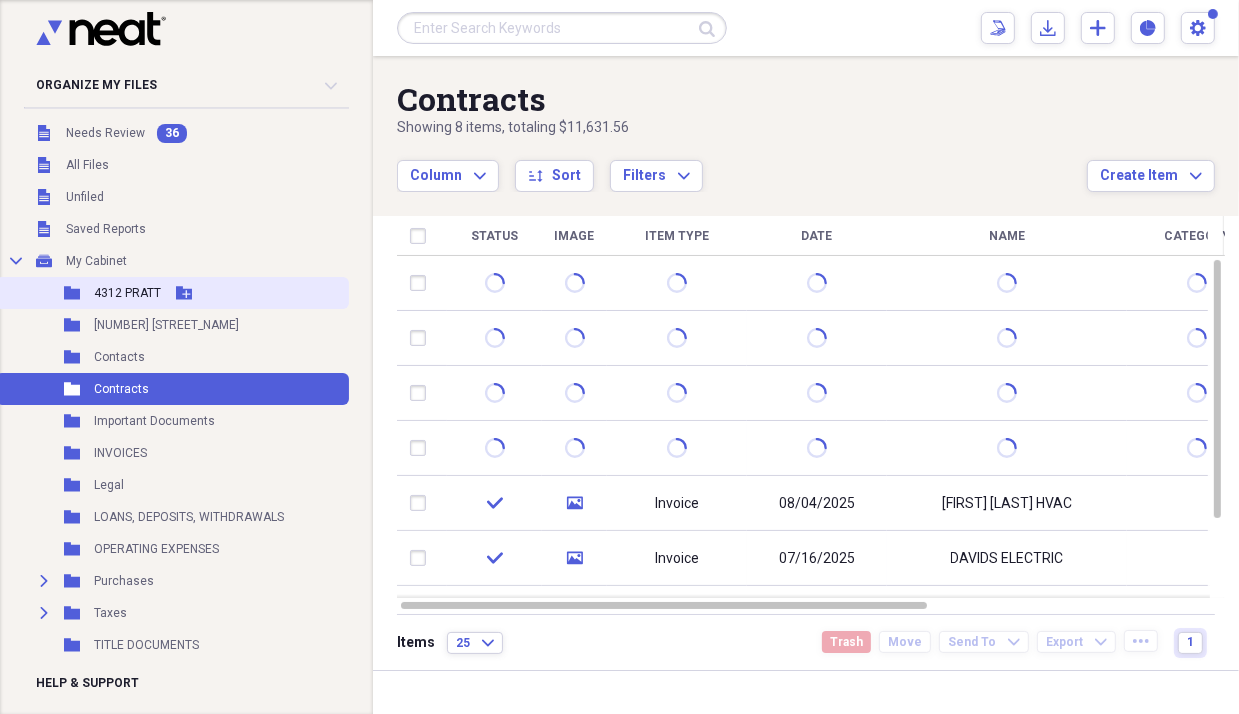 click on "4312 PRATT" at bounding box center [127, 293] 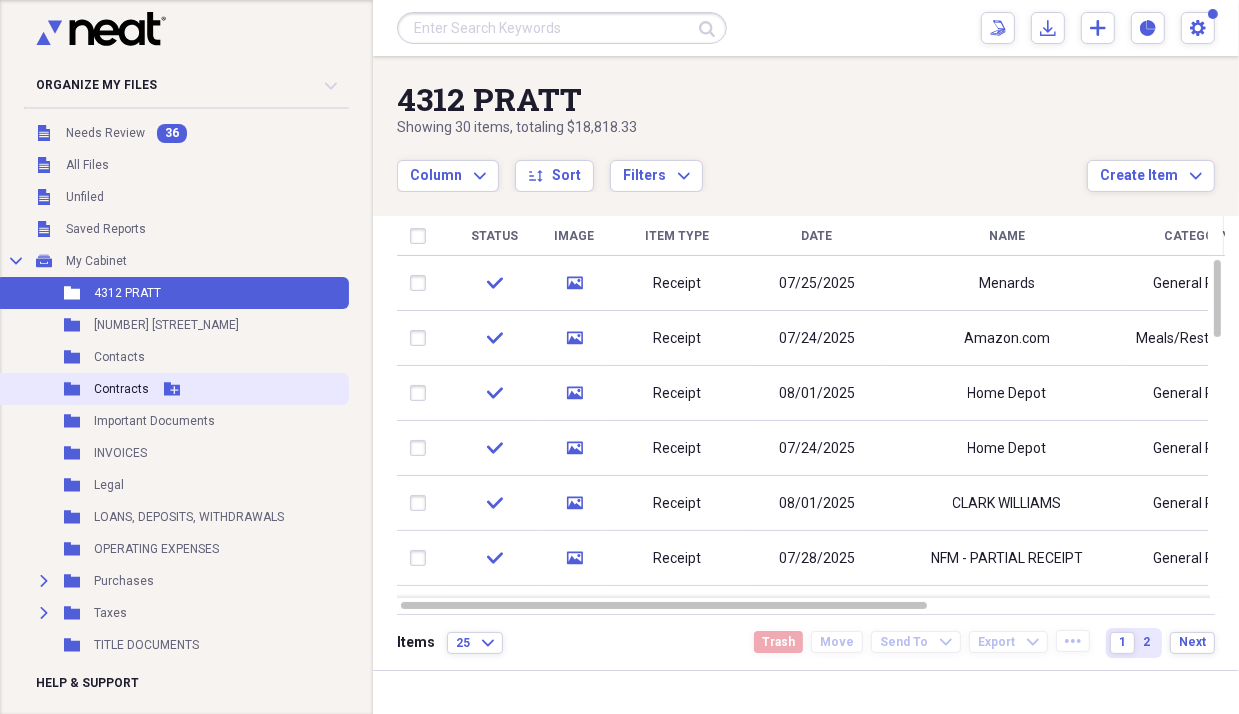 click on "Contracts" at bounding box center [121, 389] 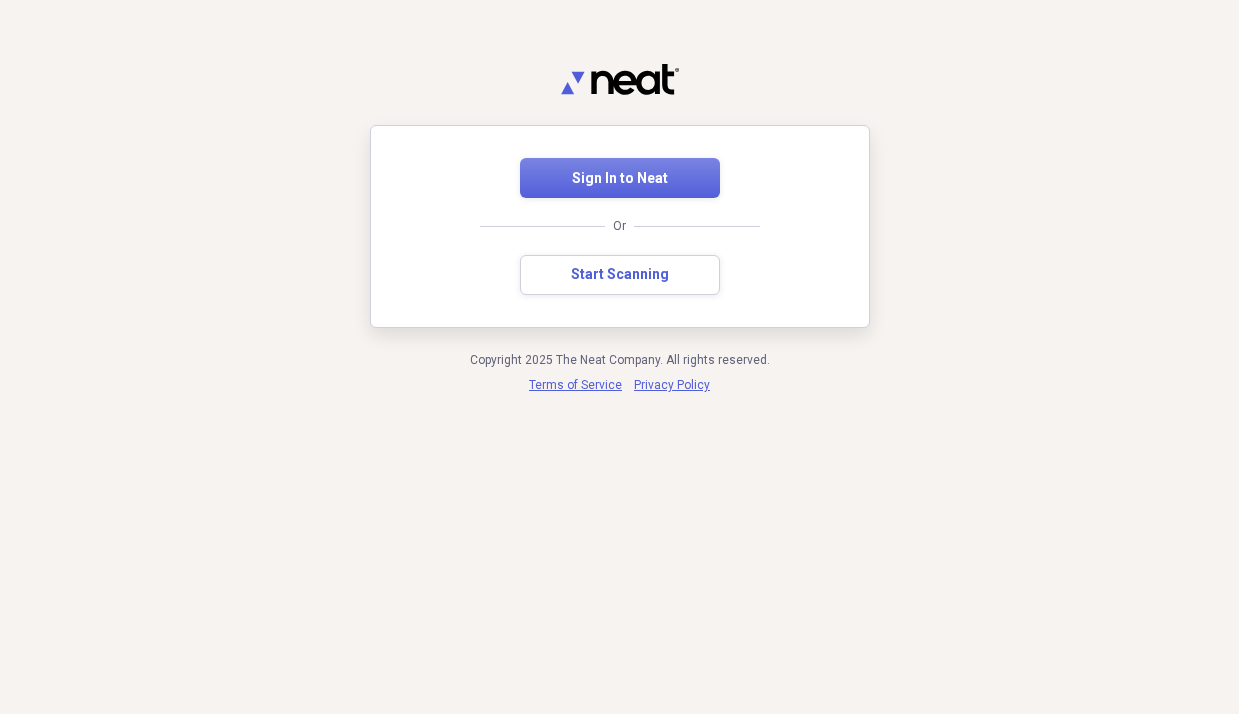 scroll, scrollTop: 0, scrollLeft: 0, axis: both 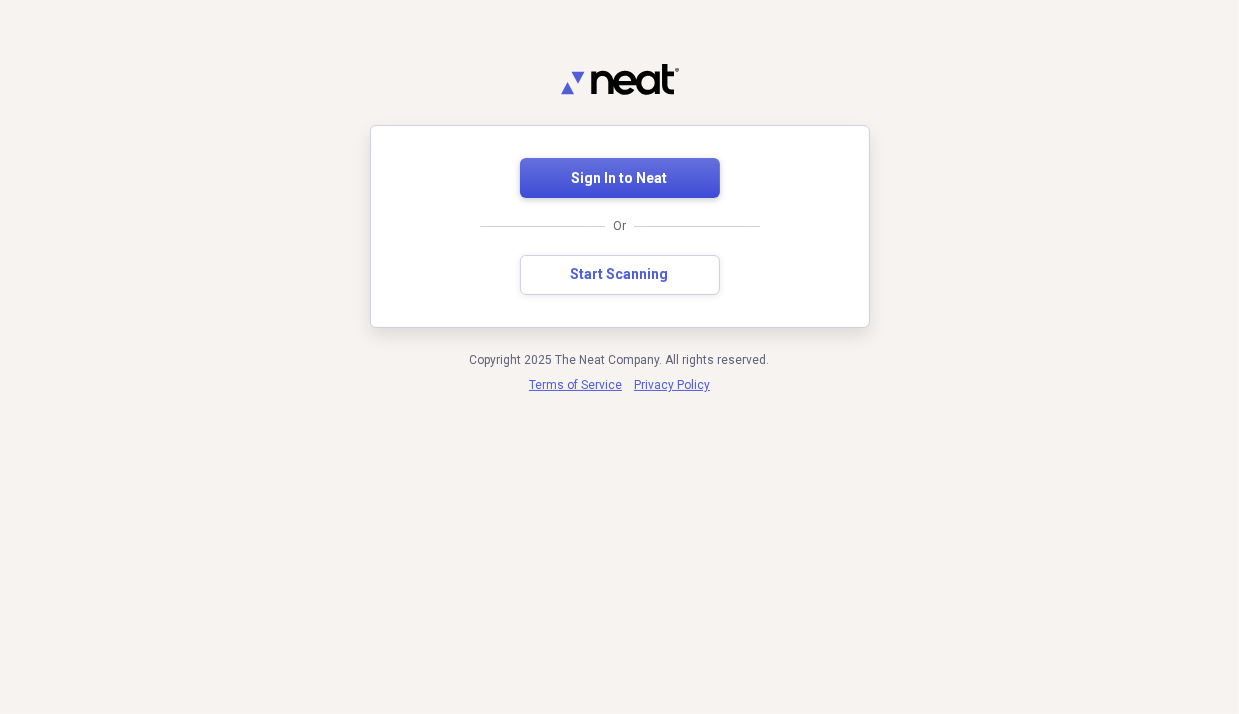 click on "Sign In to Neat" at bounding box center (620, 178) 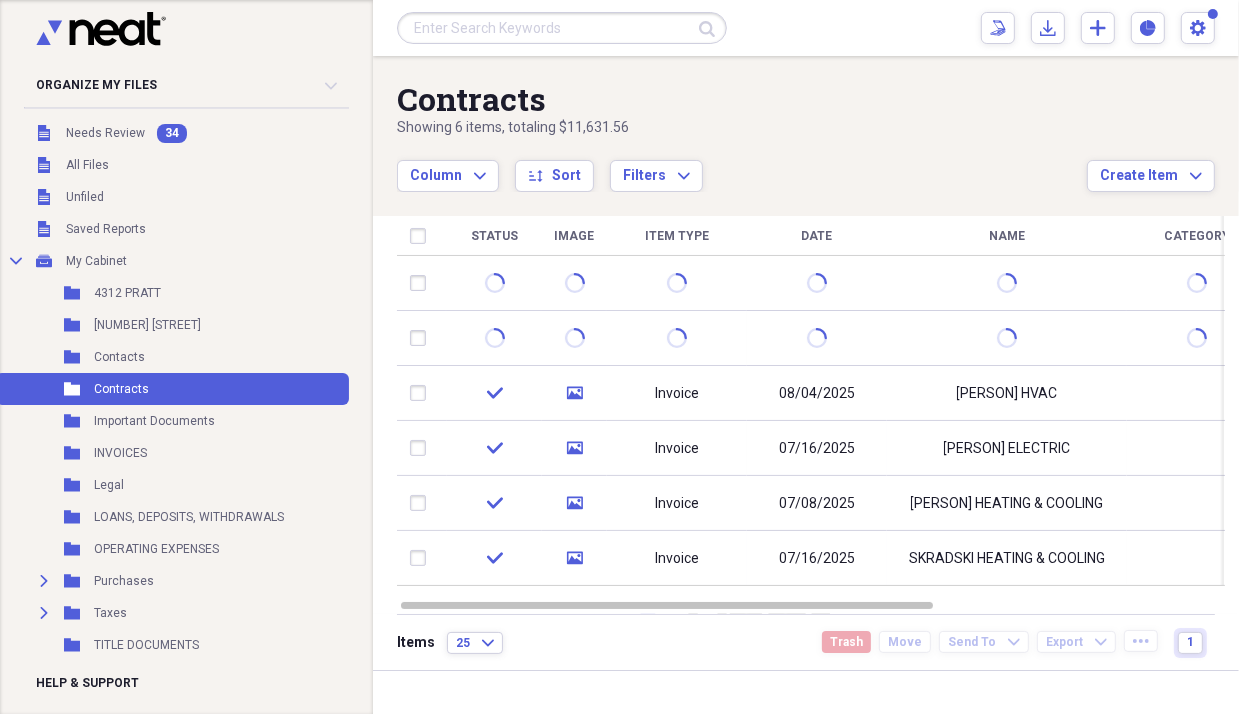 click on "Contracts Showing 6 items , totaling $11,631.56 Column Expand sort Sort Filters  Expand Create Item Expand Status Image Item Type Date Name Category Amount Source Date Added chevron-down check media Invoice [DATE] [PERSON] HVAC $[AMOUNT] Scan [DATE] [TIME] check media Invoice [DATE] [PERSON] $[AMOUNT] Scan [DATE] [TIME] check media Invoice [PERSON] HEATING & COOLING $[AMOUNT] Scan [DATE] [TIME] check media Invoice [PERSON] HEATING & COOLING $[AMOUNT] Scan [DATE] [TIME] Items 25 Expand Trash Move Send To Expand Export Expand more 1" at bounding box center (806, 363) 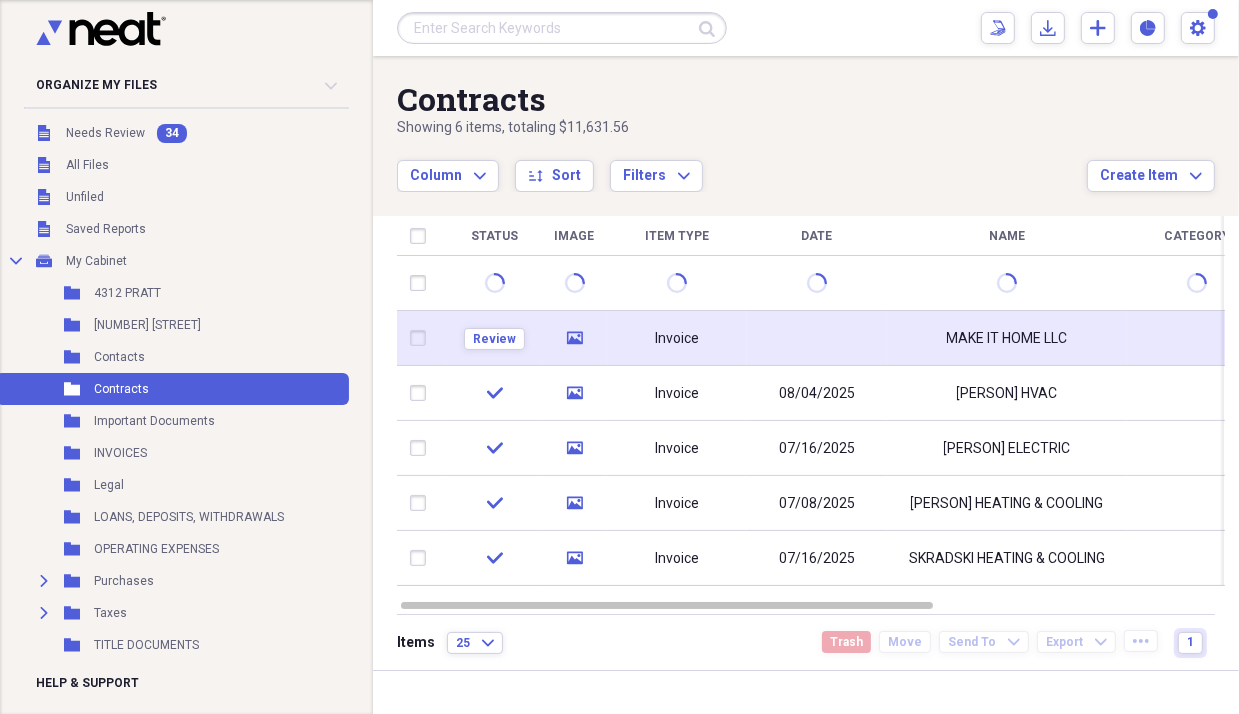 click at bounding box center [817, 338] 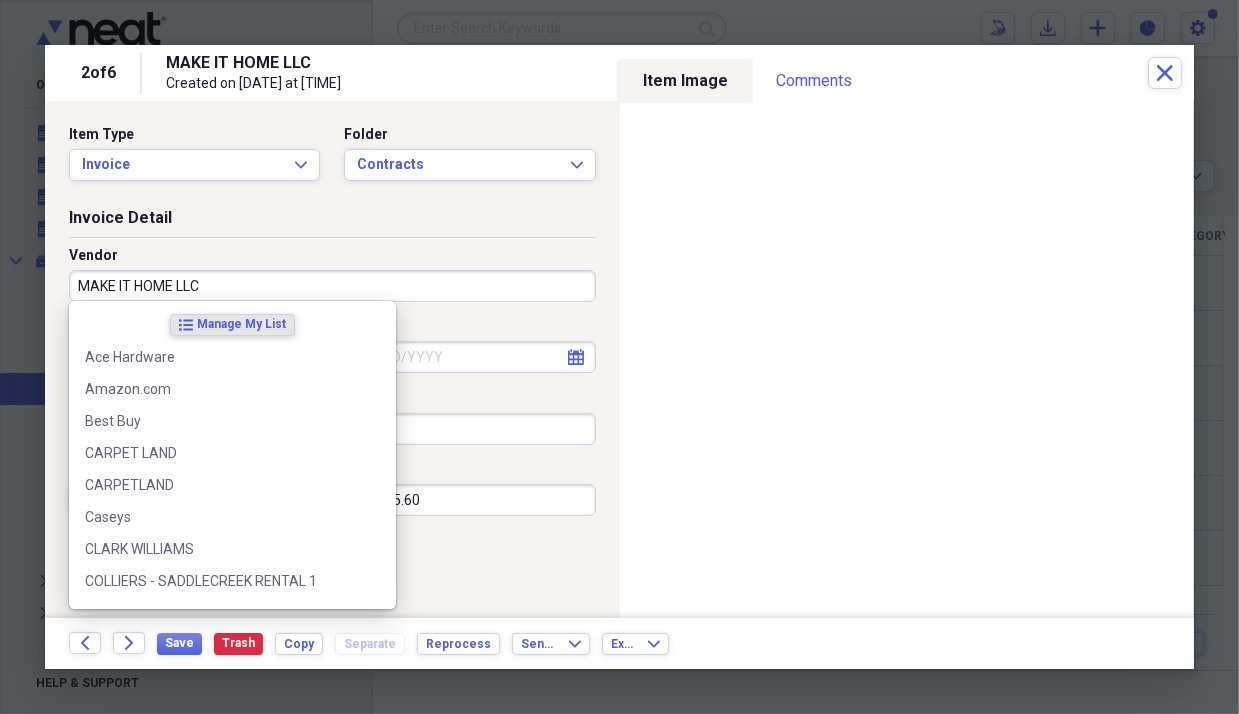 click on "MAKE IT HOME LLC" at bounding box center (332, 286) 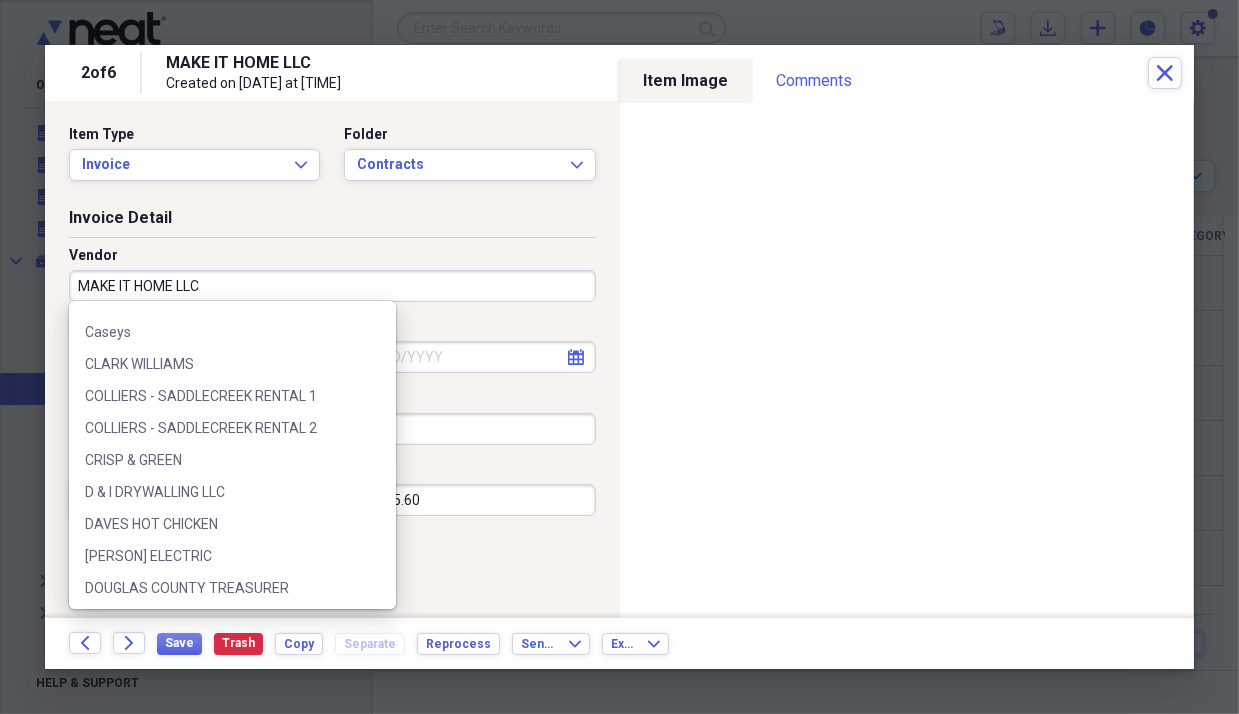 scroll, scrollTop: 200, scrollLeft: 0, axis: vertical 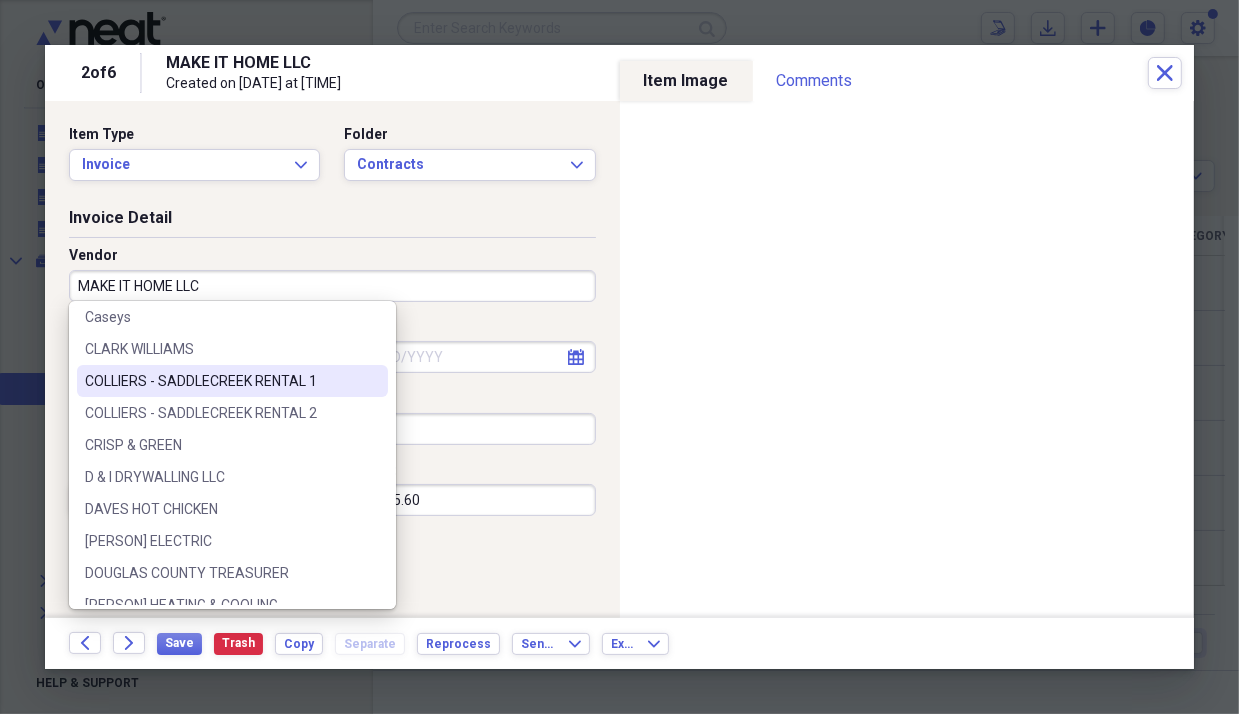 click on "COLLIERS - SADDLECREEK RENTAL 1" at bounding box center (220, 381) 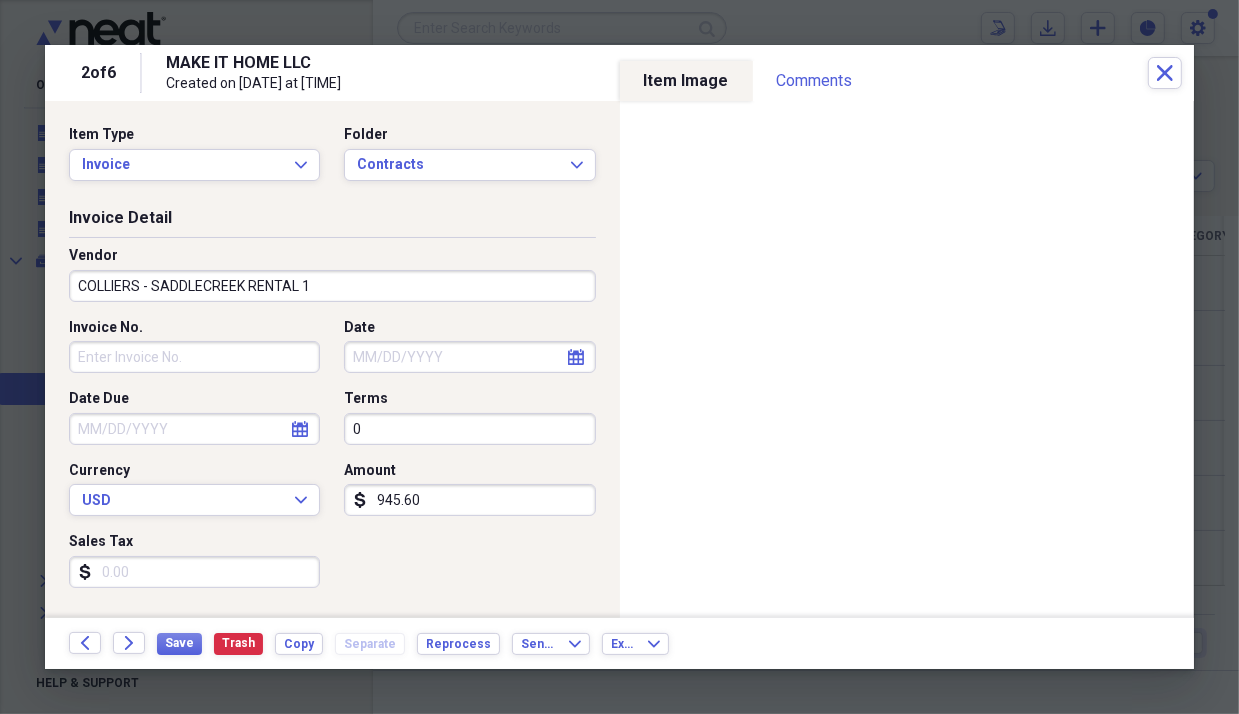 click on "calendar" 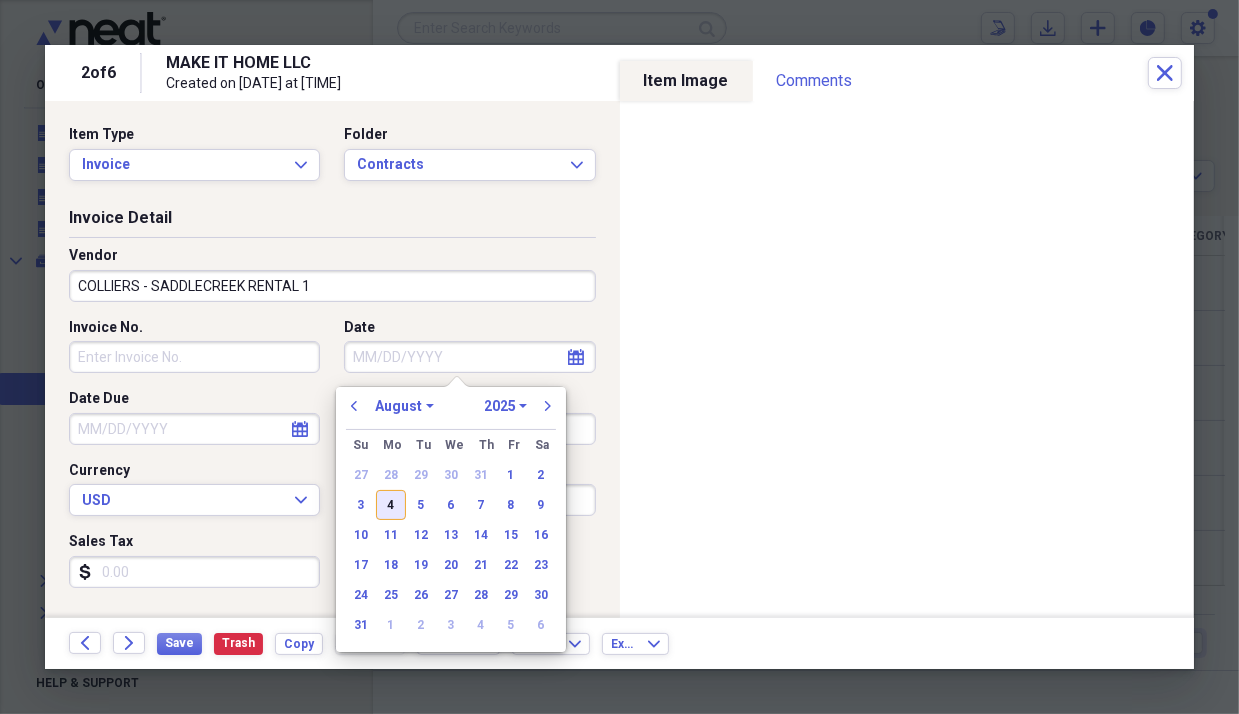 click on "4" at bounding box center [391, 505] 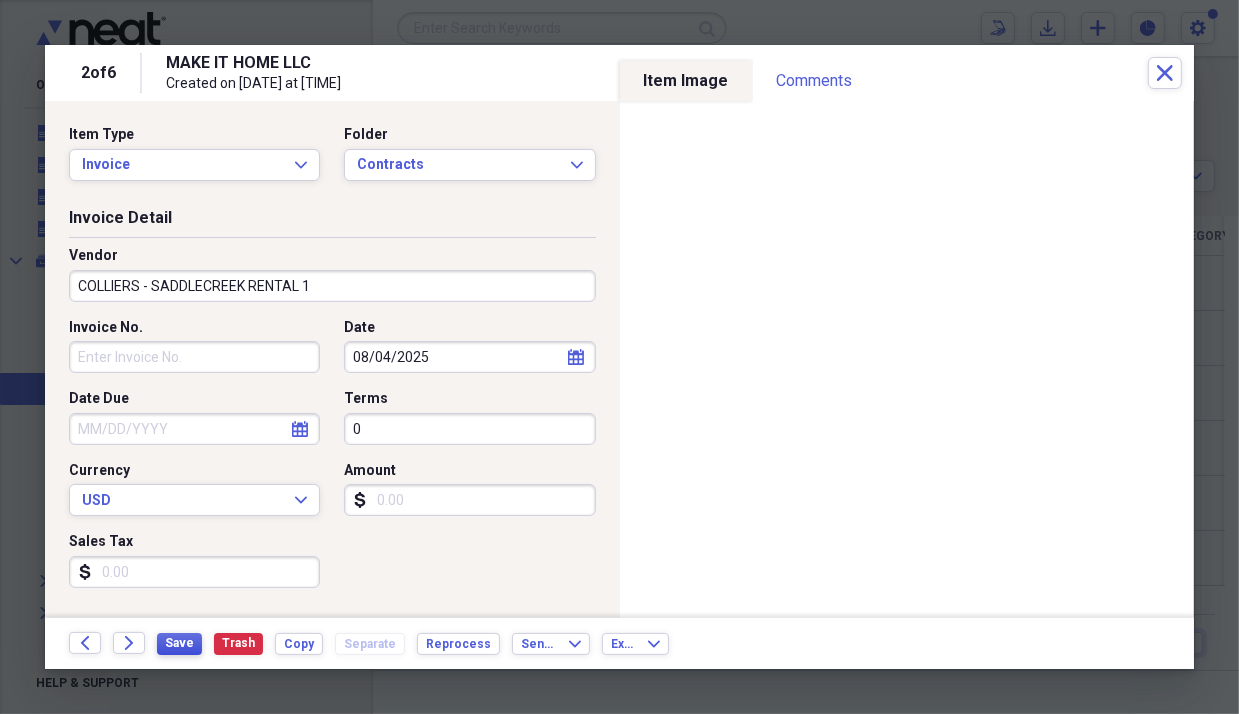 type 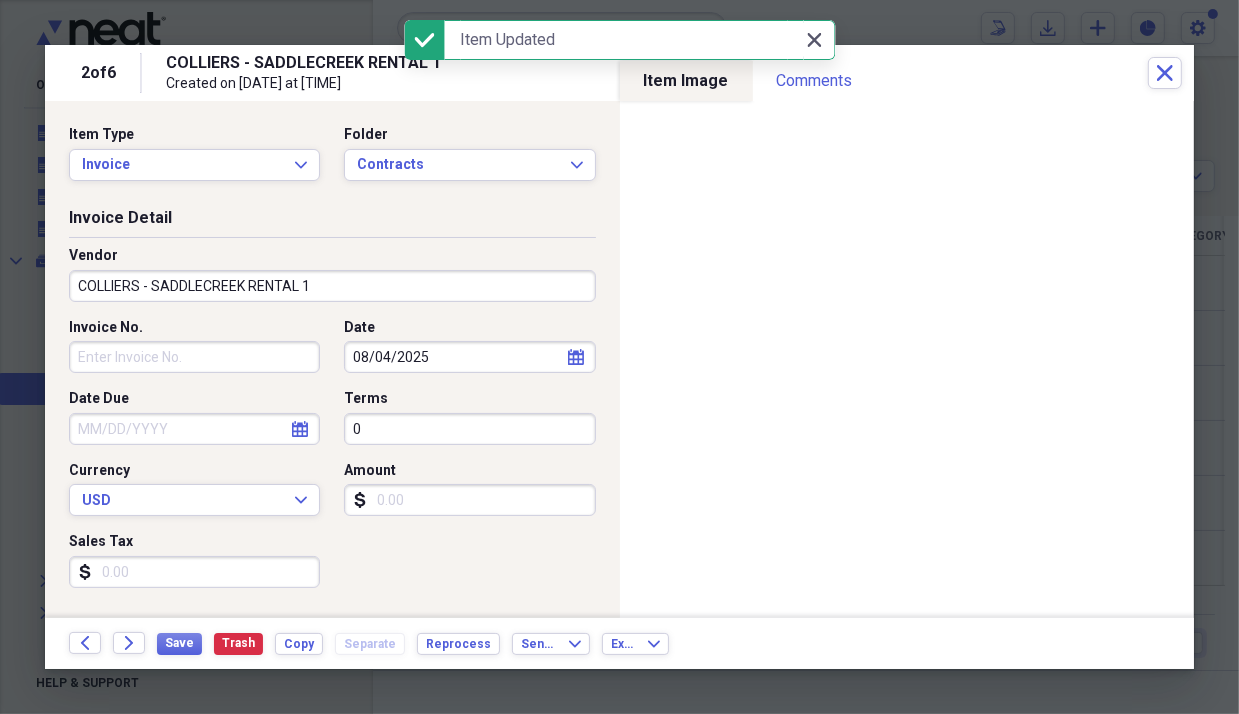 click on "Close Close" at bounding box center [815, 40] 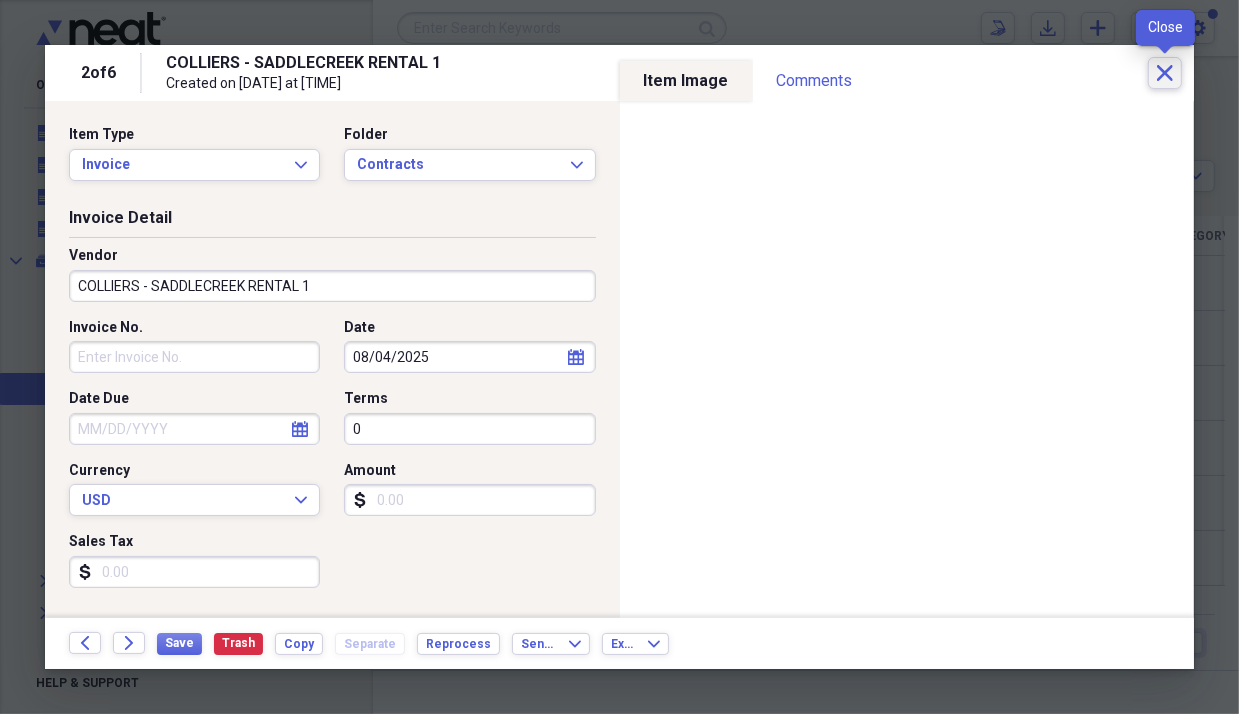 click on "Close" at bounding box center (1165, 73) 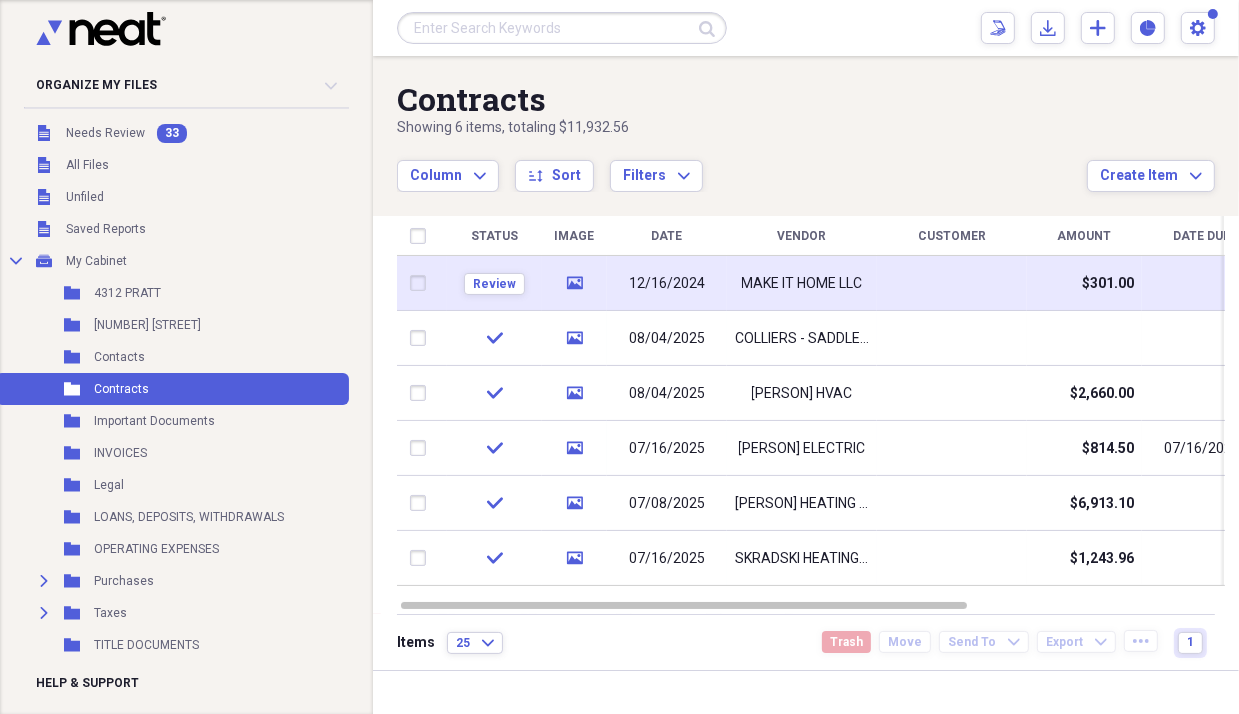 click at bounding box center [952, 283] 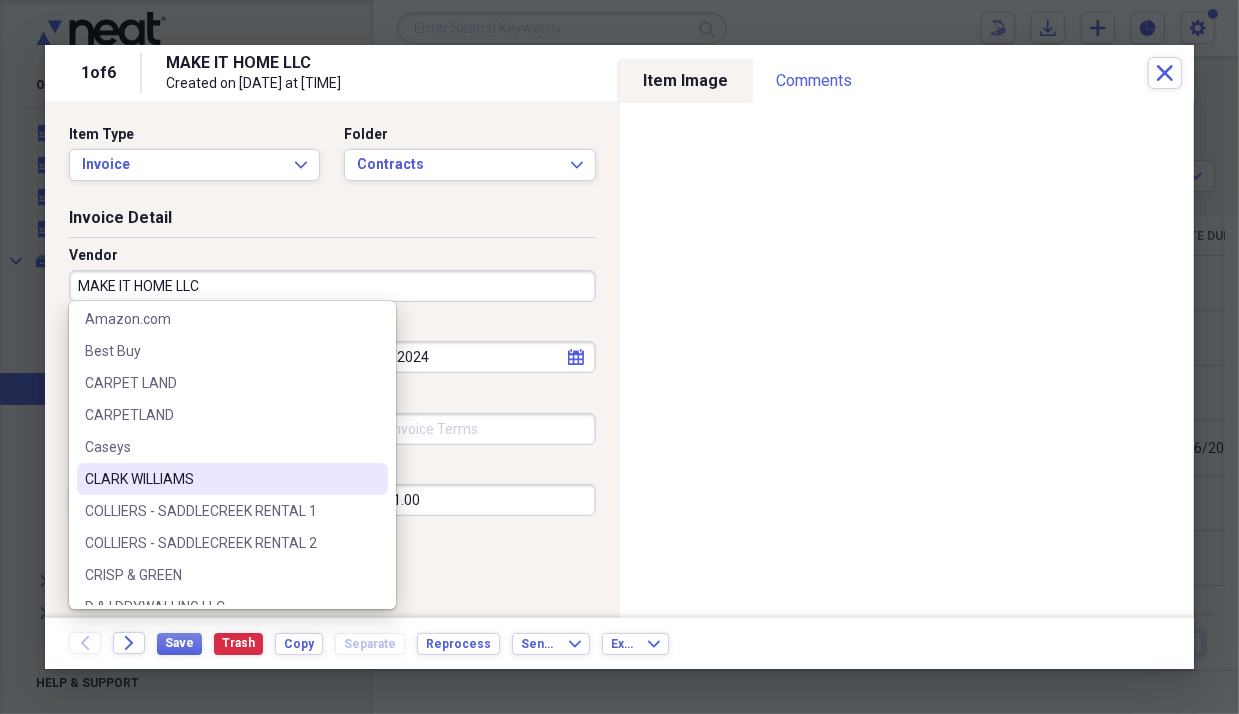 scroll, scrollTop: 100, scrollLeft: 0, axis: vertical 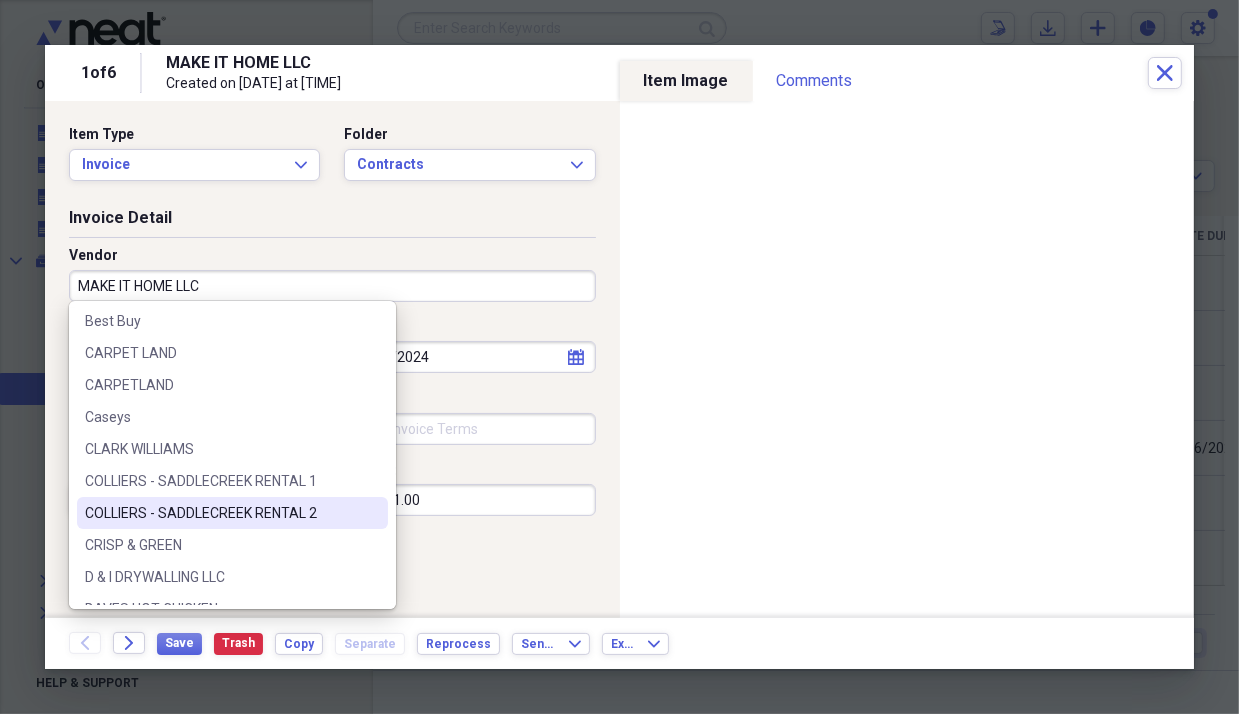 click on "COLLIERS - SADDLECREEK RENTAL 2" at bounding box center [220, 513] 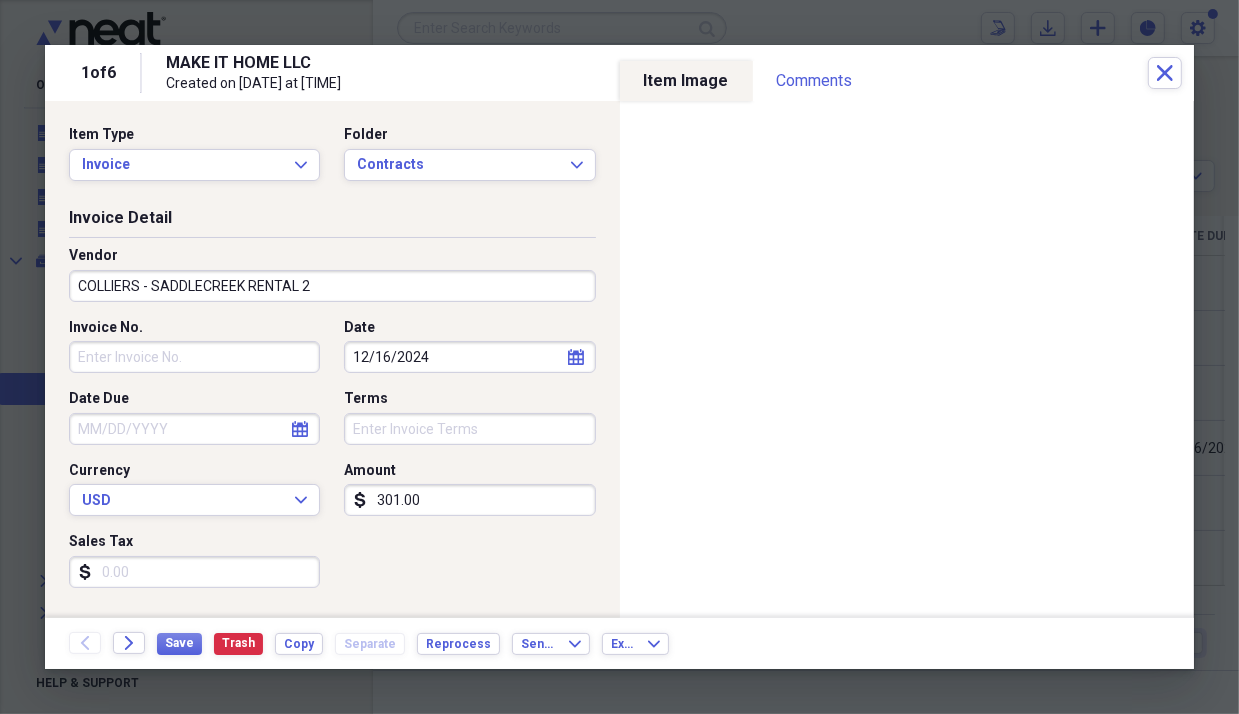 click on "calendar Calendar" at bounding box center (576, 357) 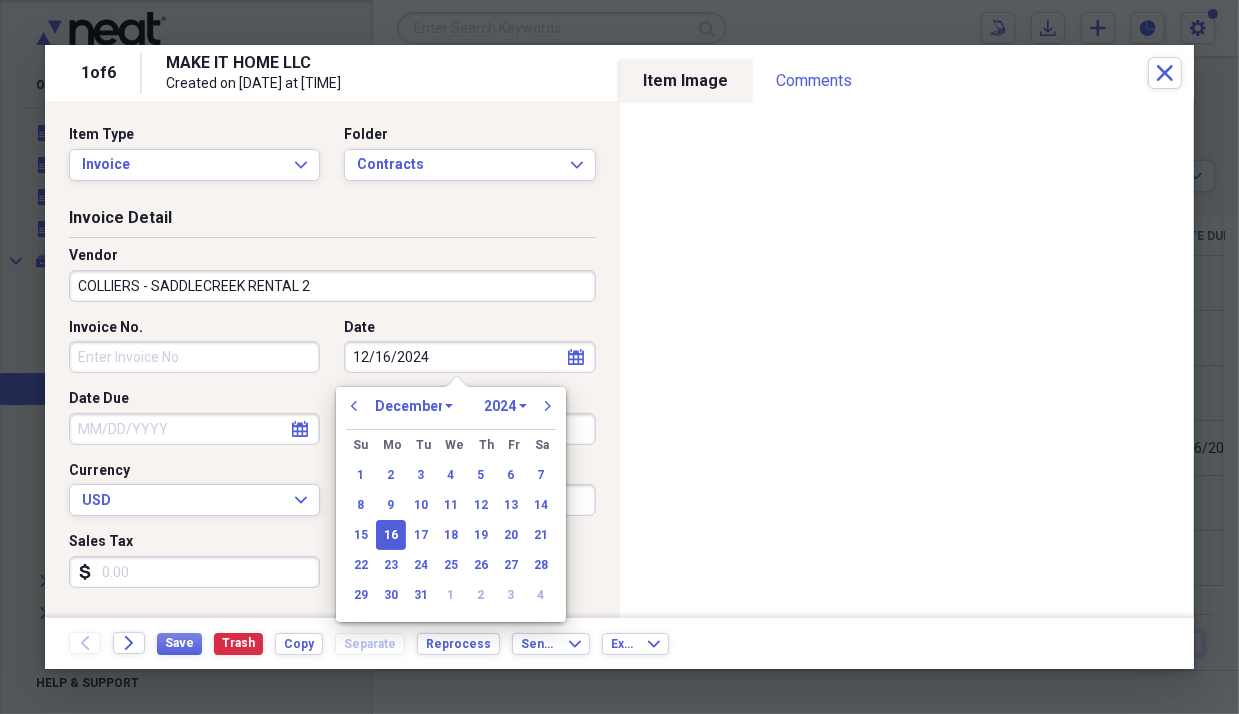 drag, startPoint x: 384, startPoint y: 354, endPoint x: 295, endPoint y: 359, distance: 89.140335 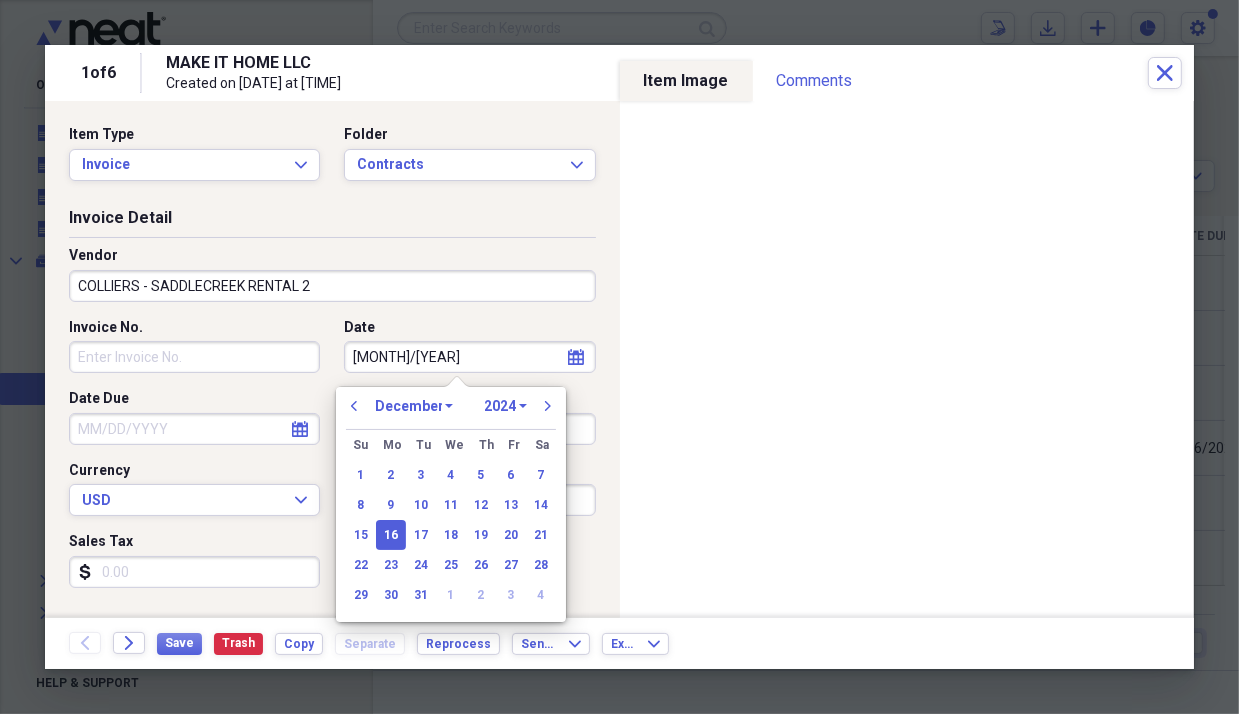 type on "08/04/2024" 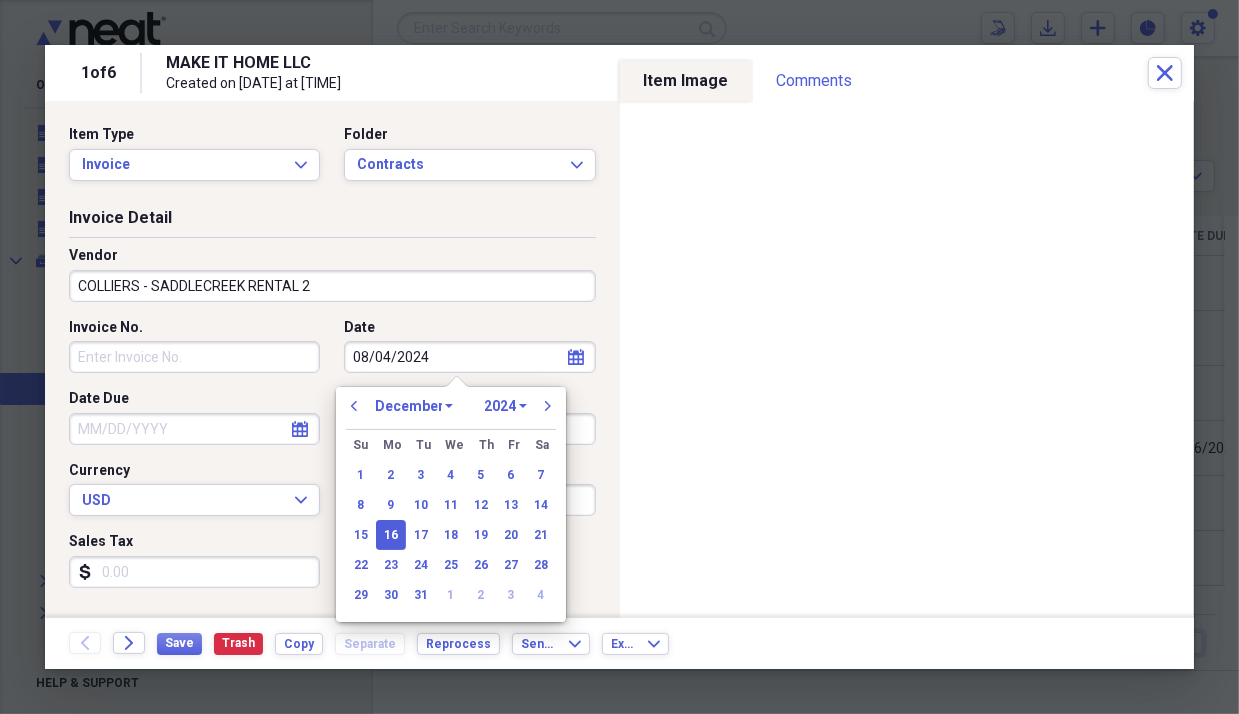 select on "7" 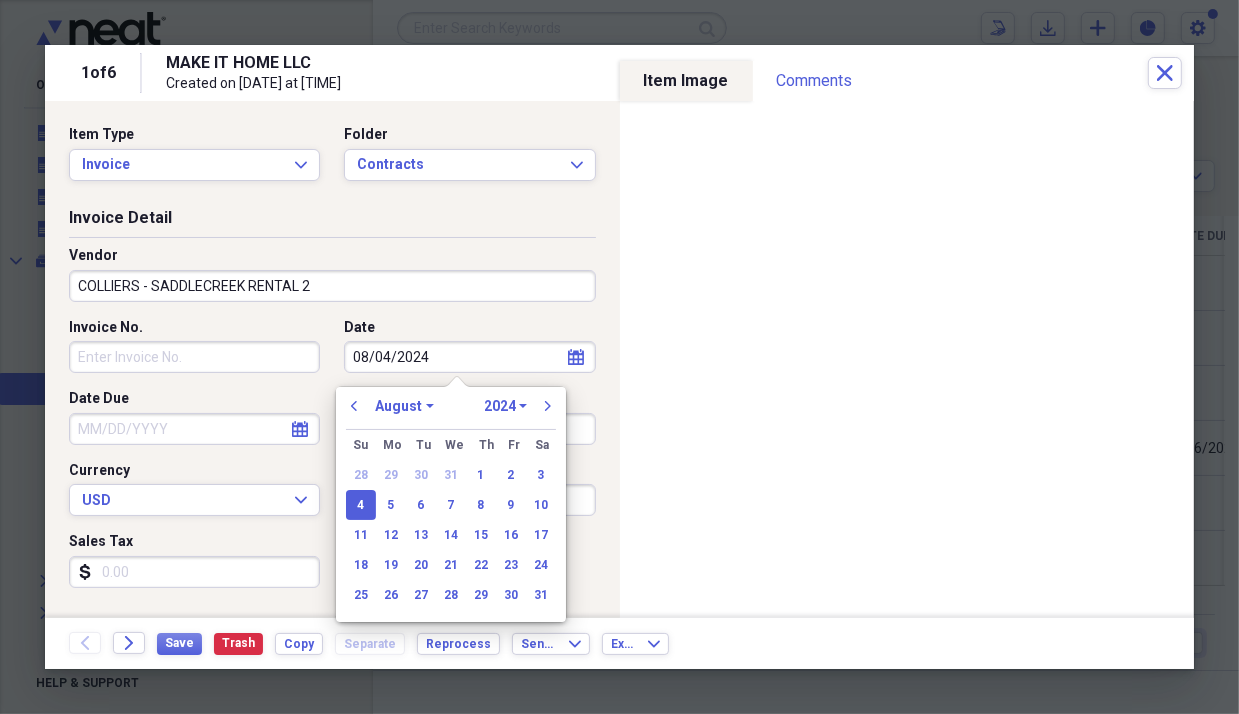 click on "08/04/2024" at bounding box center [469, 357] 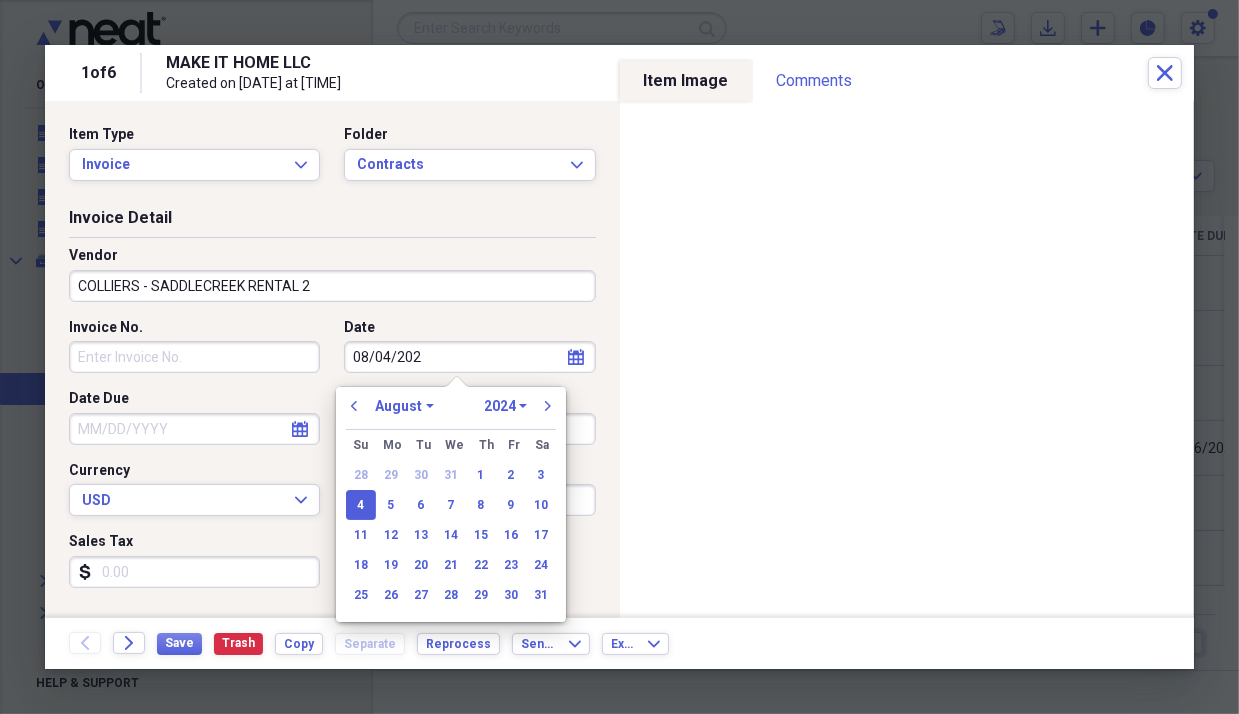 type on "08/04/2025" 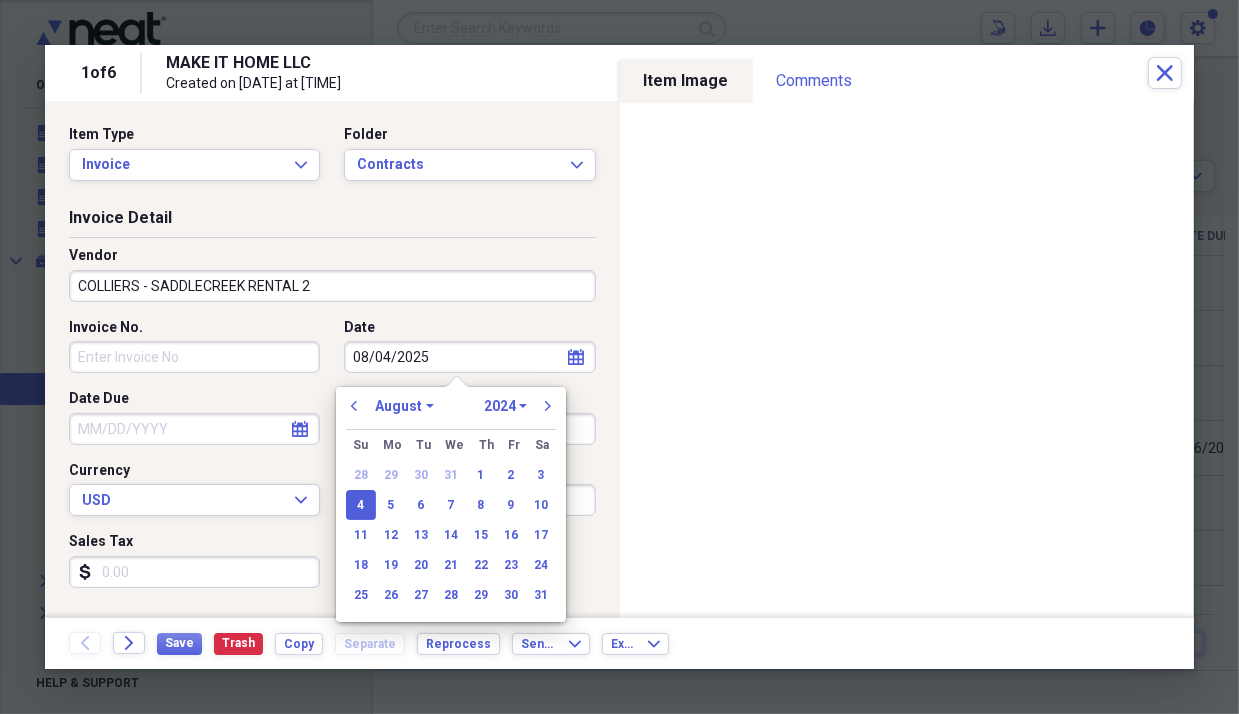 select on "2025" 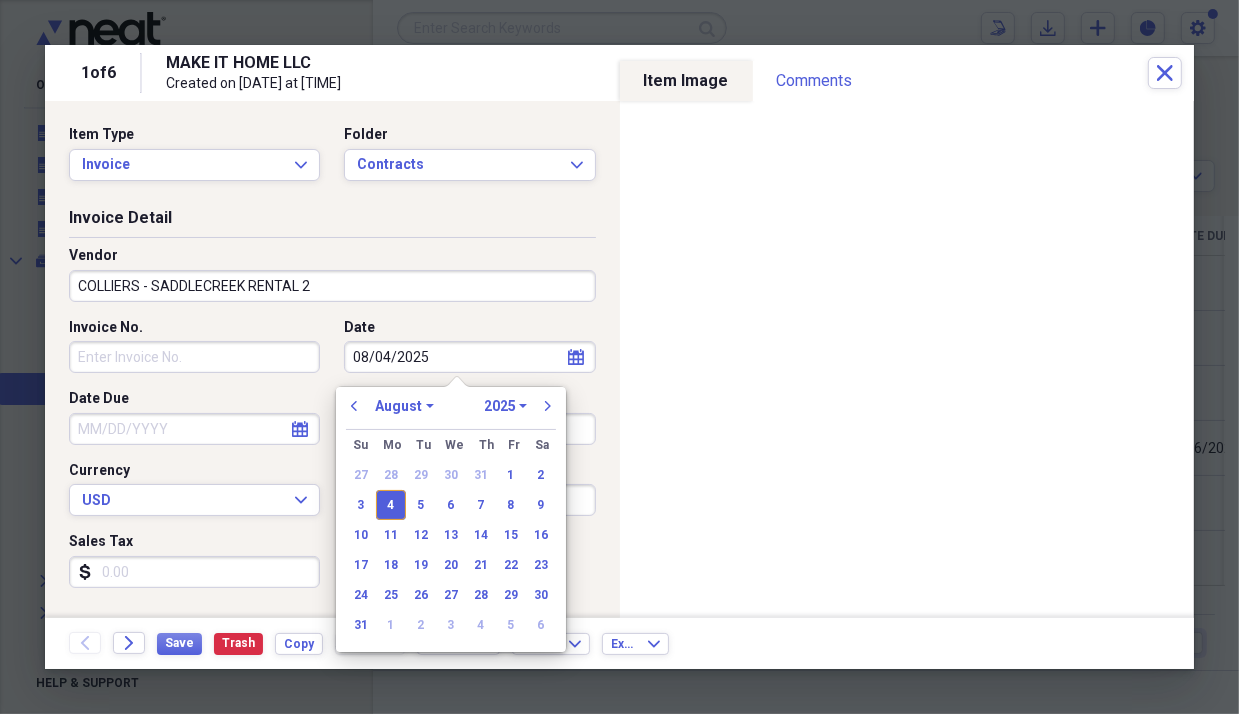 type on "08/04/2025" 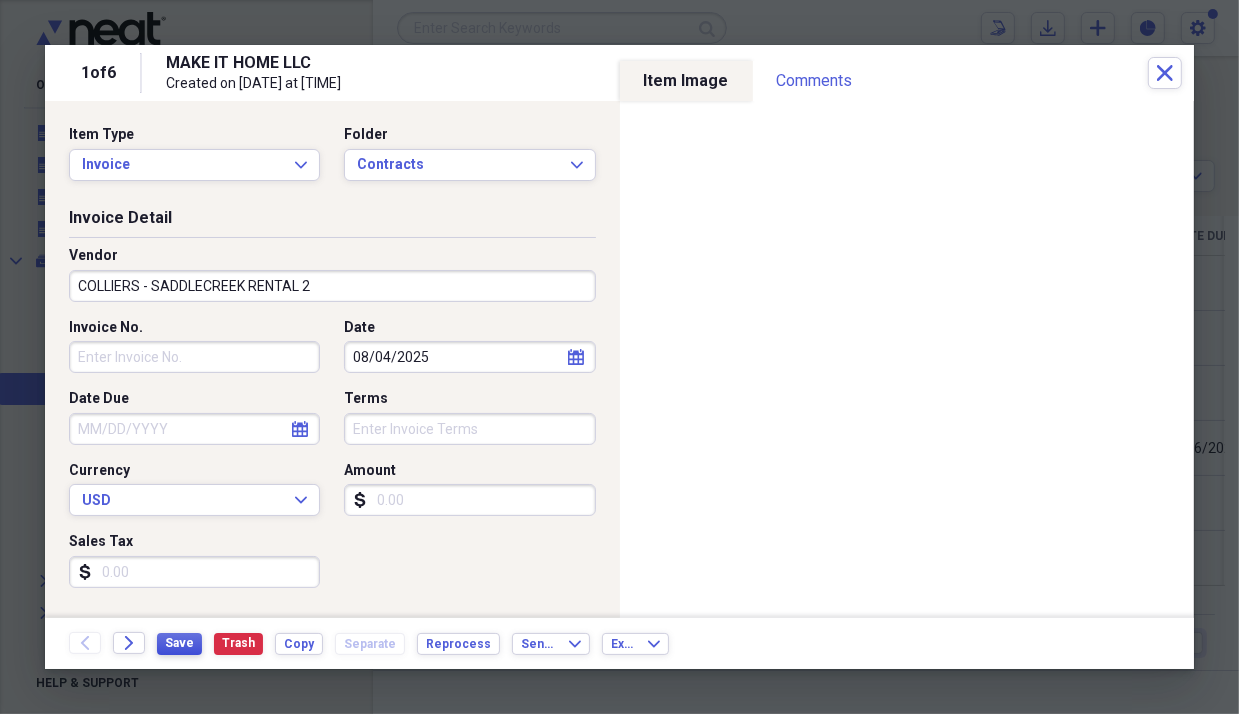 type 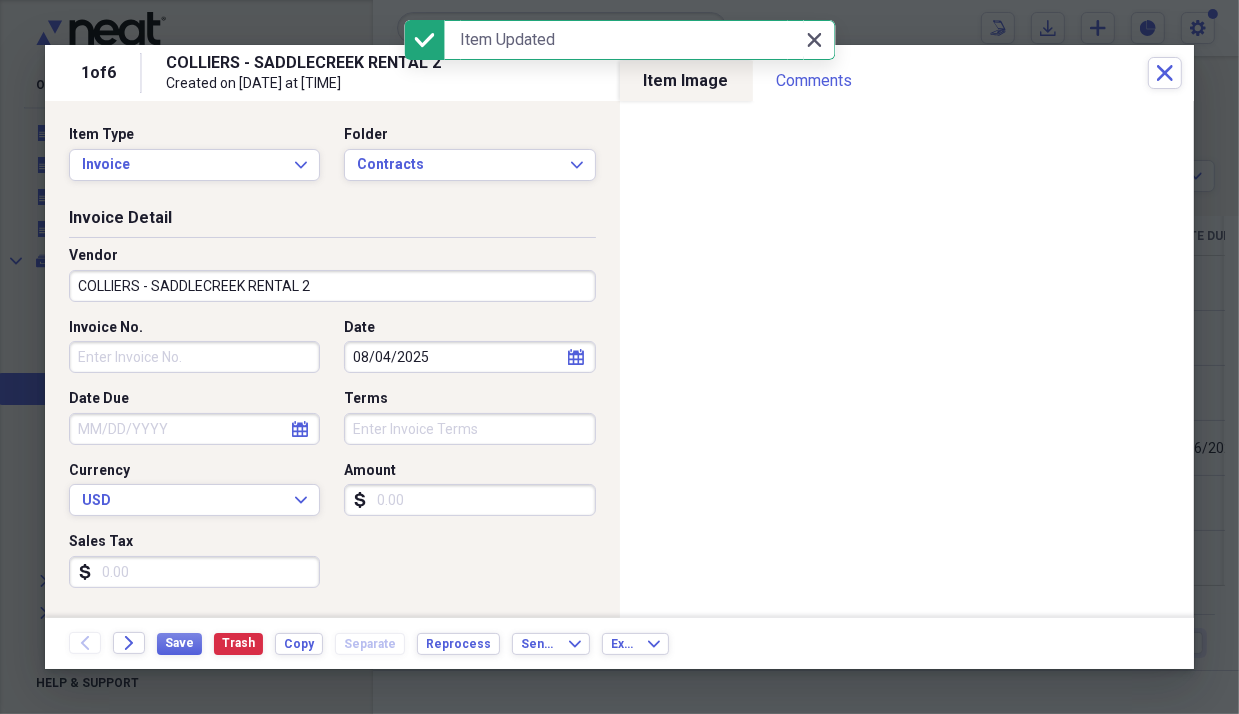 click on "Close" 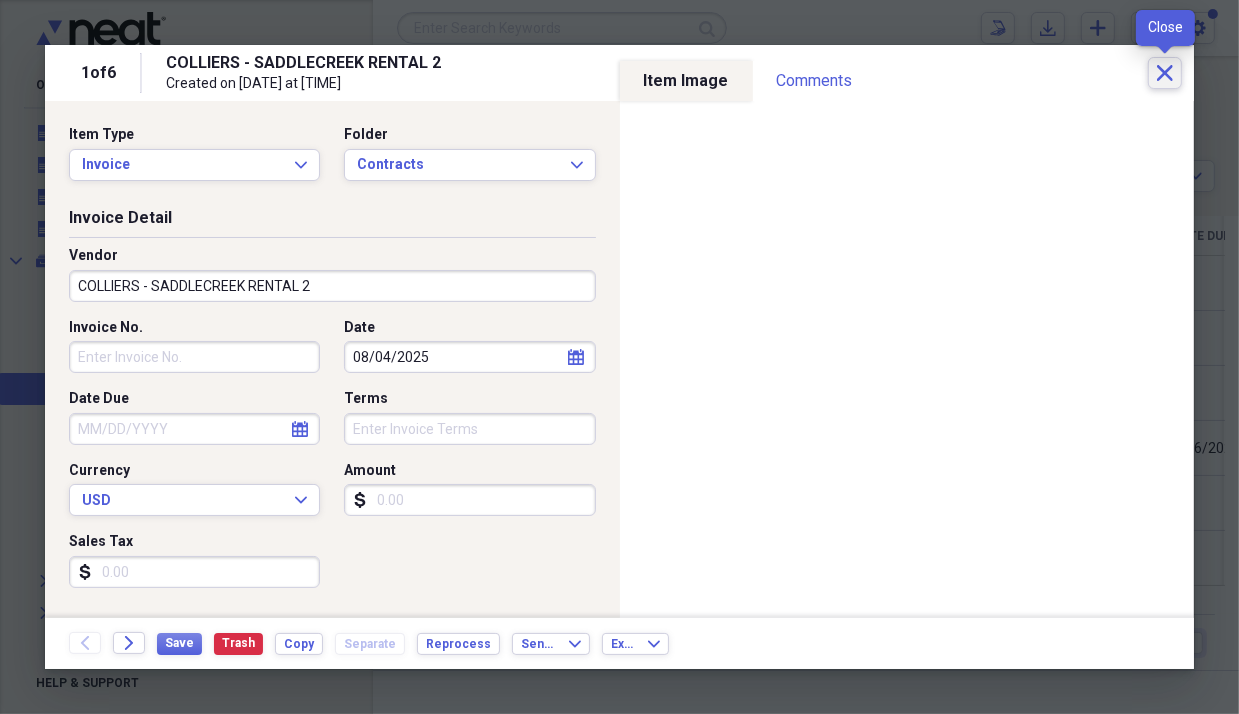 click 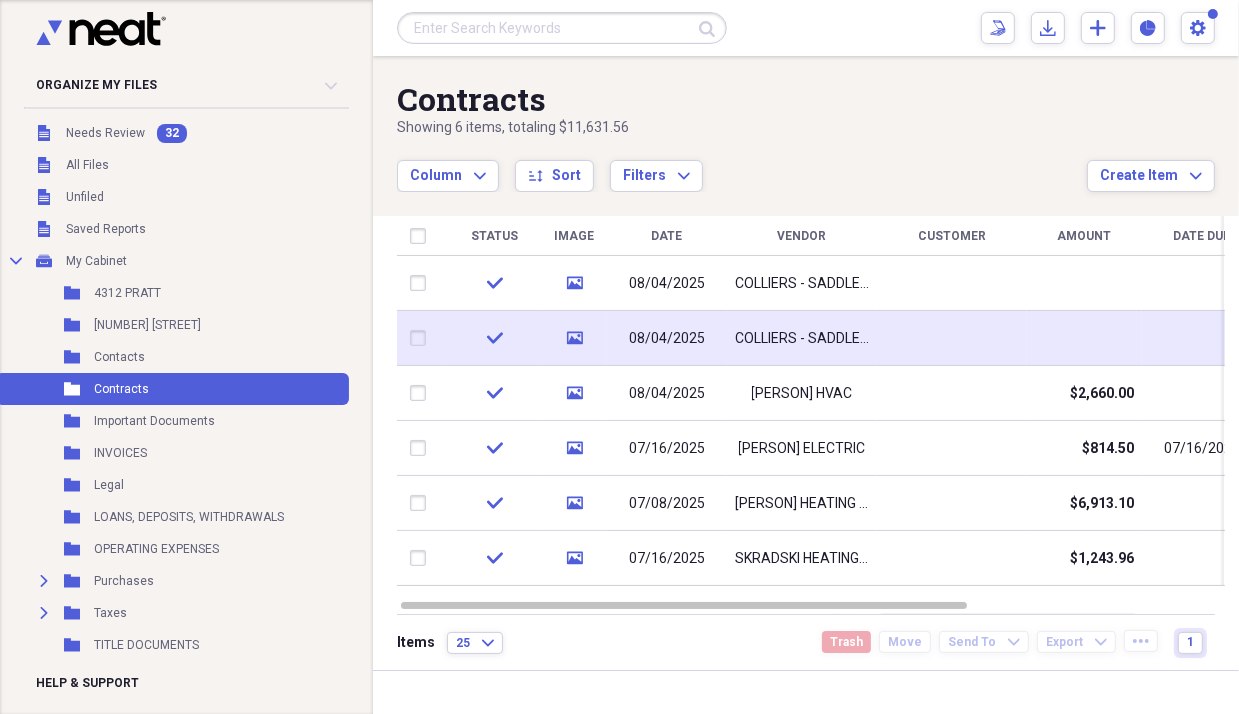 click at bounding box center (952, 338) 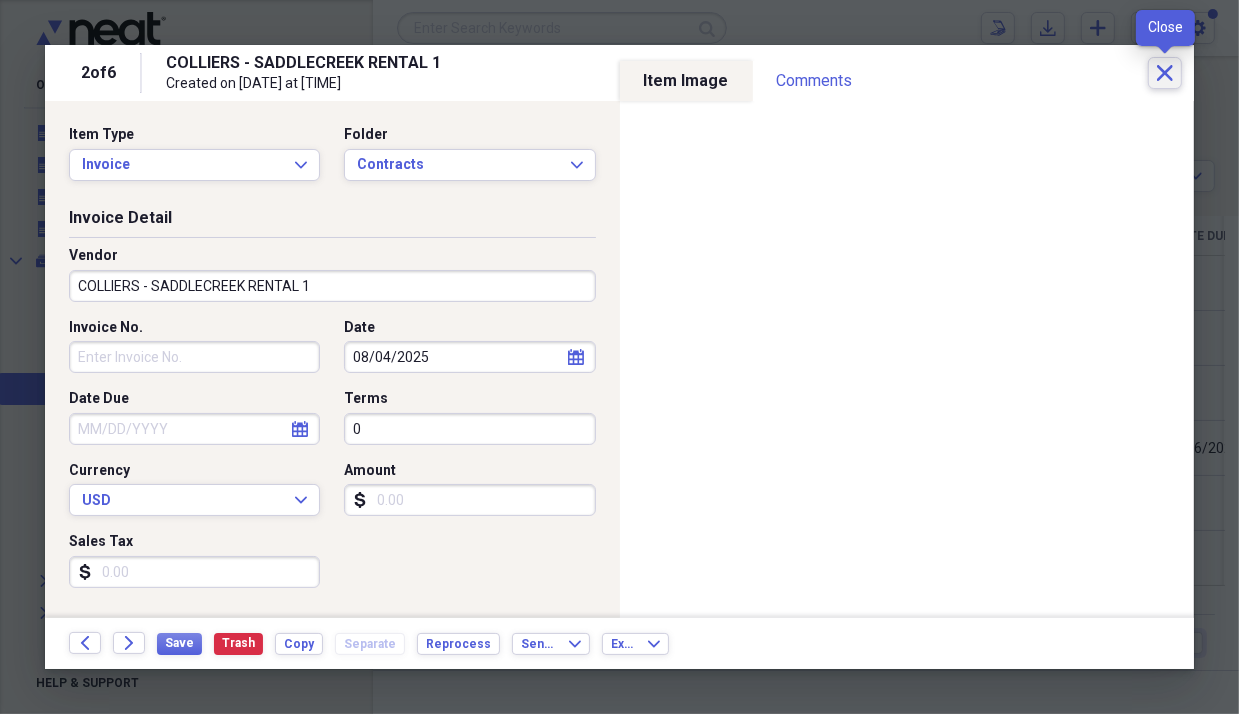 click on "Close" 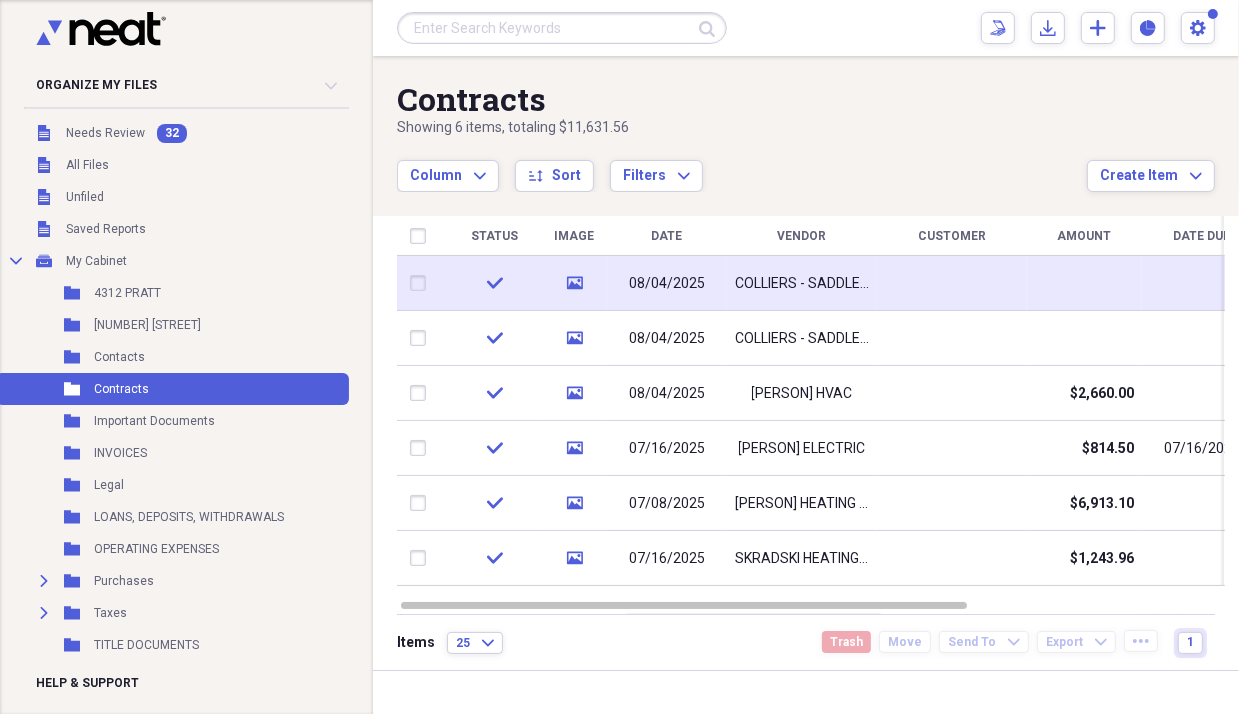 click at bounding box center (422, 283) 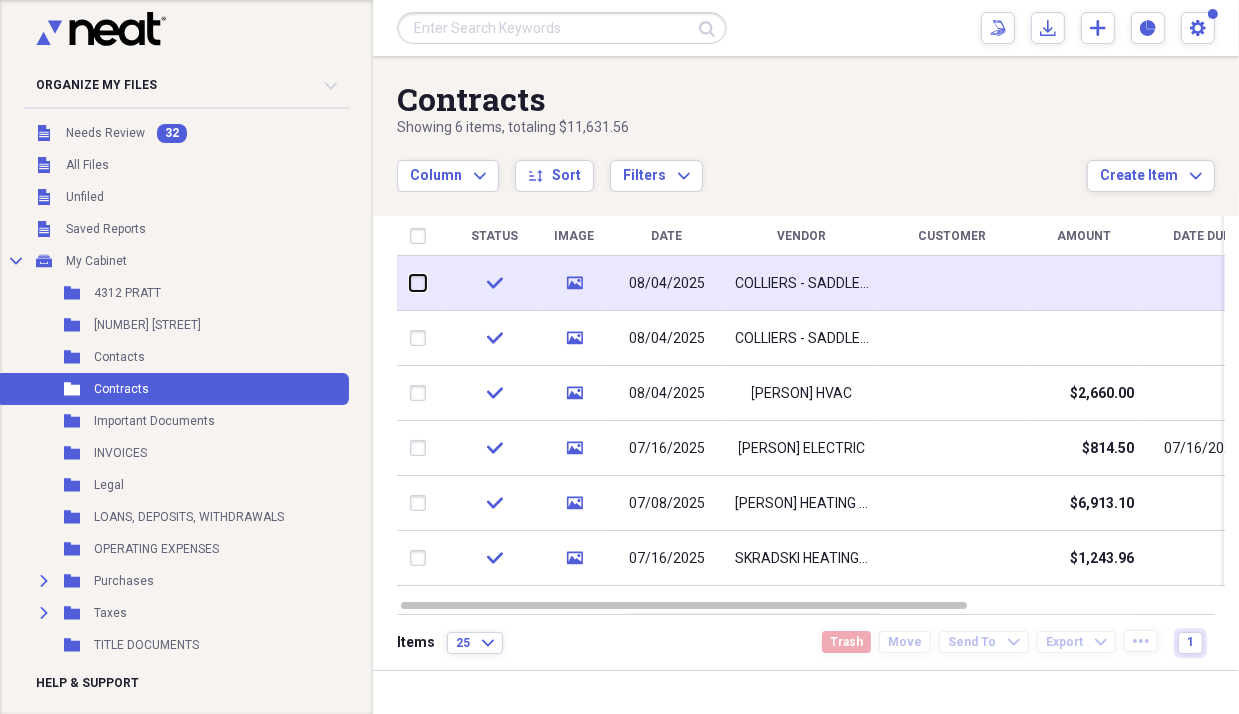 click at bounding box center (410, 283) 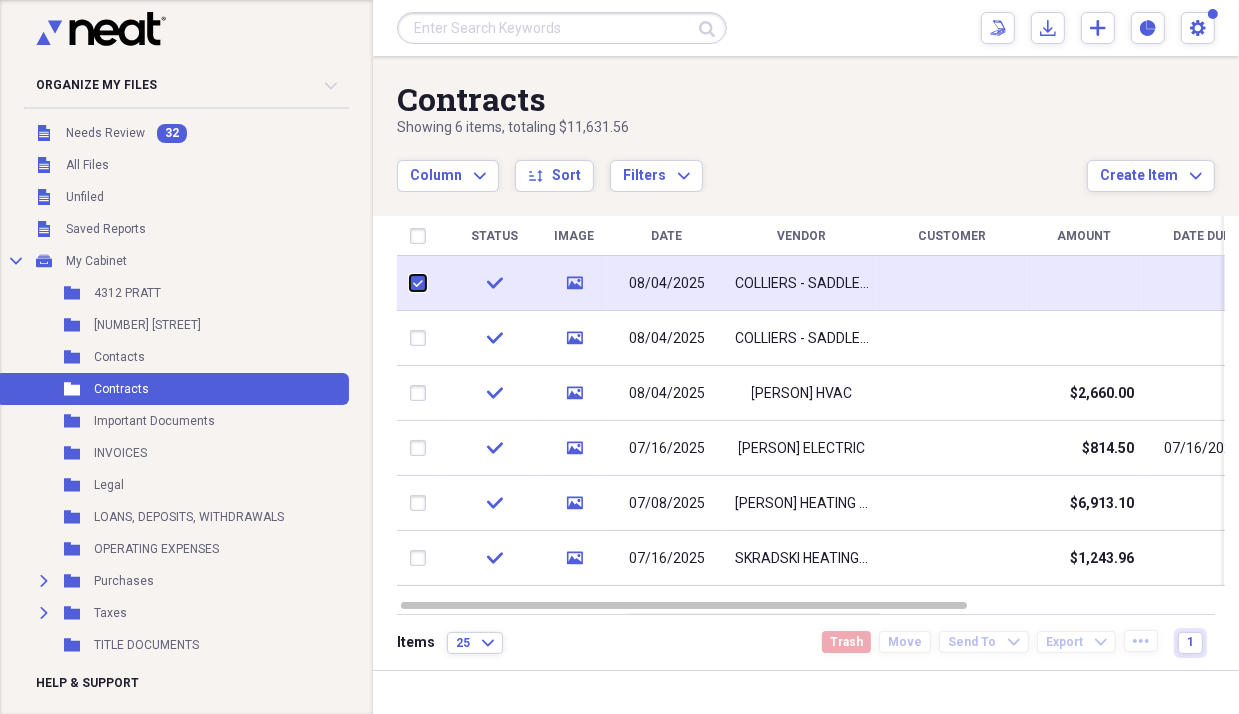 checkbox on "true" 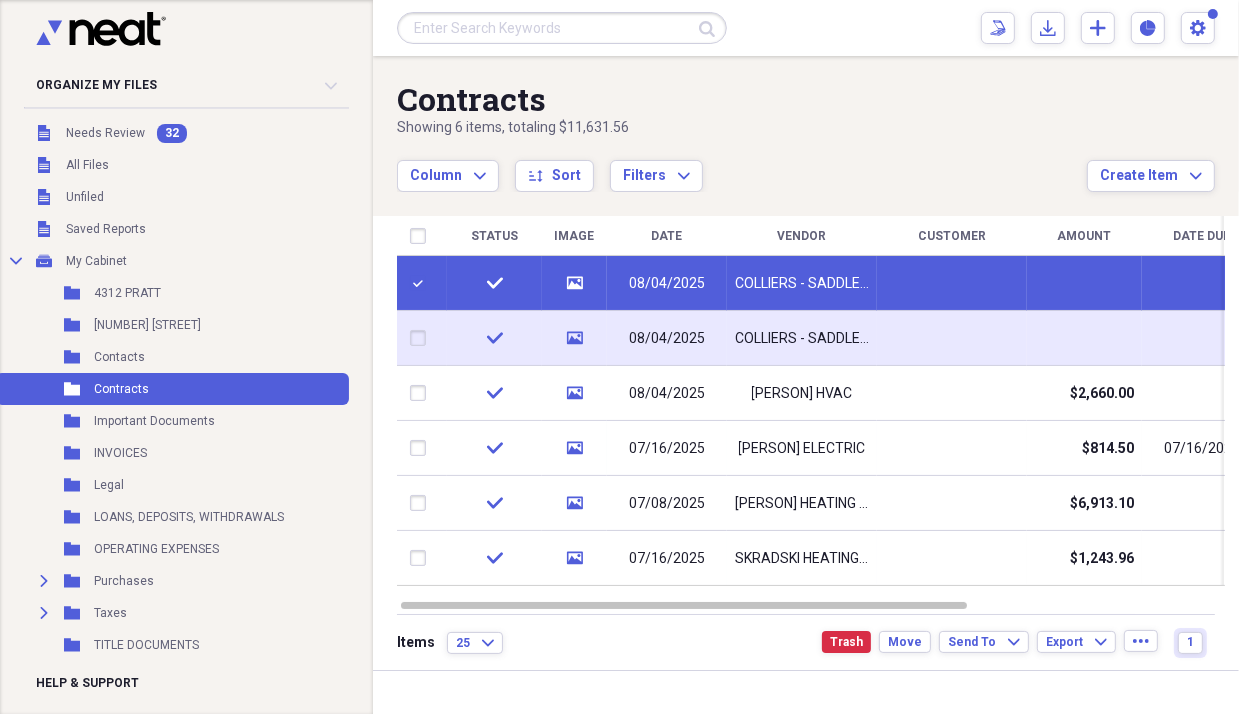 click at bounding box center (422, 338) 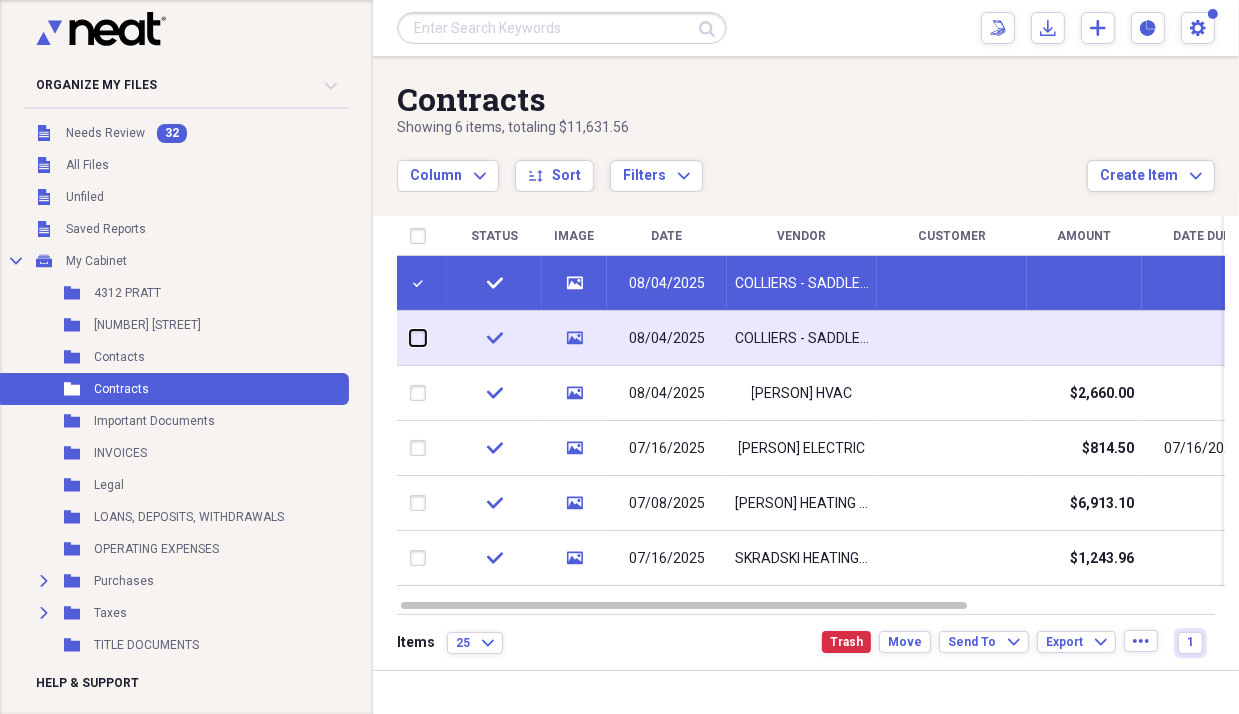 click at bounding box center (410, 338) 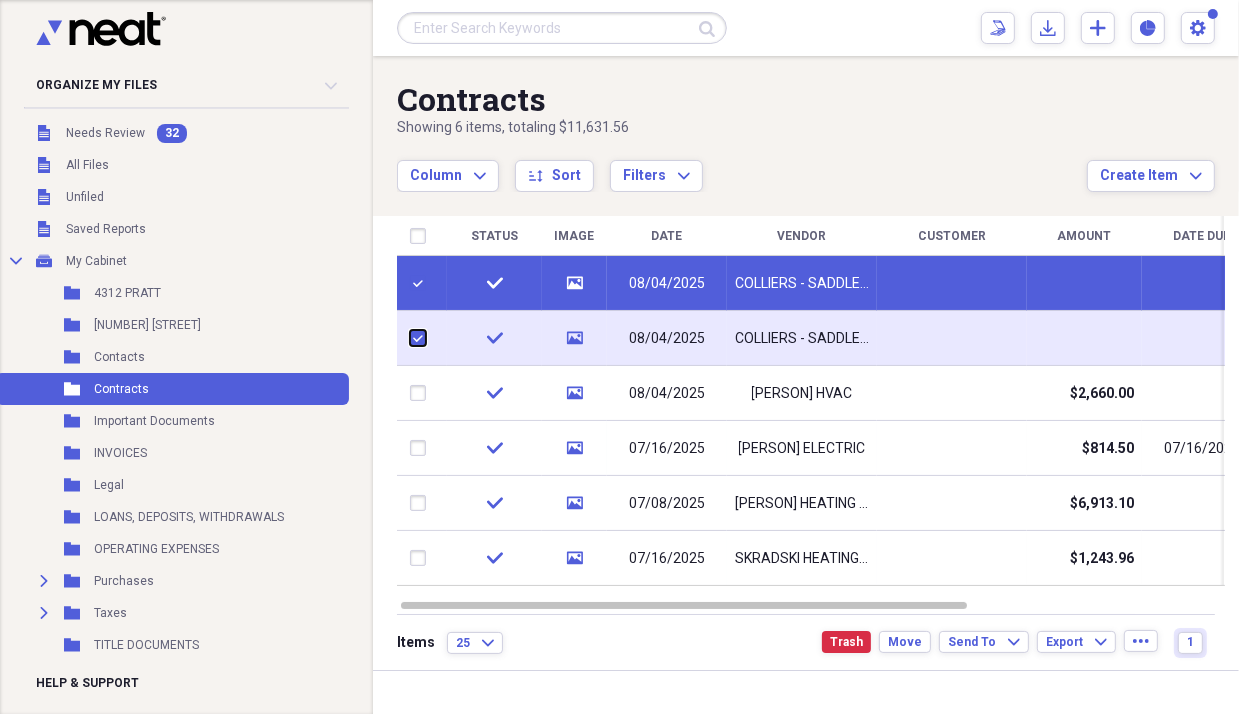 checkbox on "true" 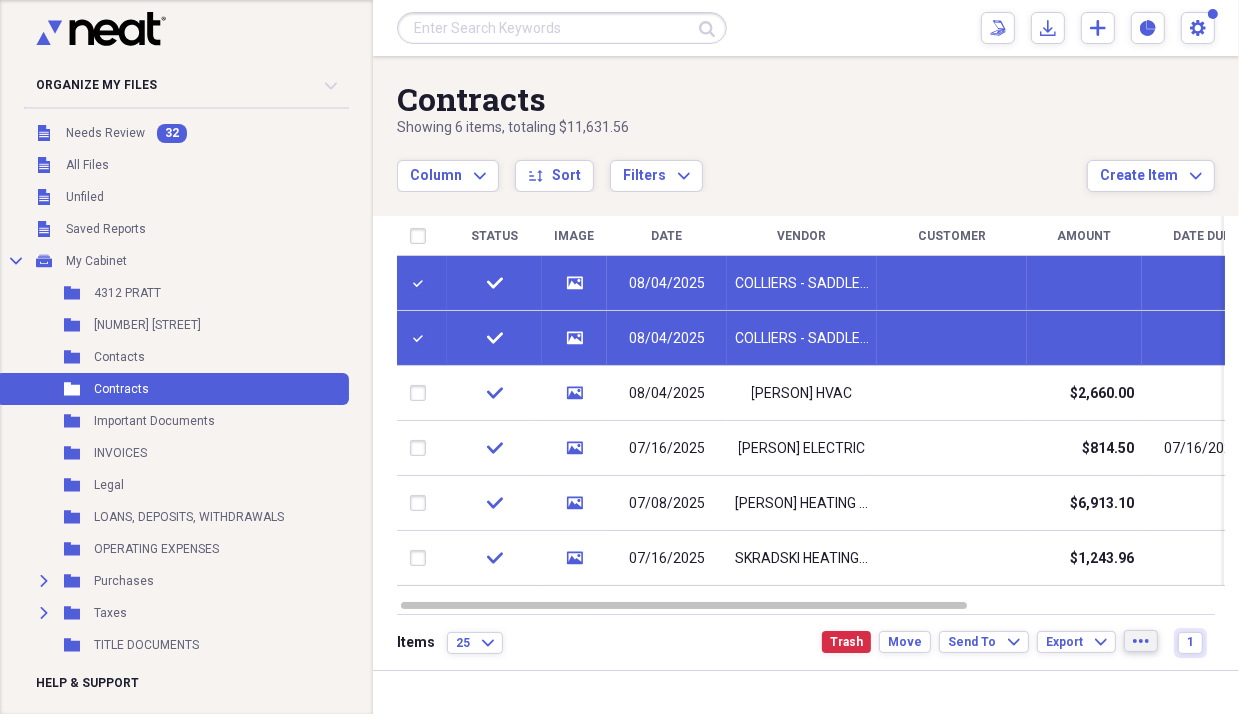 click on "more" at bounding box center (1141, 641) 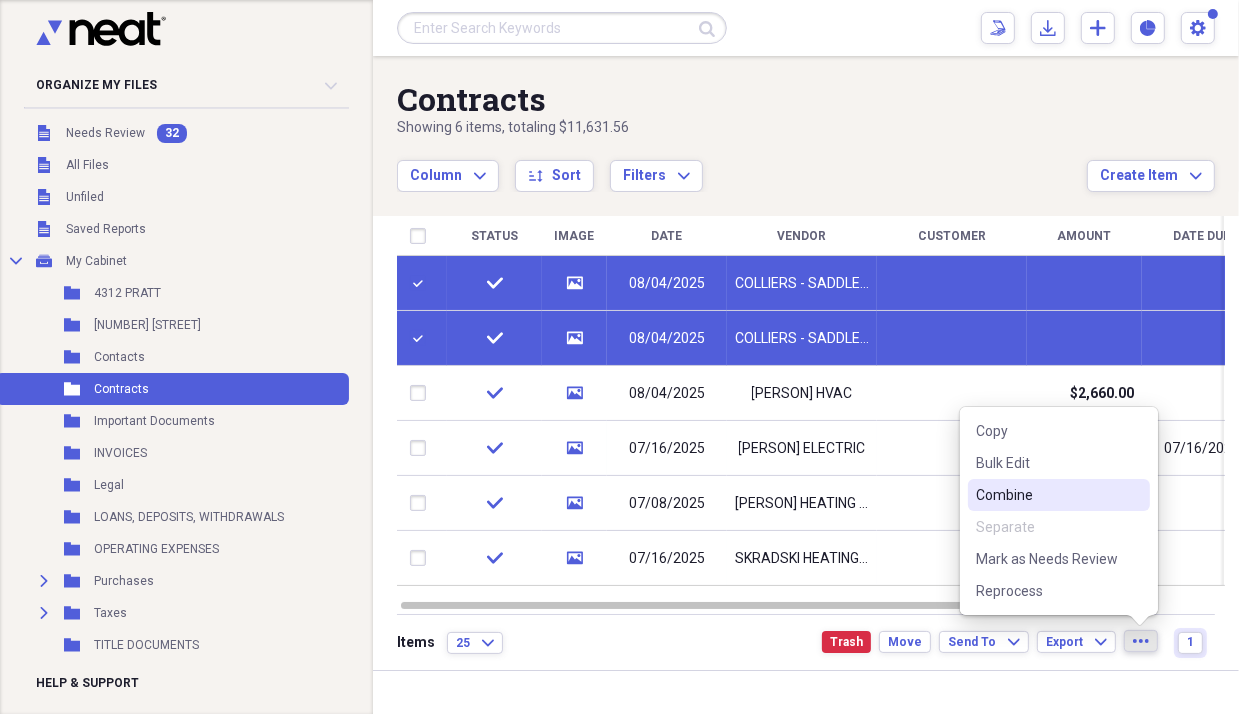click on "Combine" at bounding box center (1047, 495) 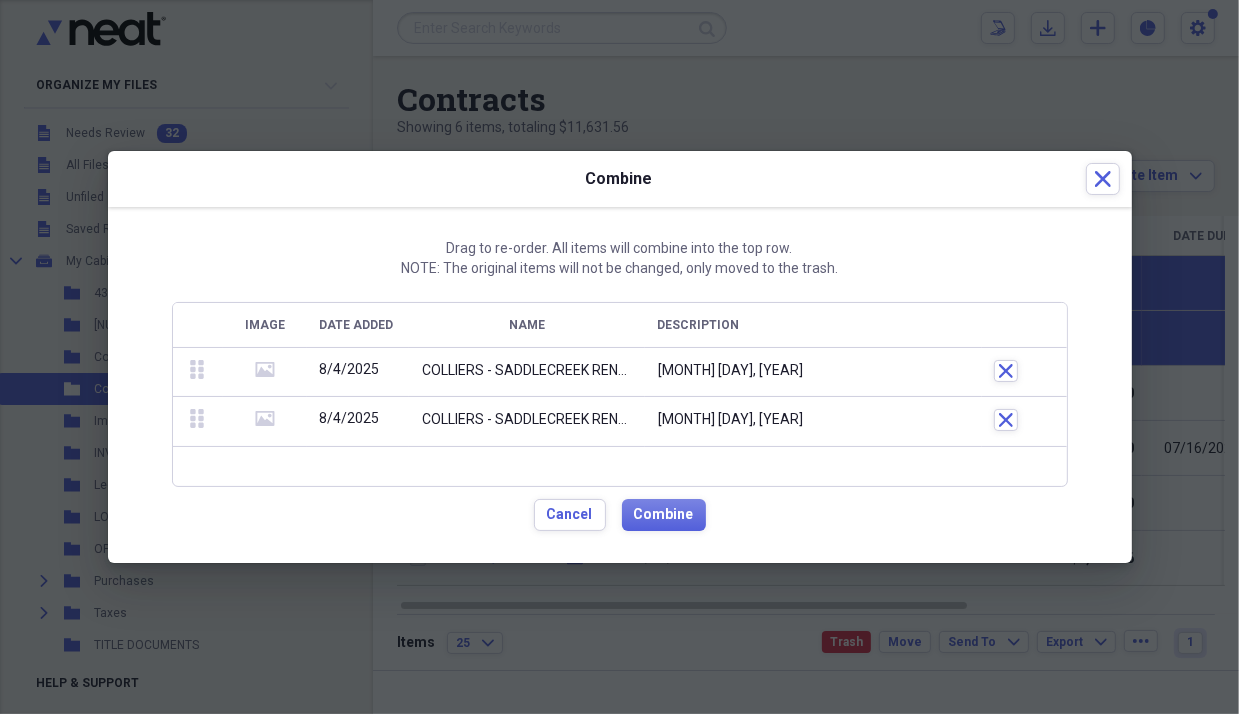 drag, startPoint x: 331, startPoint y: 420, endPoint x: 347, endPoint y: 360, distance: 62.0967 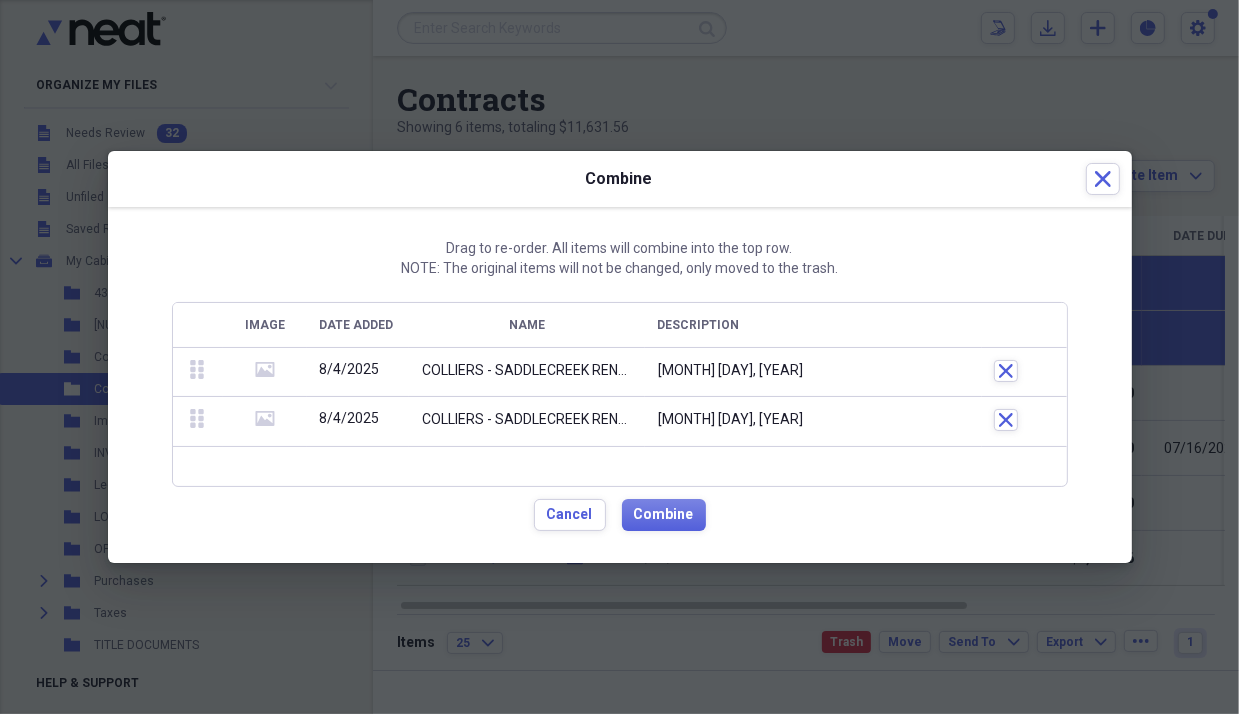 drag, startPoint x: 922, startPoint y: 376, endPoint x: 921, endPoint y: 431, distance: 55.00909 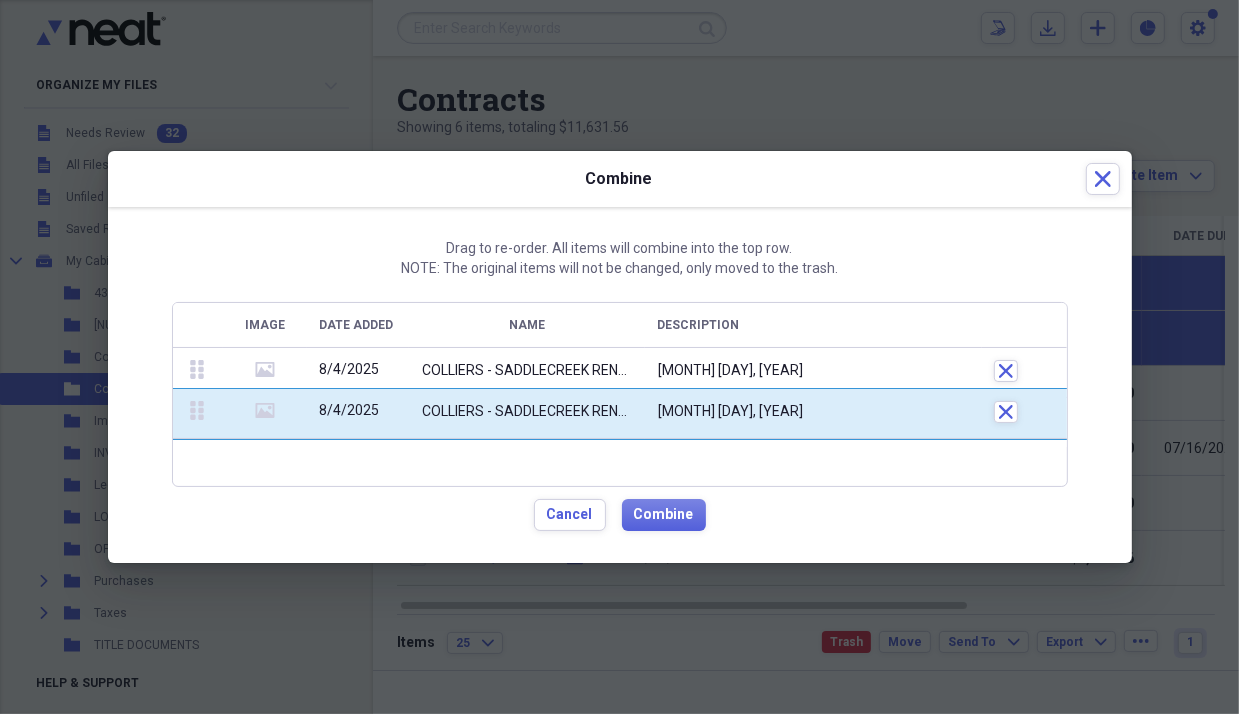 drag, startPoint x: 199, startPoint y: 370, endPoint x: 196, endPoint y: 411, distance: 41.109608 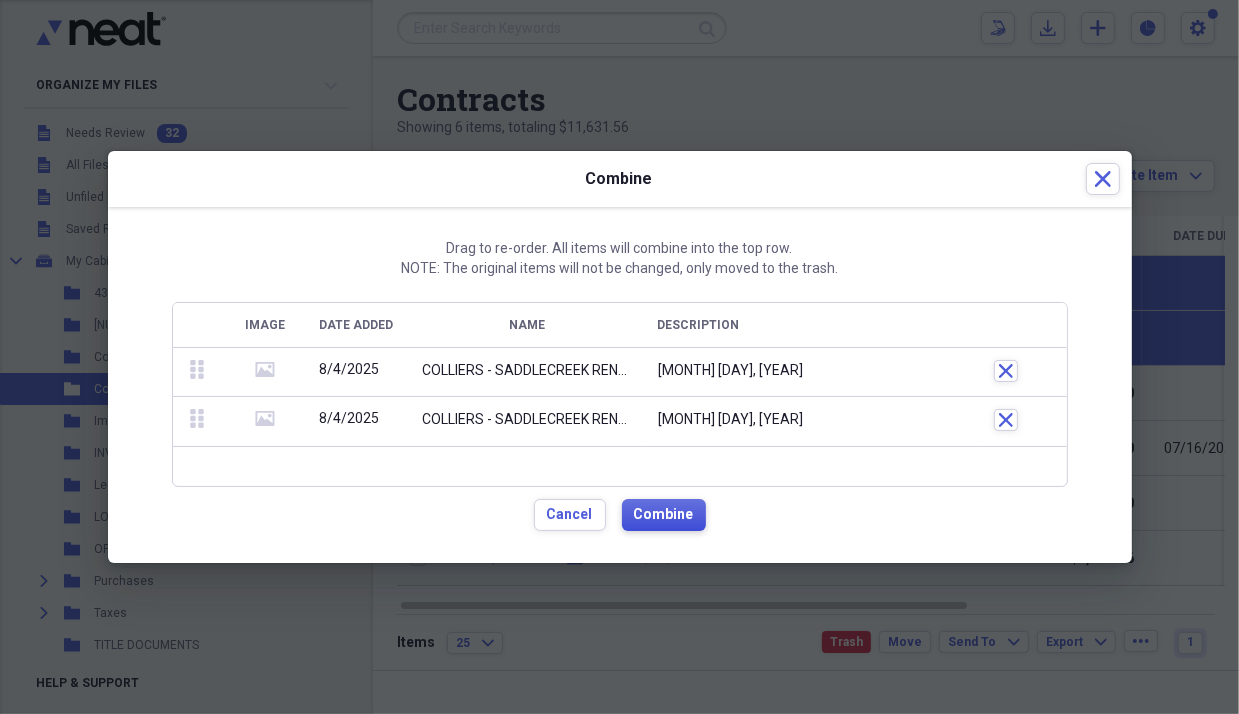 click on "Combine" at bounding box center (664, 515) 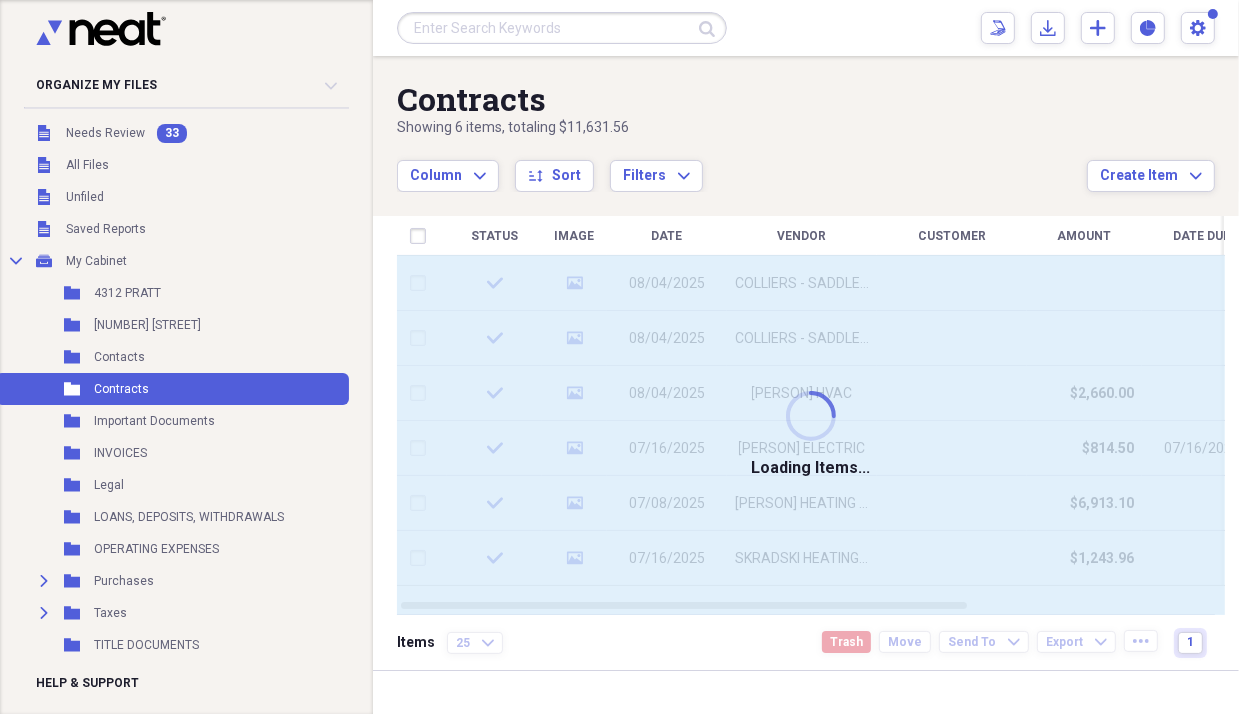 checkbox on "false" 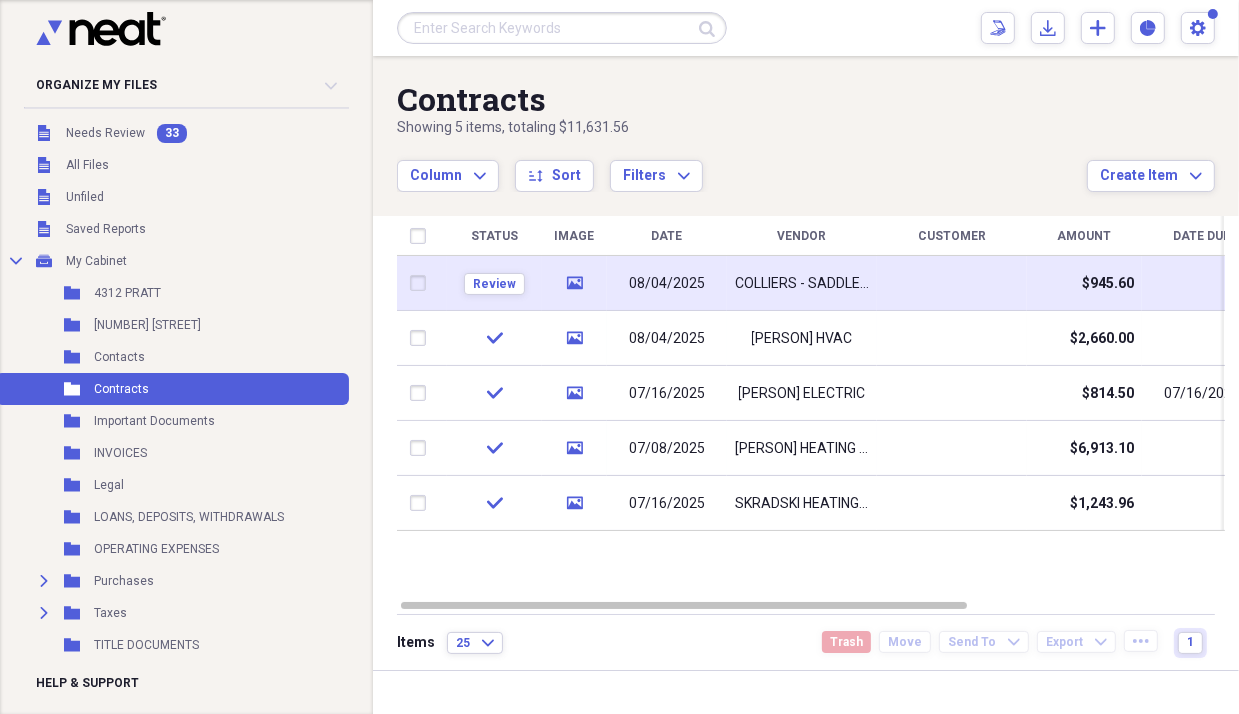 click on "$945.60" at bounding box center [1084, 283] 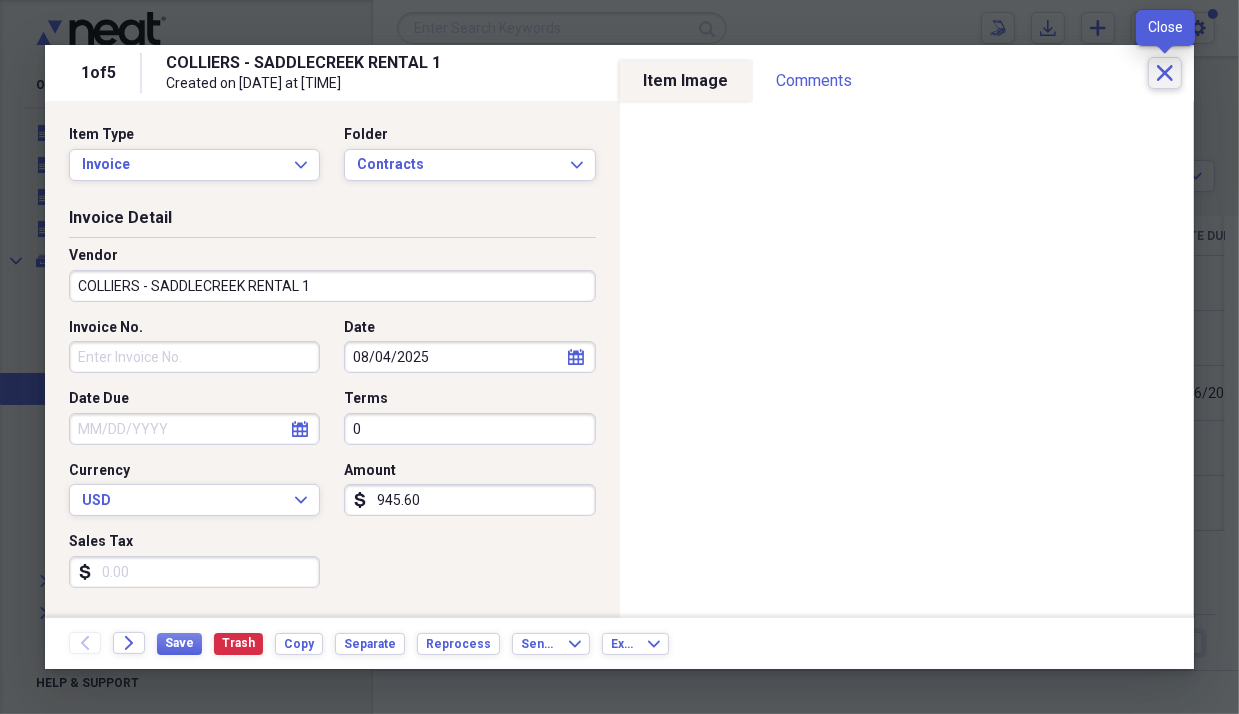 click on "Close" at bounding box center [1165, 73] 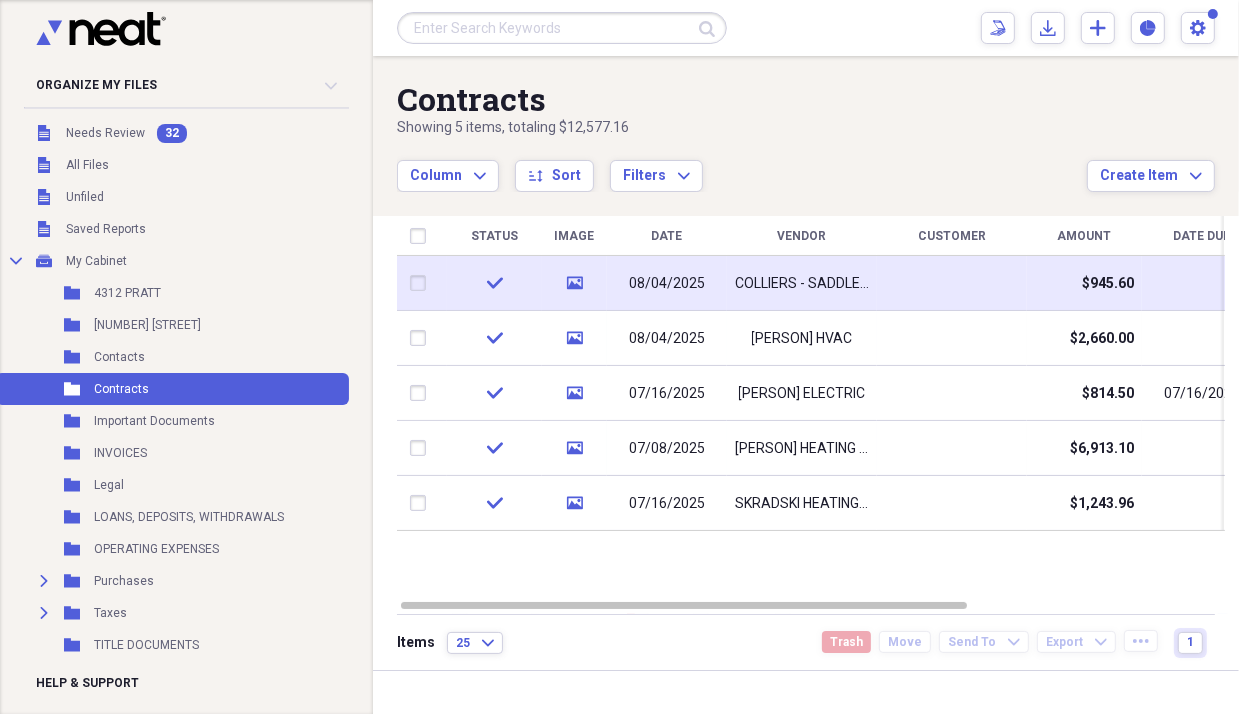 click on "$945.60" at bounding box center [1084, 283] 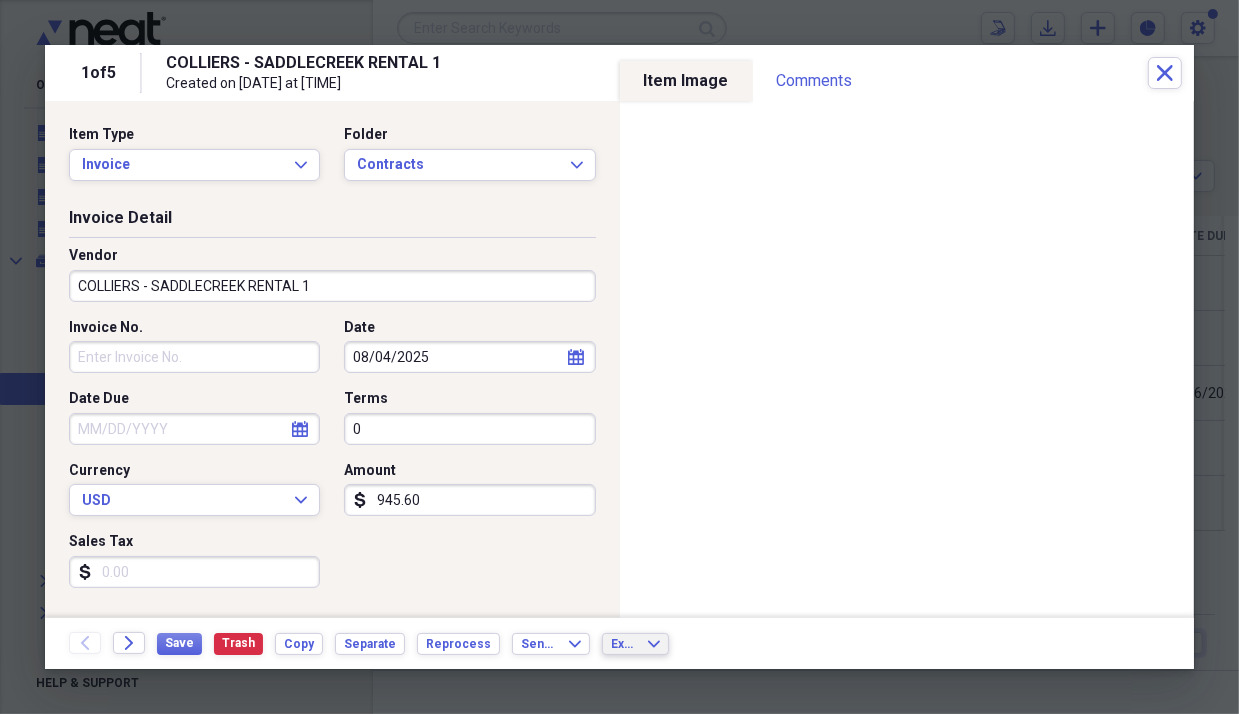 click on "Export Expand" at bounding box center (635, 644) 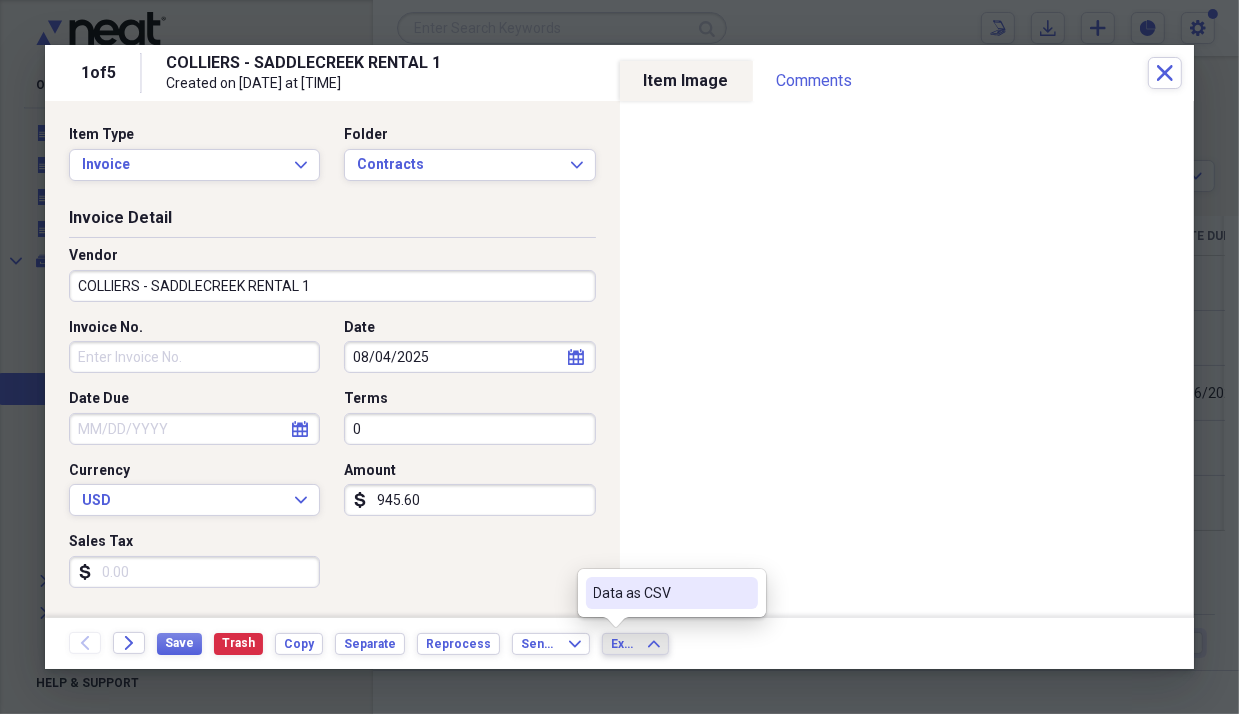 click on "Back Forward Save Trash Copy Separate Reprocess Send To Expand Export Expand" at bounding box center (619, 643) 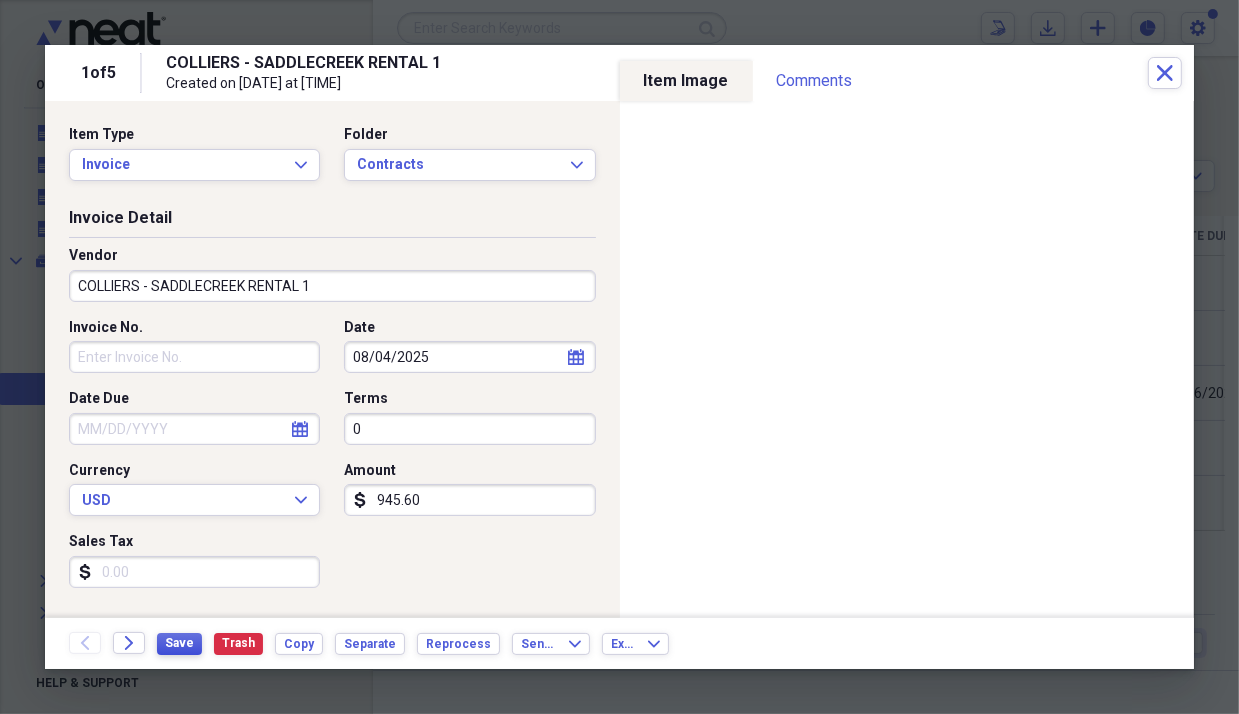 click on "Save" at bounding box center (179, 643) 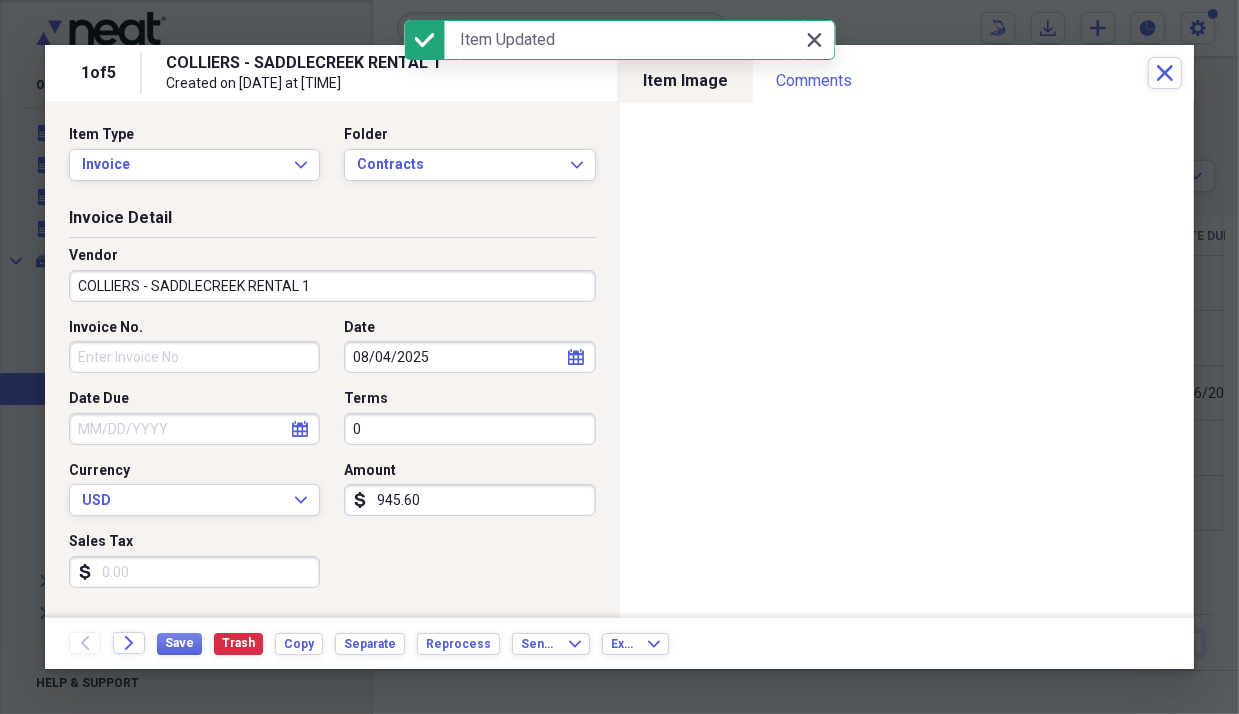 click on "Close" 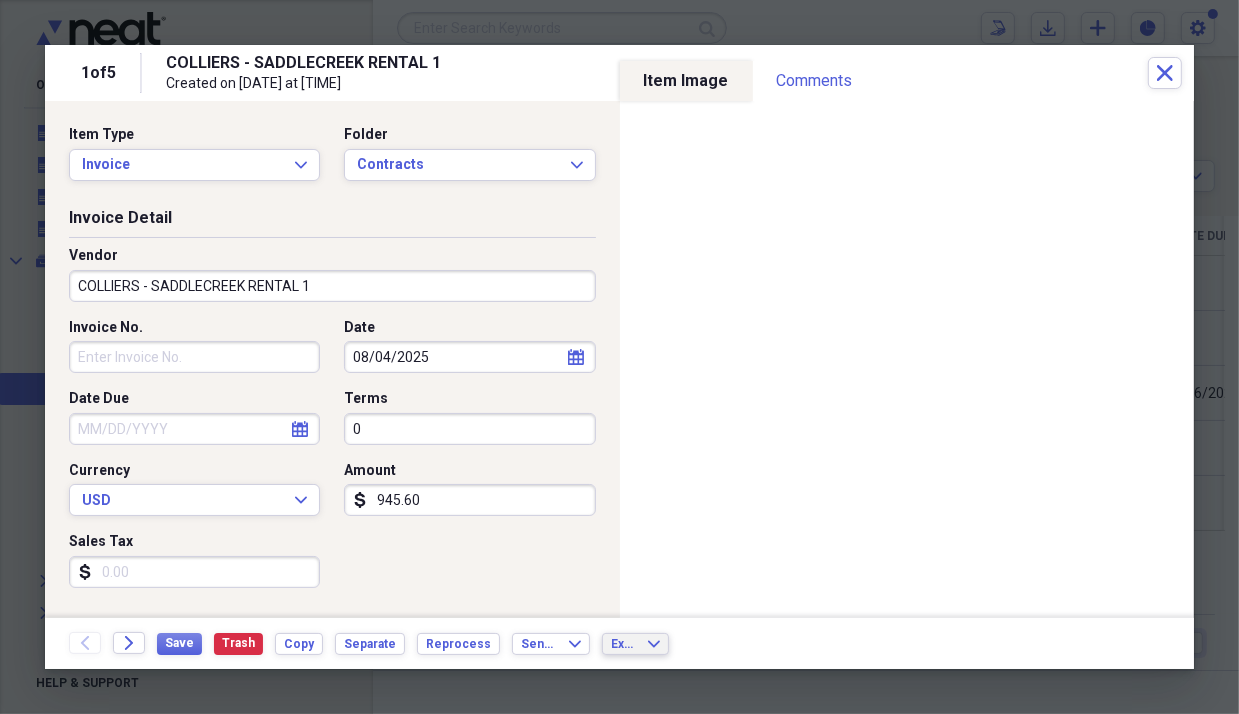 click on "Export" at bounding box center [623, 644] 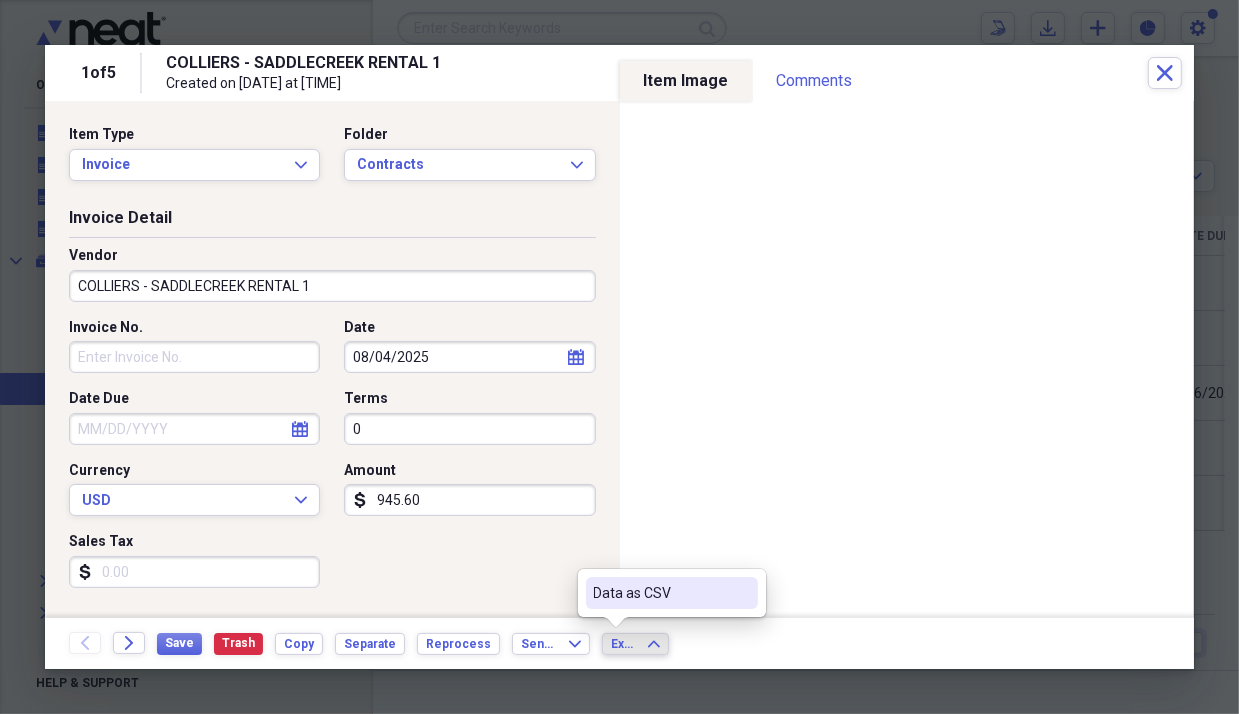 click on "Back Forward Save Trash Copy Separate Reprocess Send To Expand Export Expand" at bounding box center (619, 643) 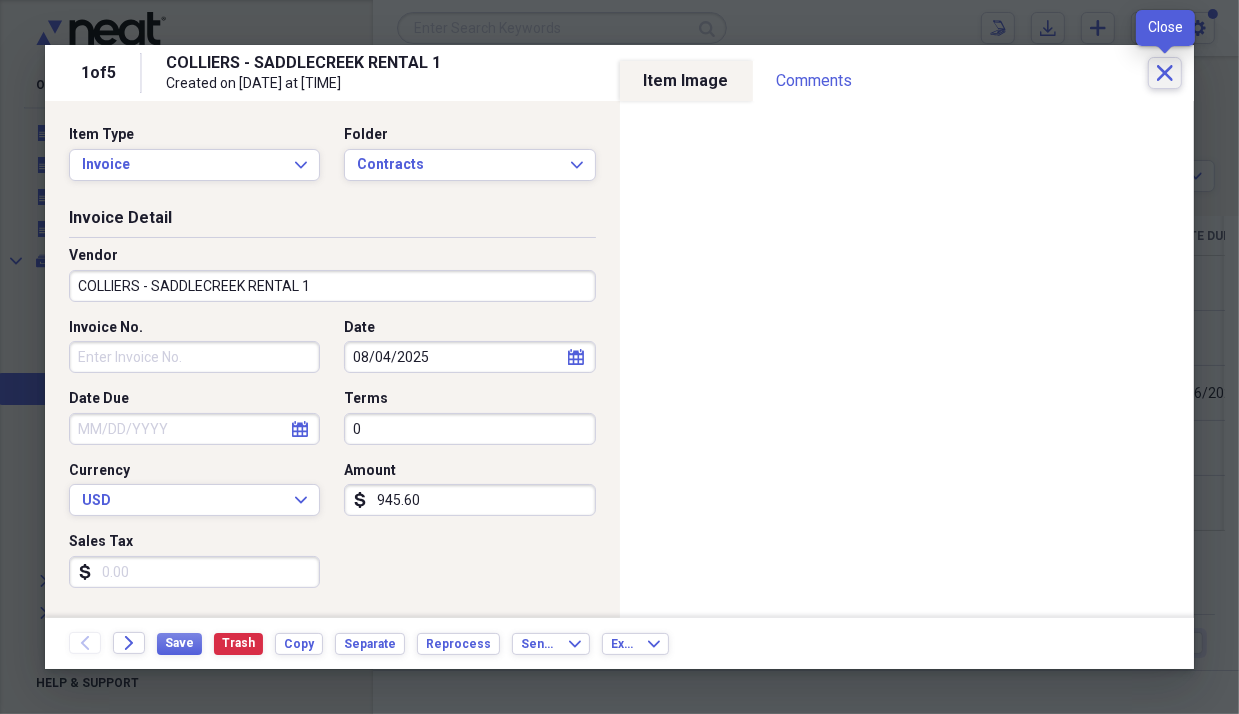 click on "Close" at bounding box center (1165, 73) 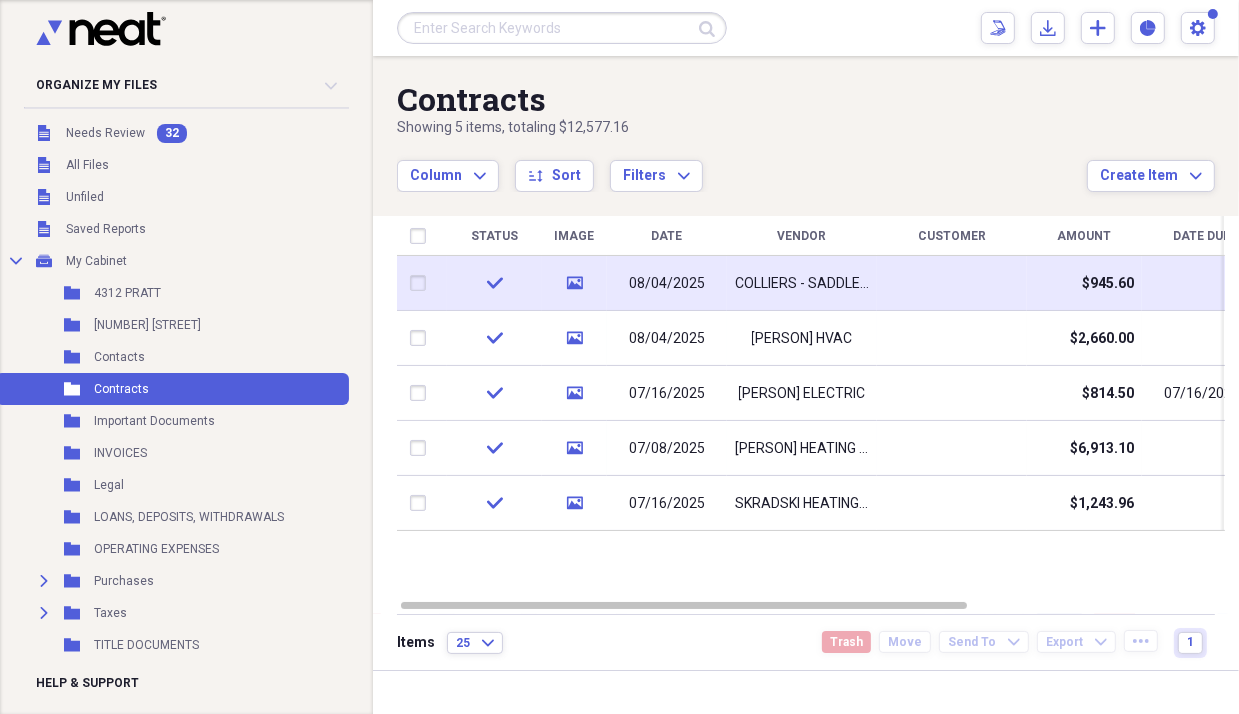 click at bounding box center [422, 283] 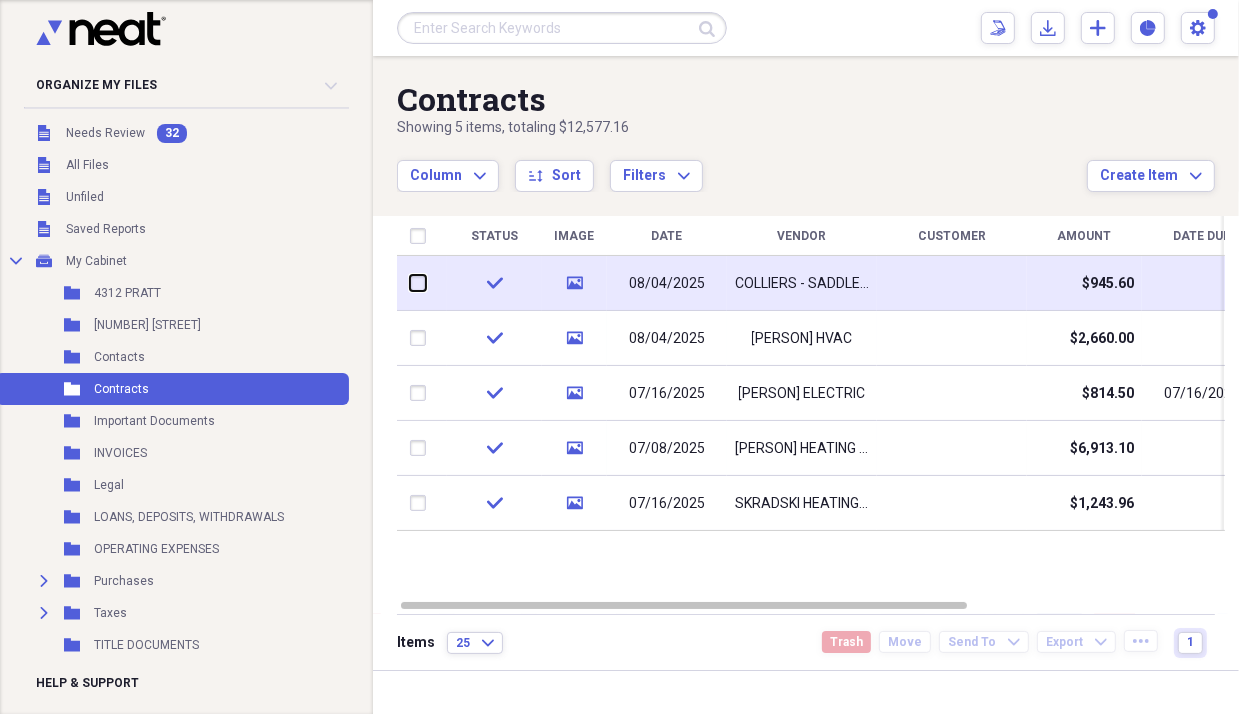 click at bounding box center (410, 283) 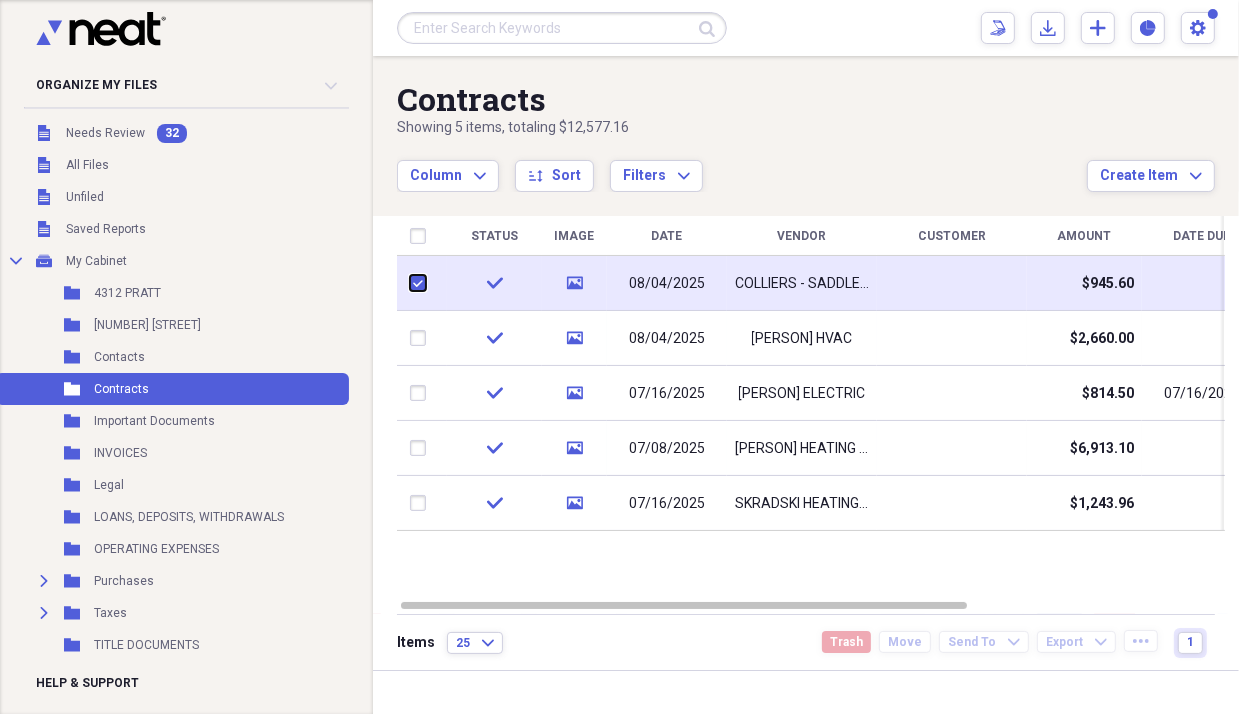 checkbox on "true" 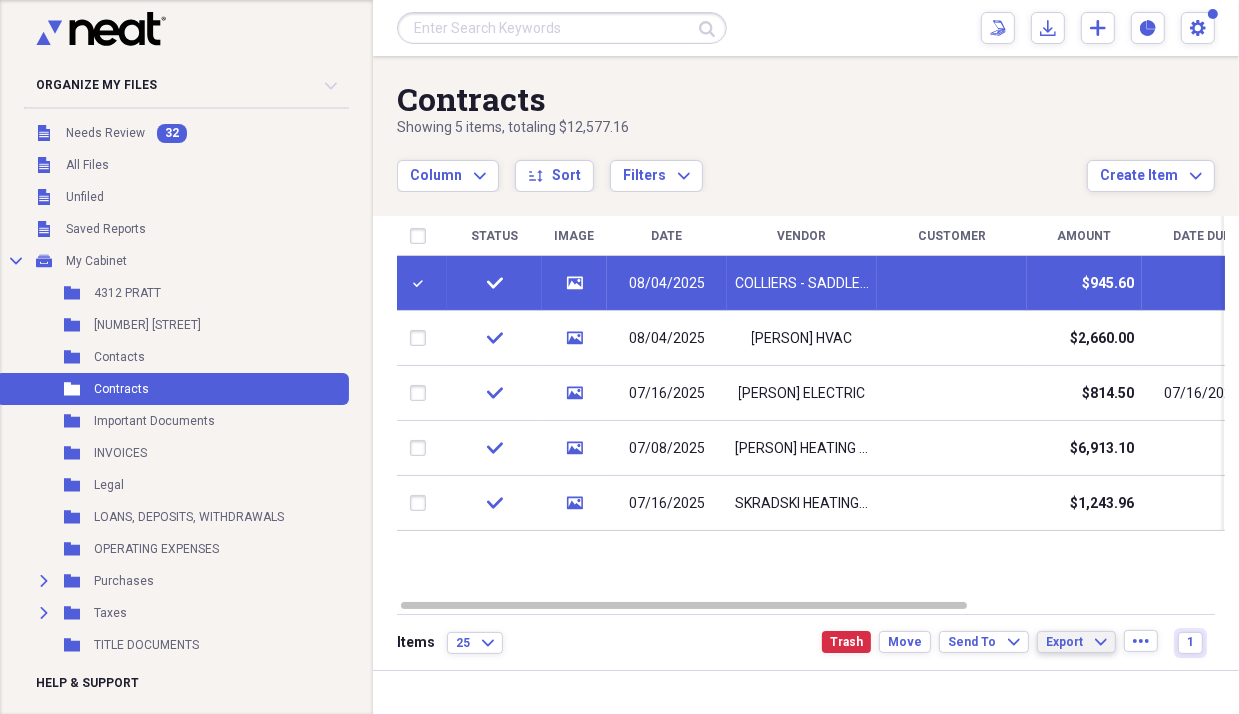 click on "Export Expand" at bounding box center (1076, 642) 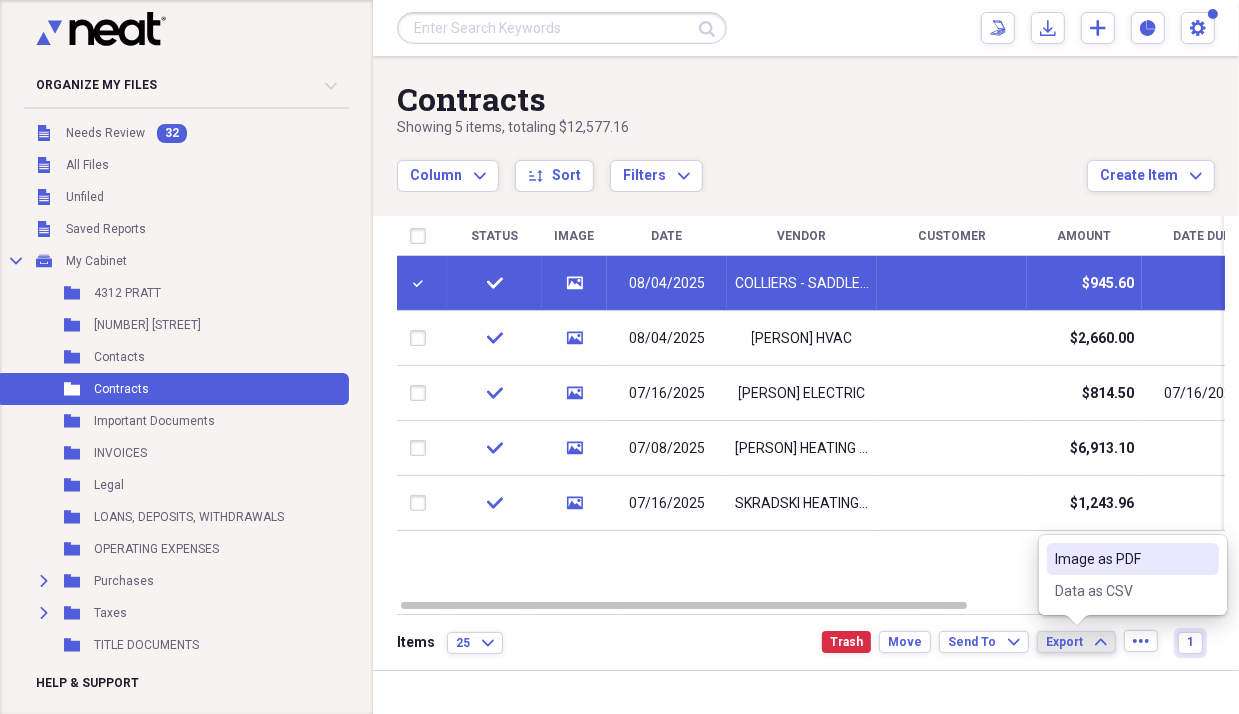 click on "Image as PDF" at bounding box center (1121, 559) 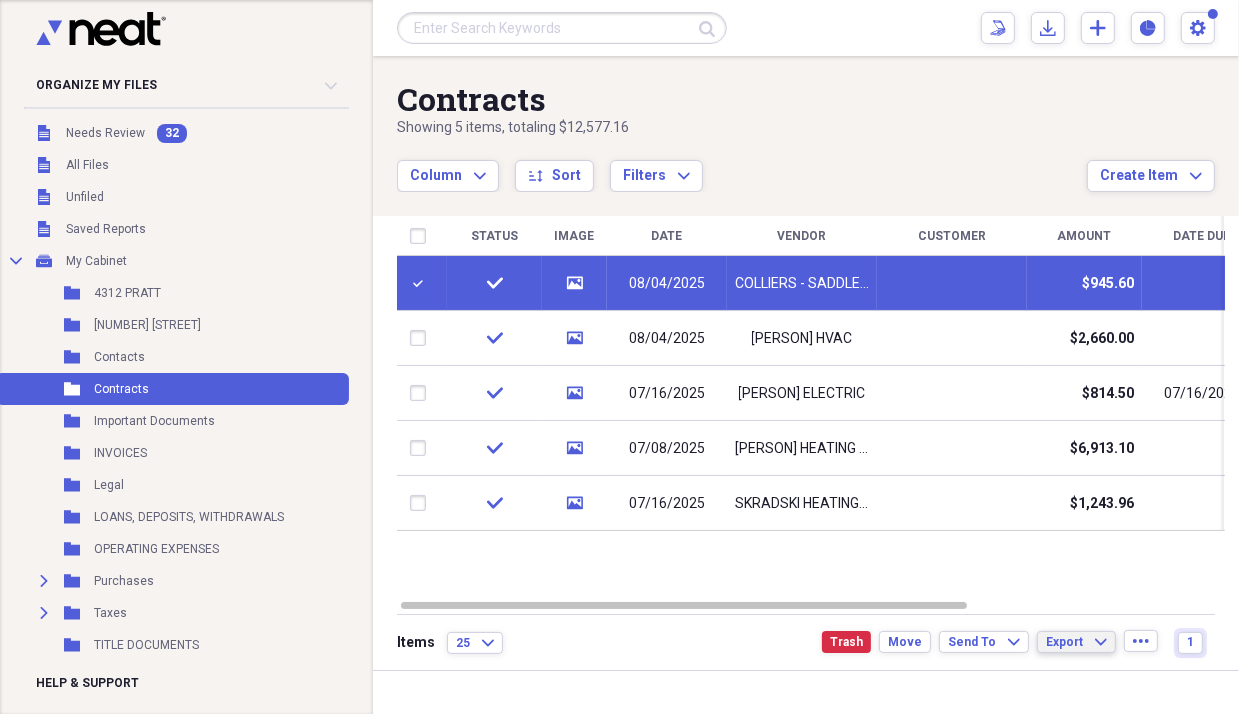 click on "Expand" 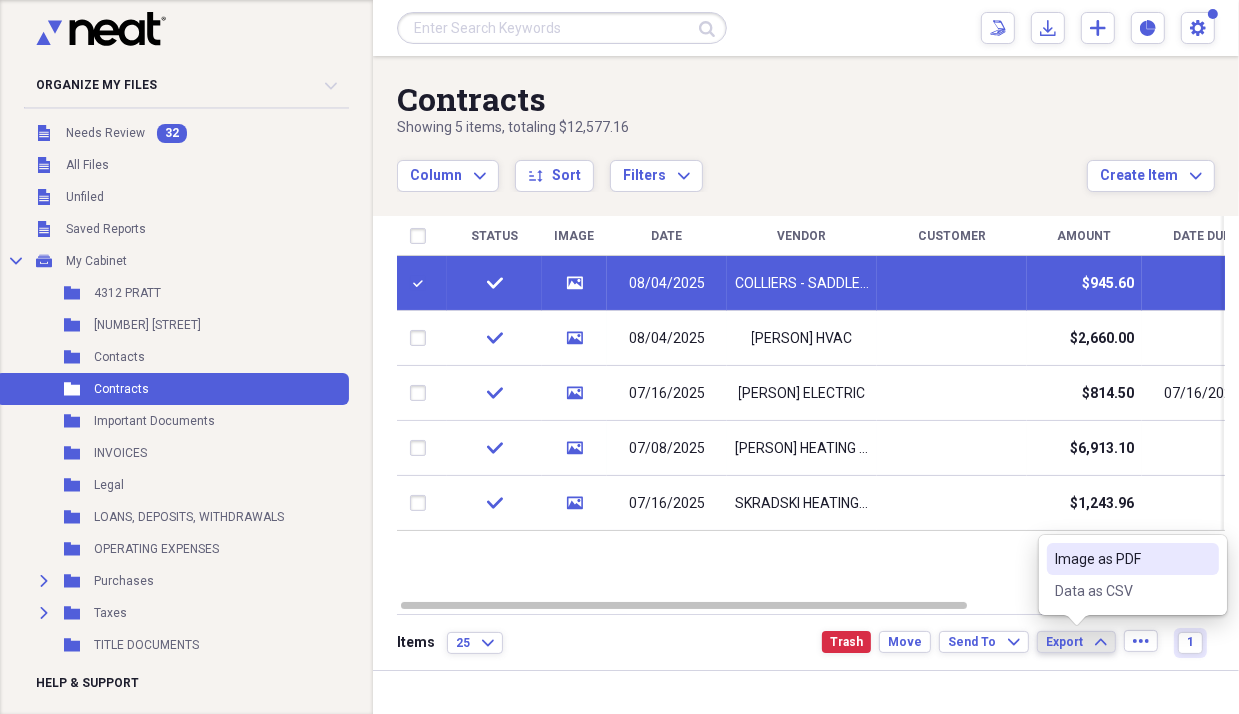 click on "Image as PDF" at bounding box center (1121, 559) 